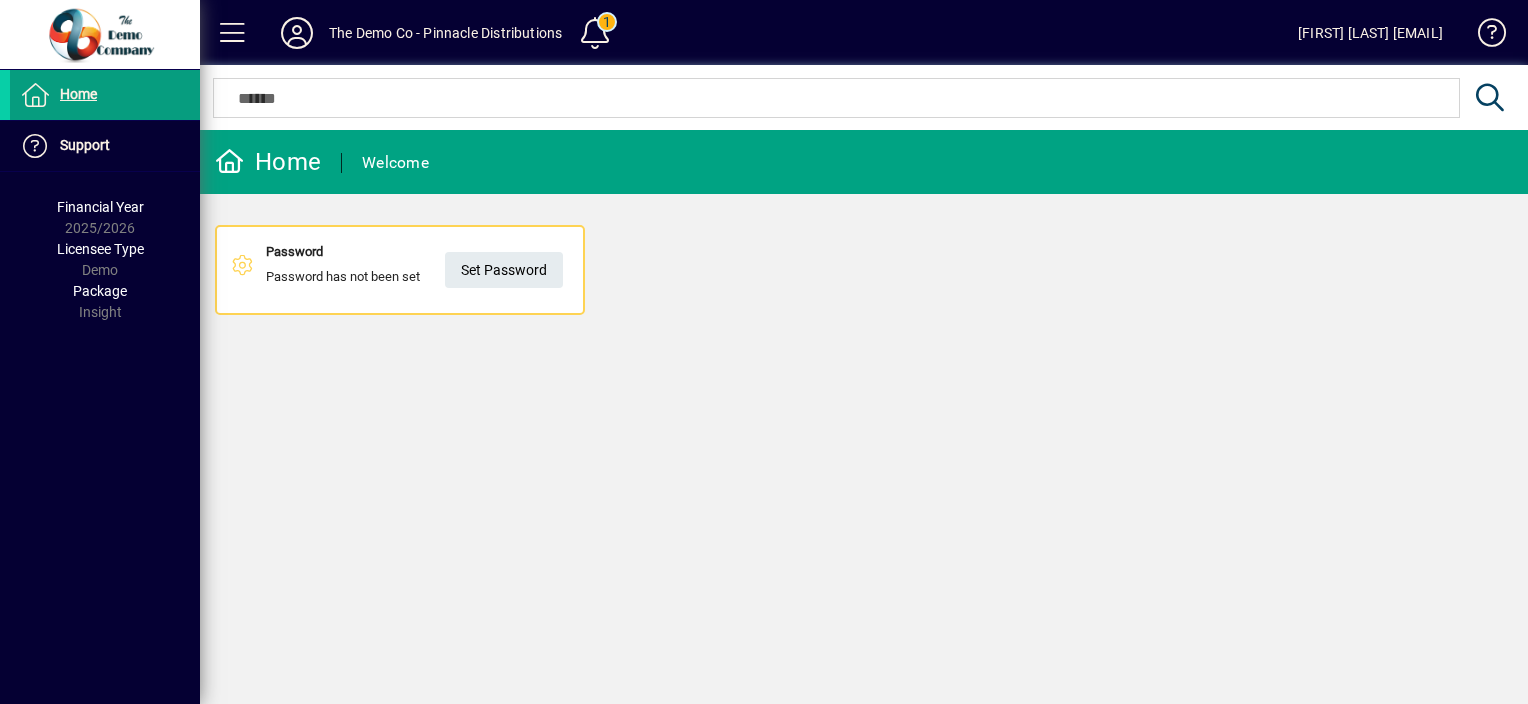 scroll, scrollTop: 0, scrollLeft: 0, axis: both 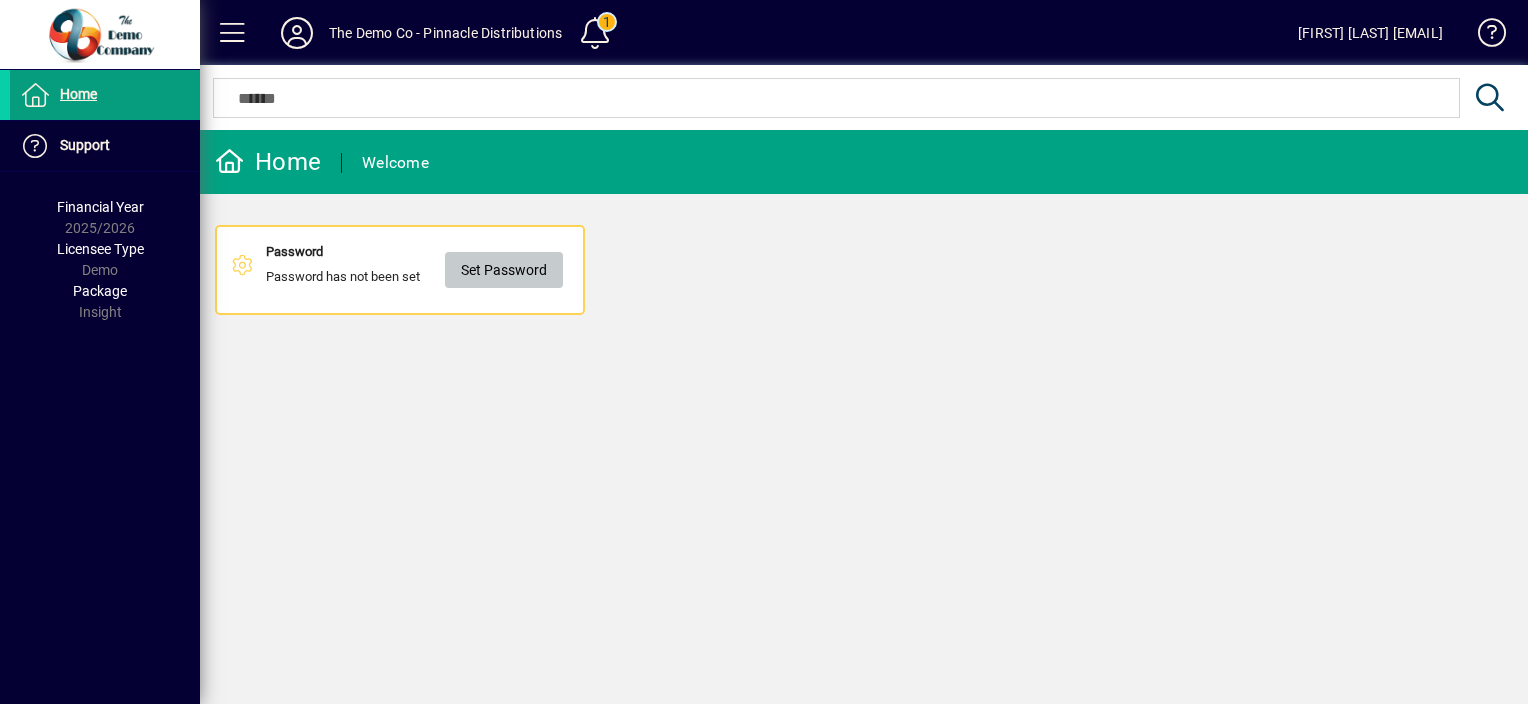 click on "Set Password" 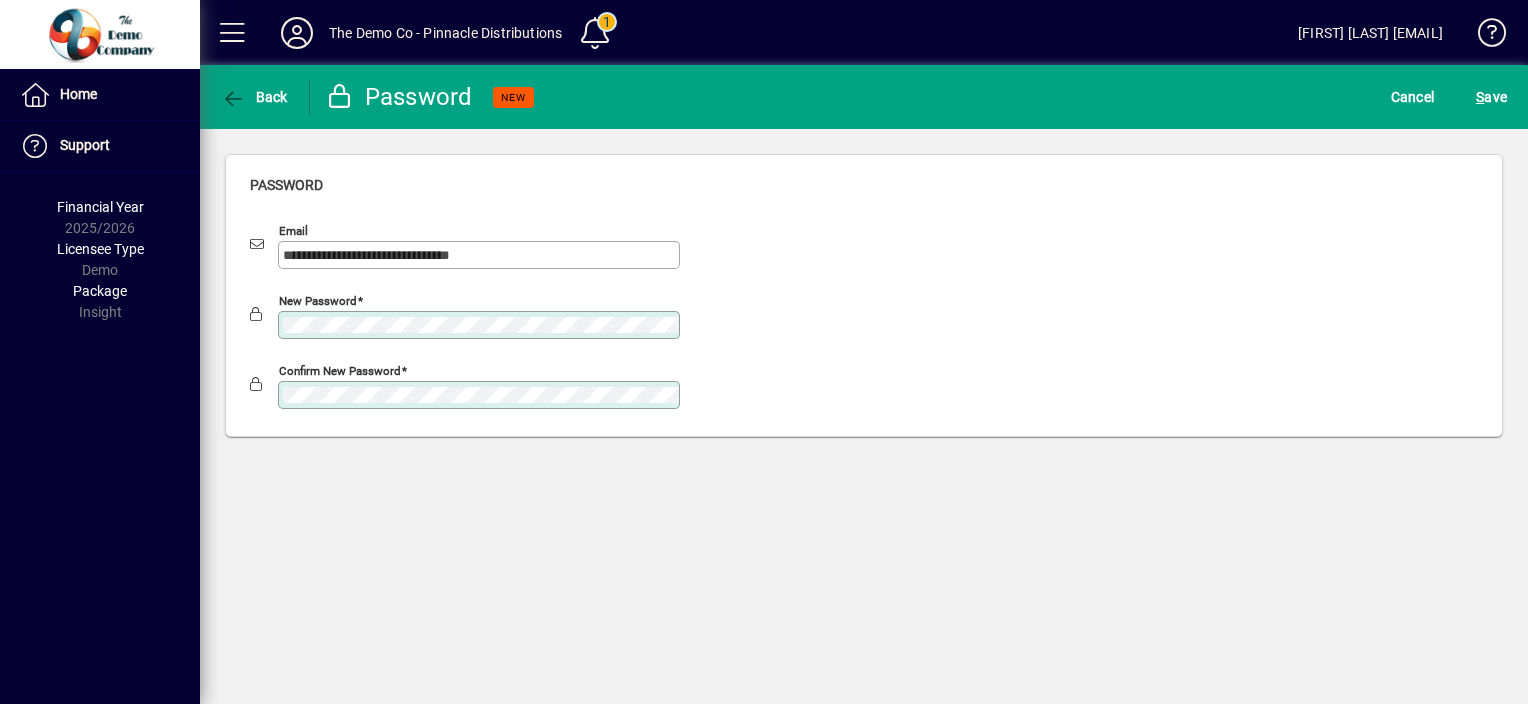 click on "S ave" 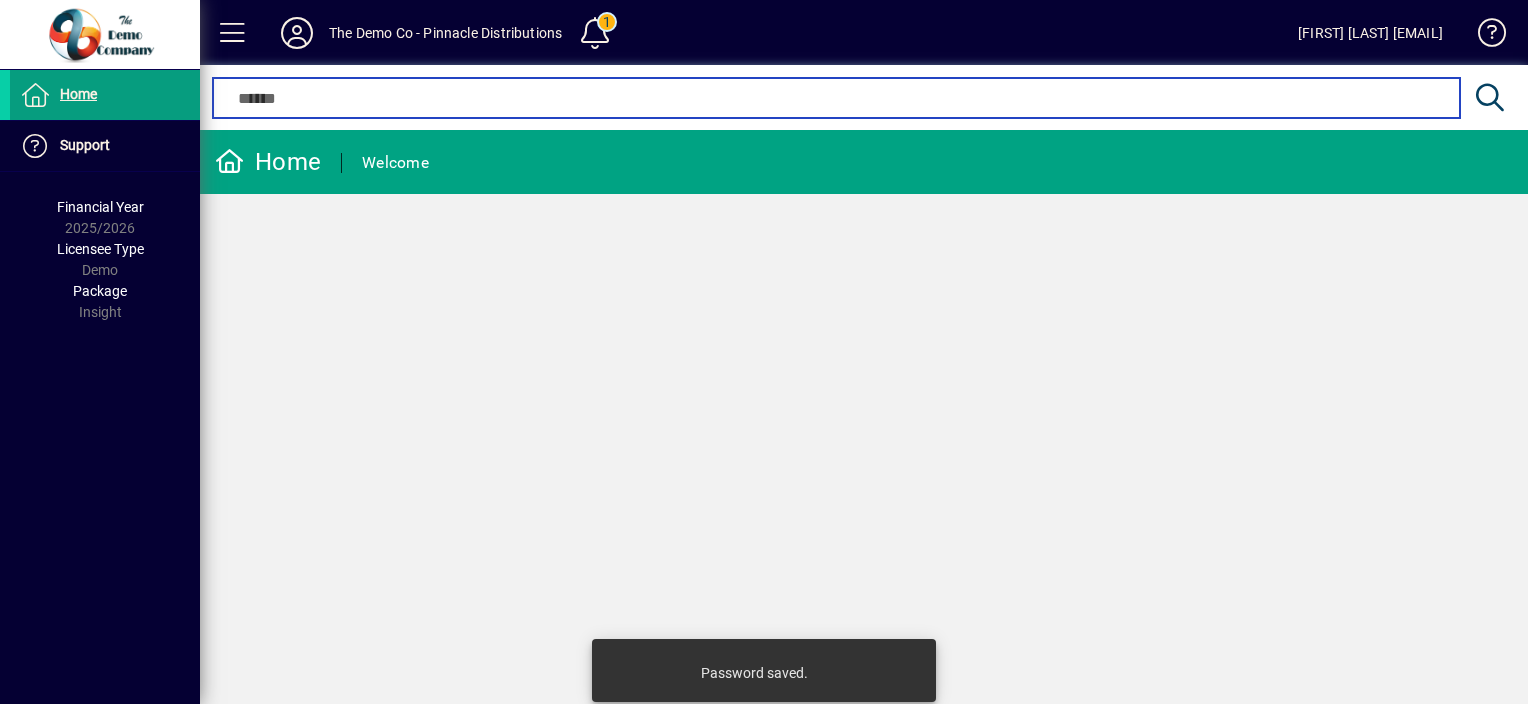 click at bounding box center (836, 98) 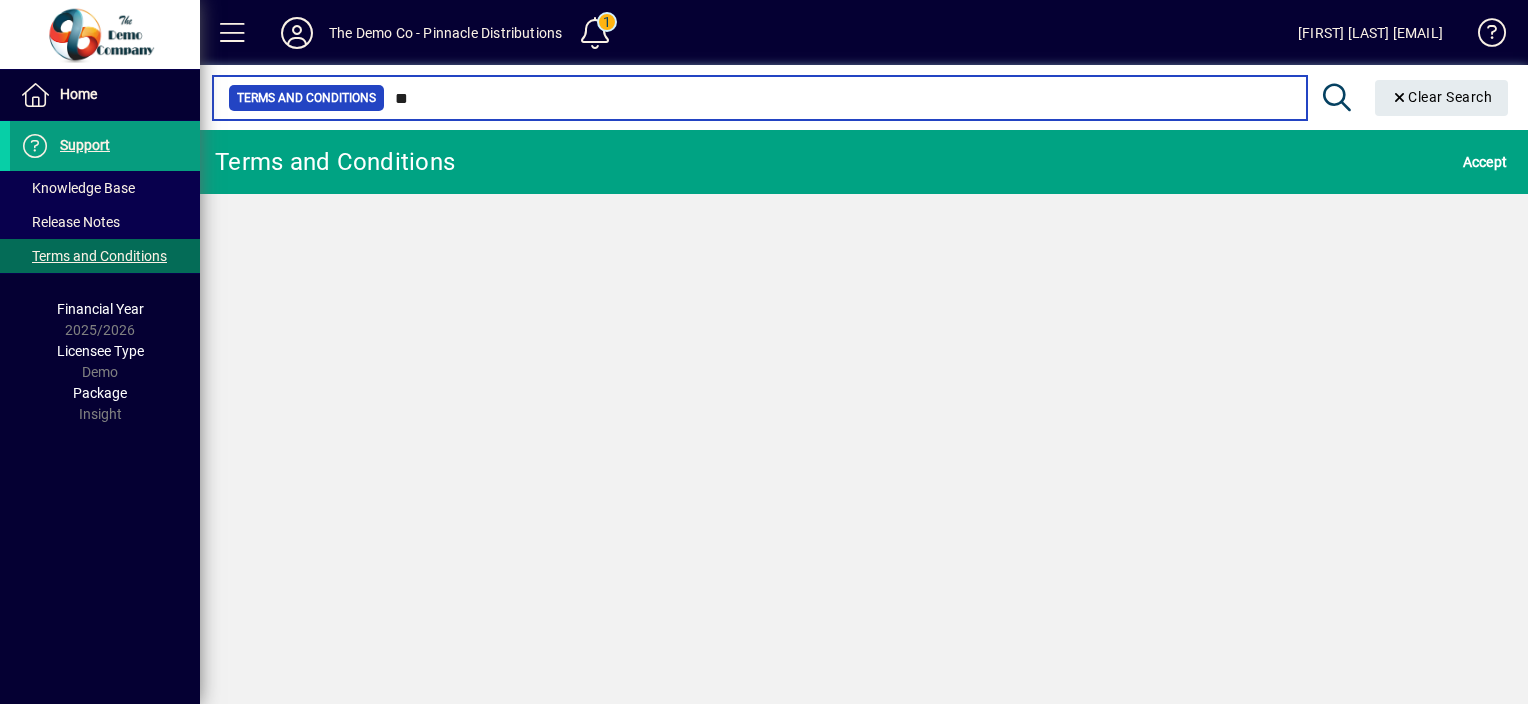 type on "*" 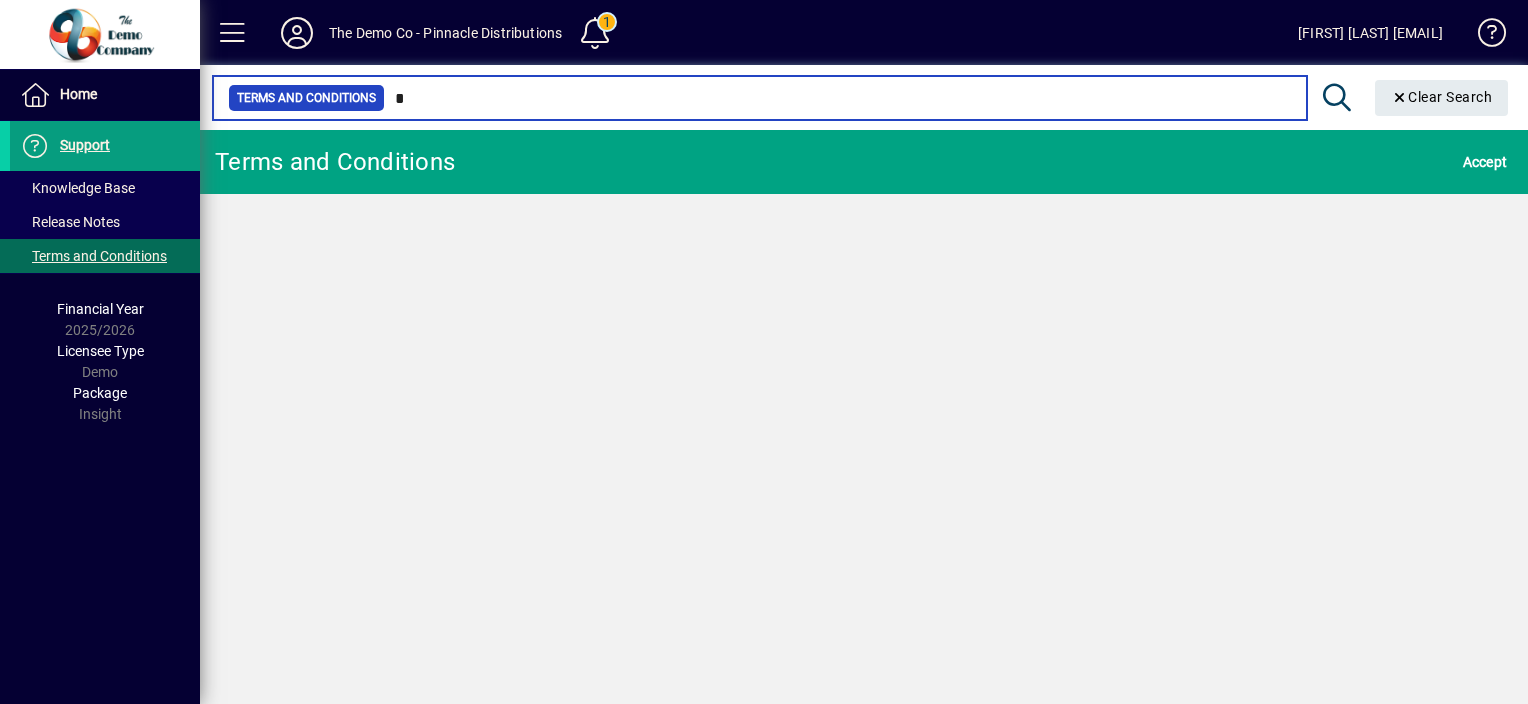 type 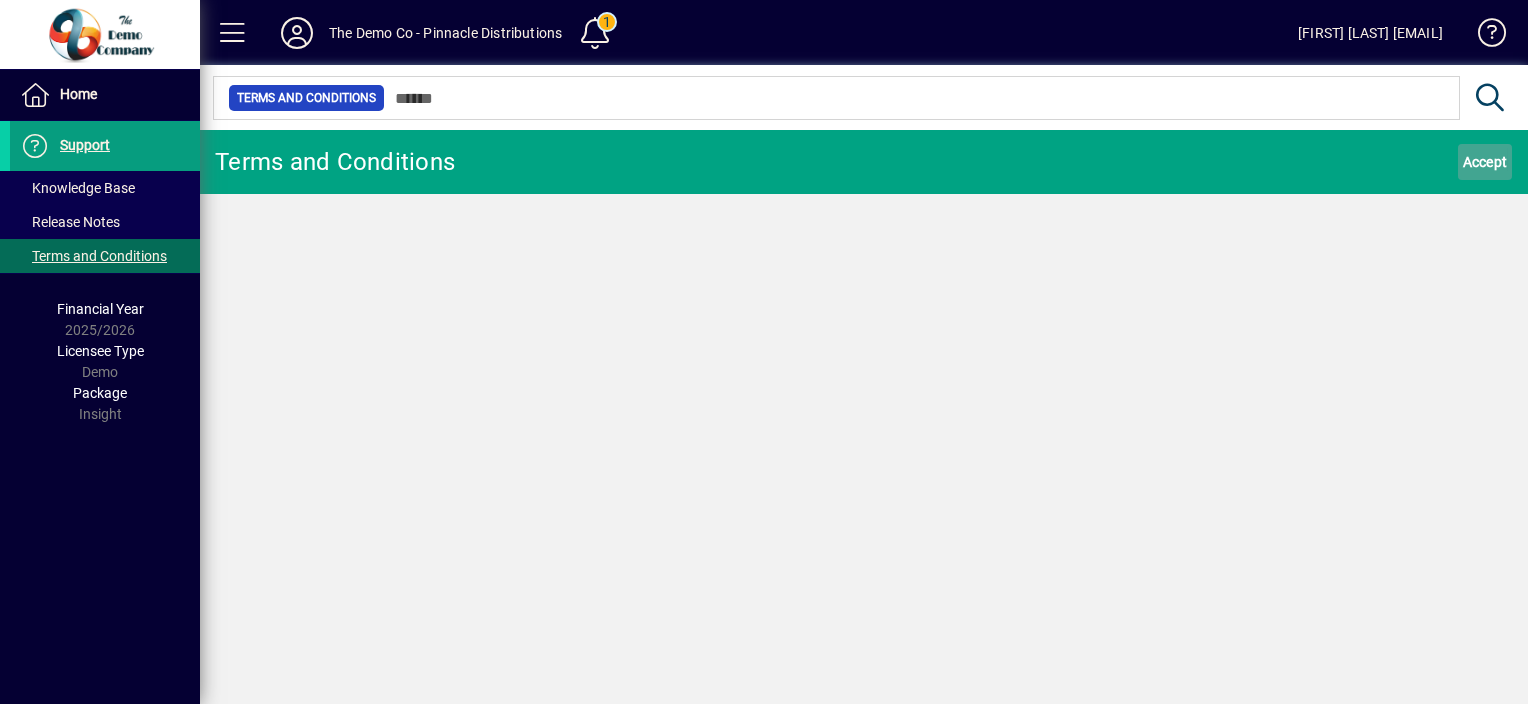 click on "Accept" 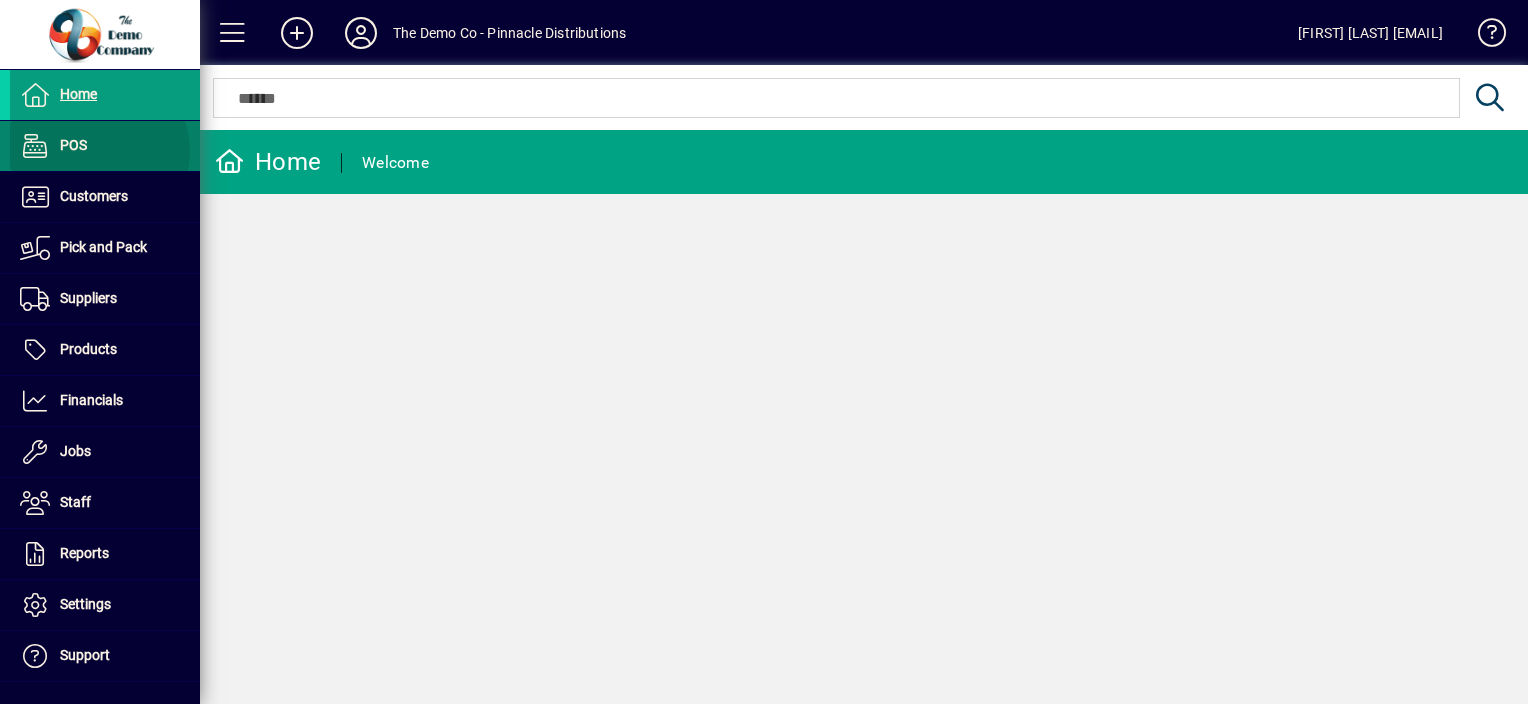 click at bounding box center [105, 146] 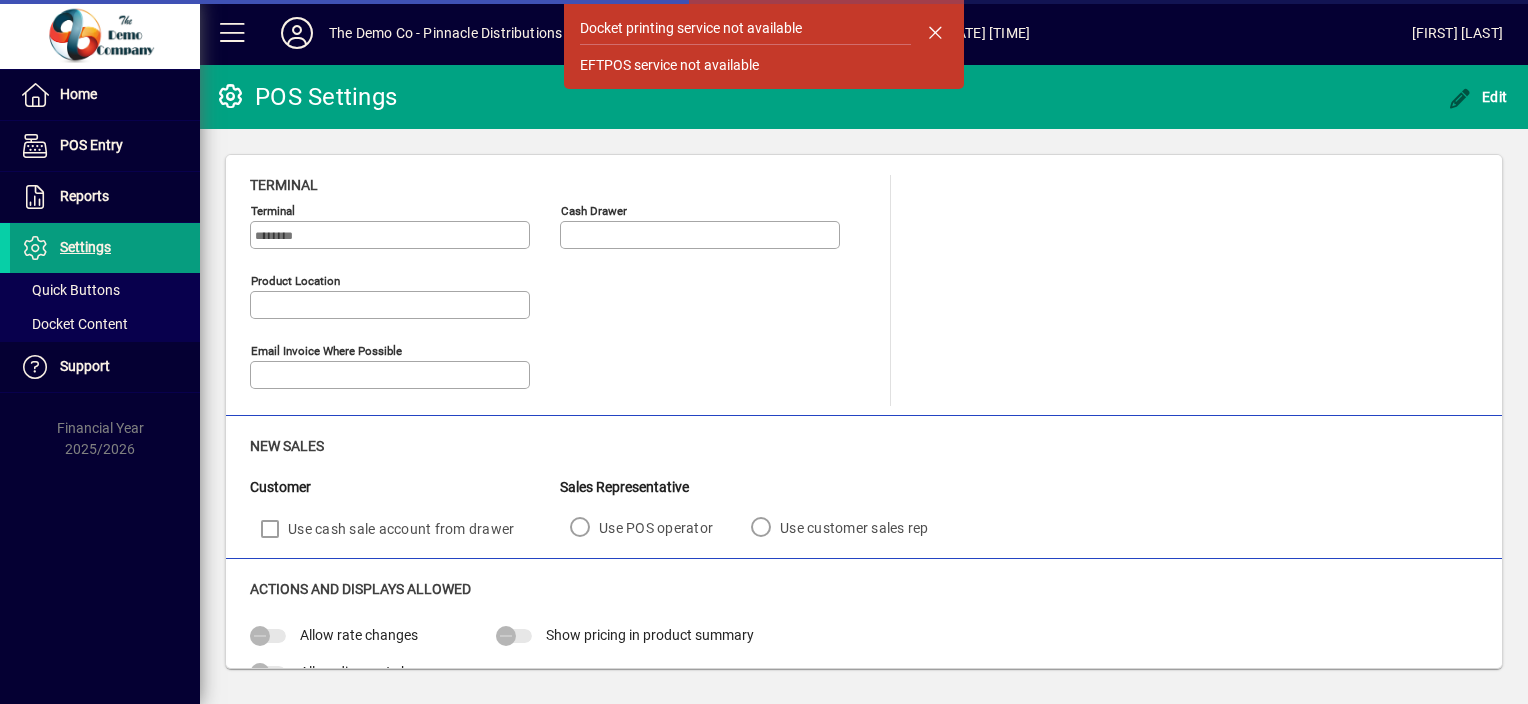 type on "**********" 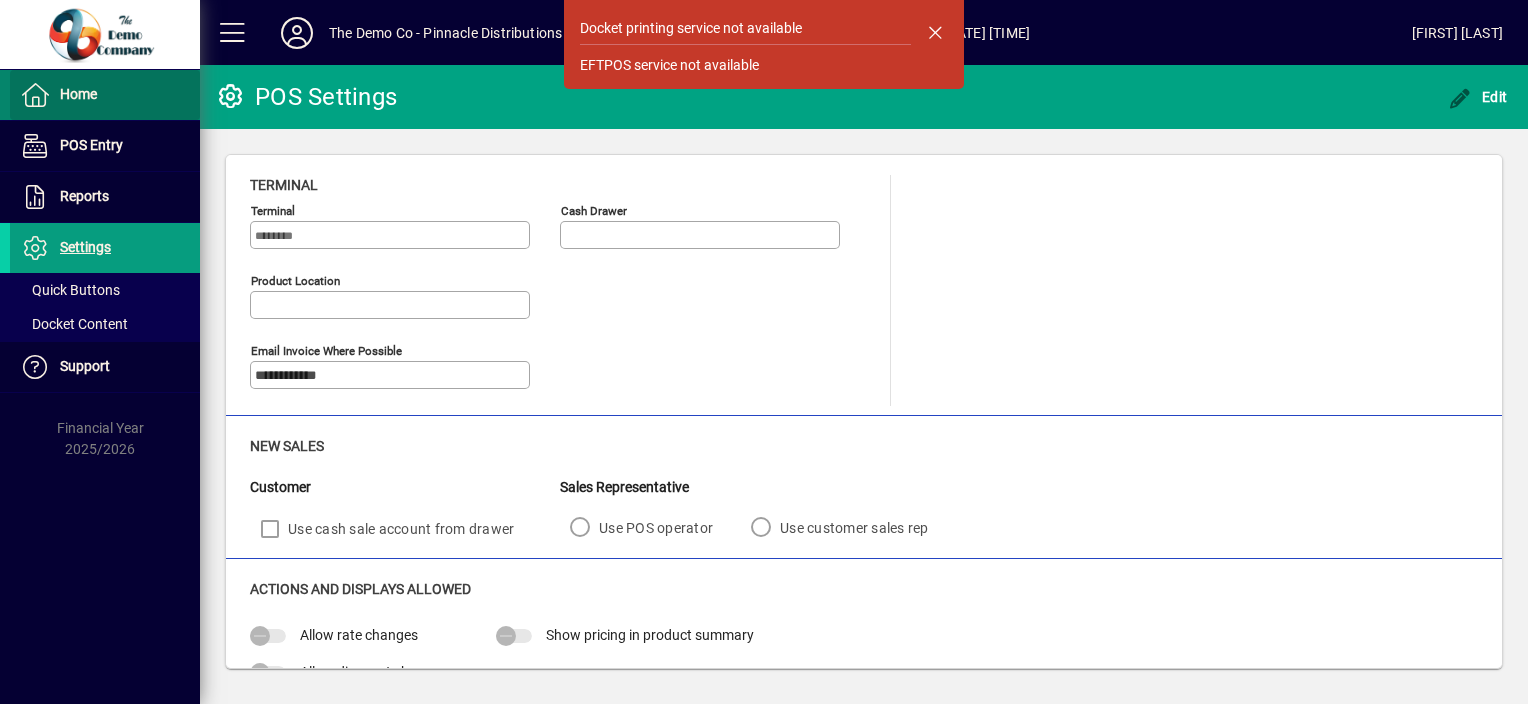 click at bounding box center (105, 95) 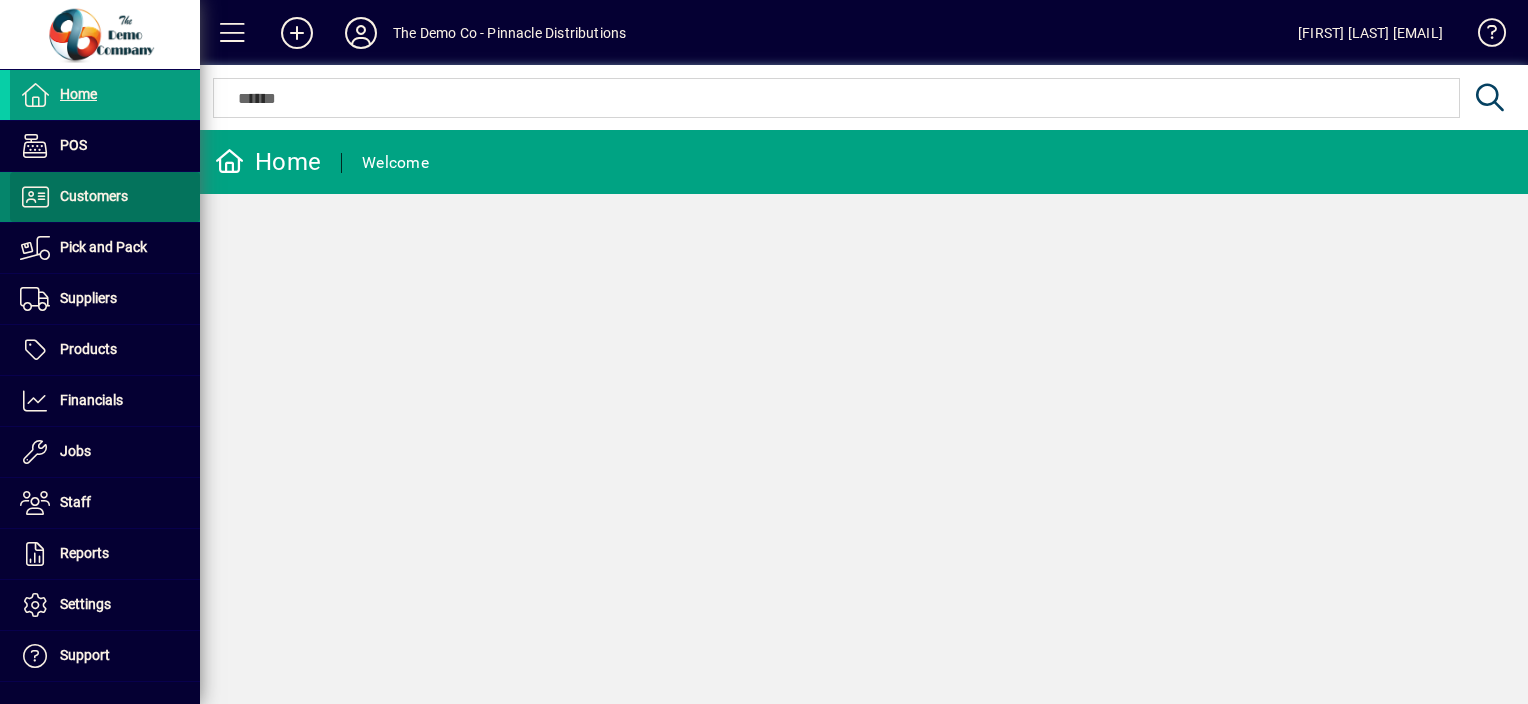 click on "Customers" at bounding box center (94, 196) 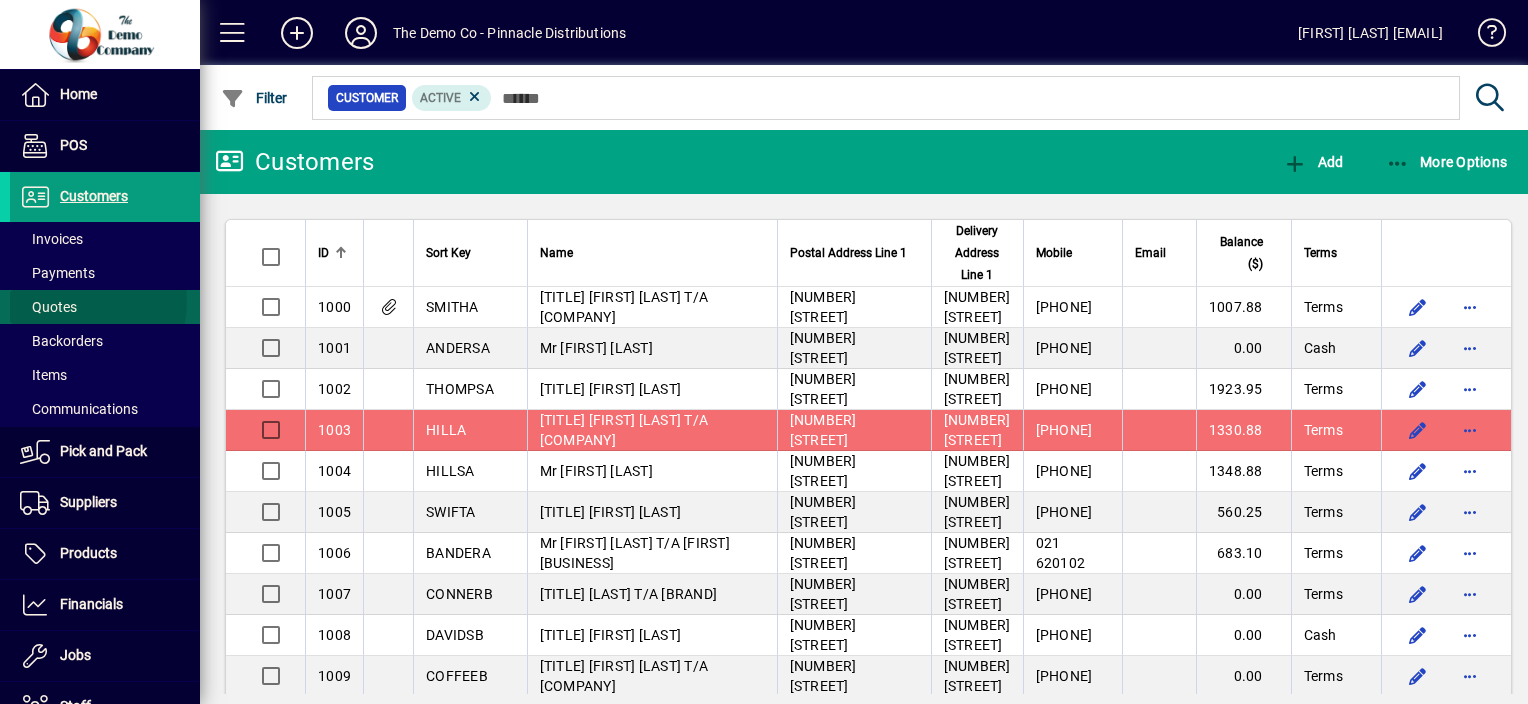 click on "Quotes" at bounding box center (48, 307) 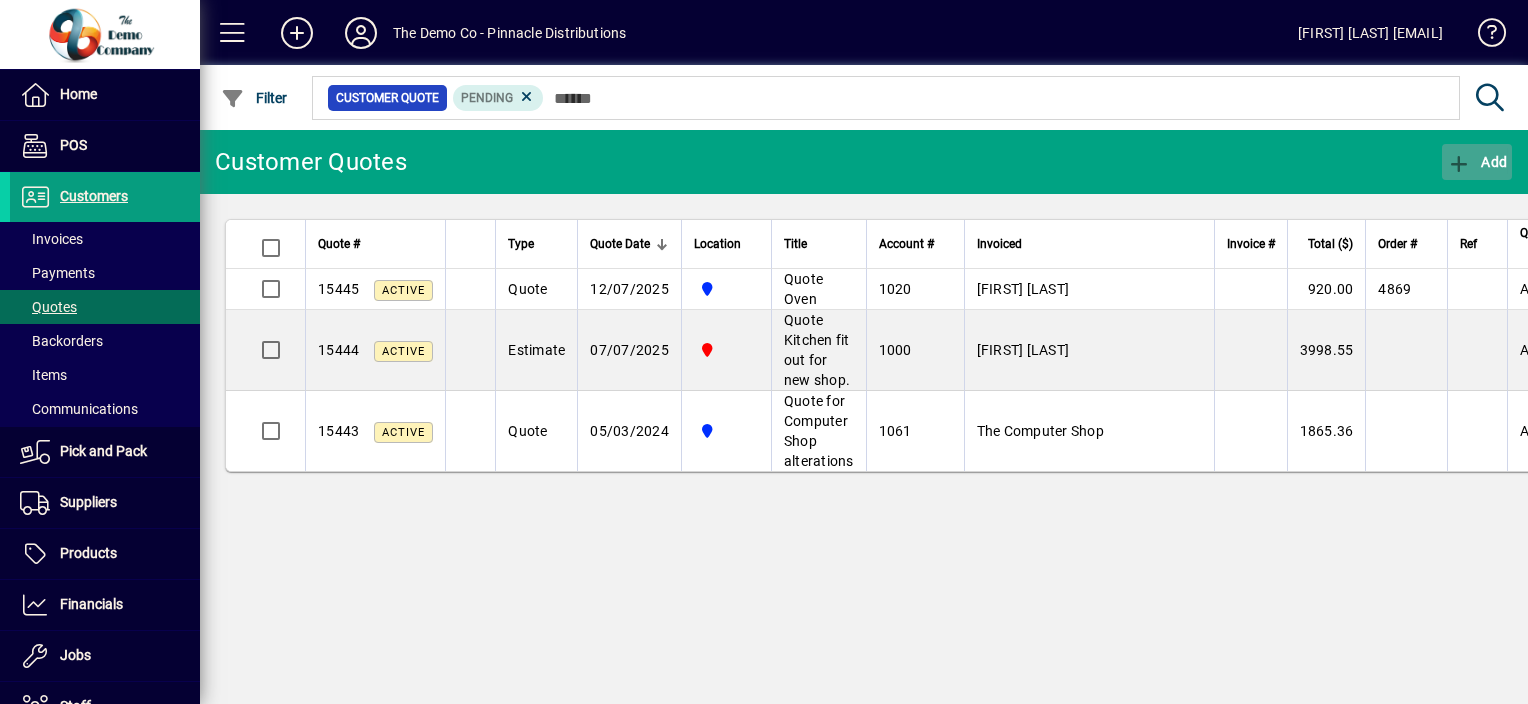 click 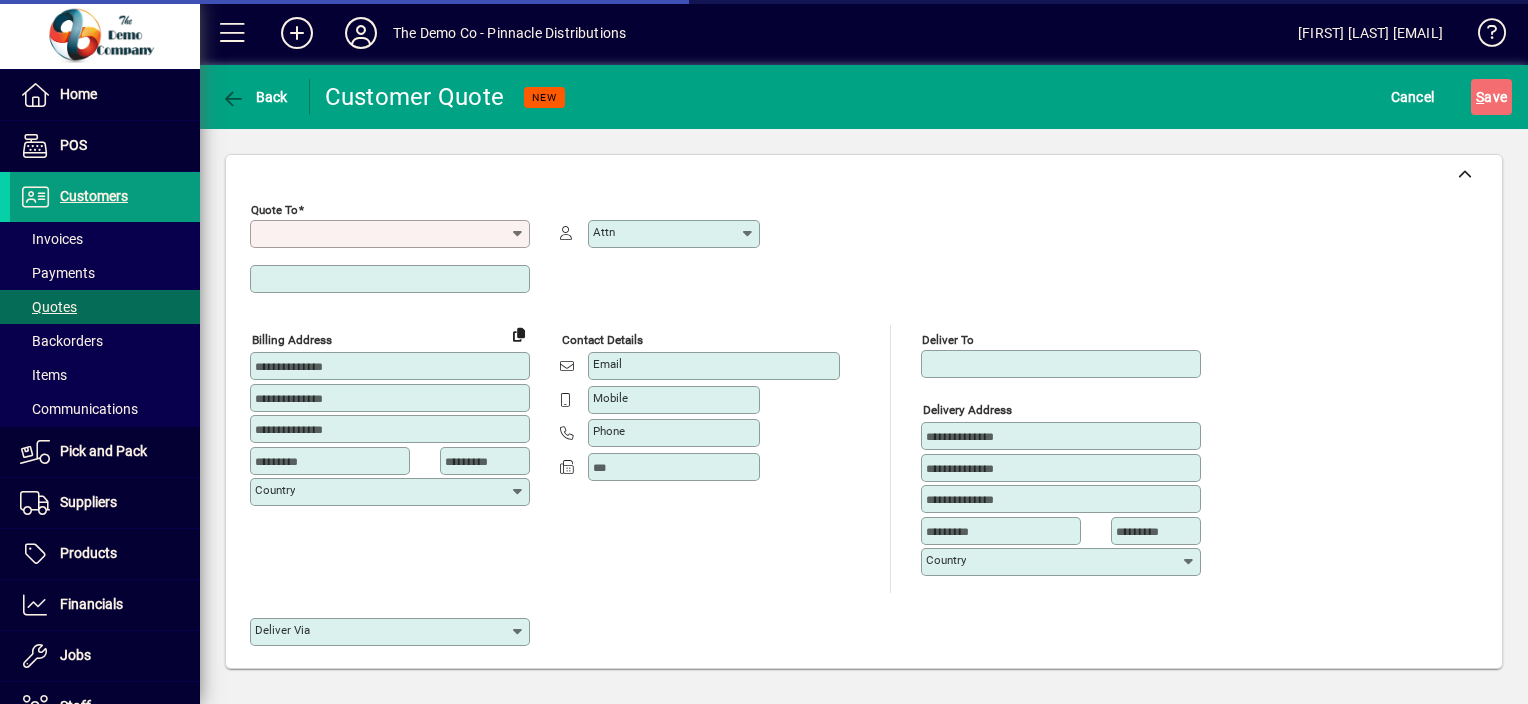 type on "**********" 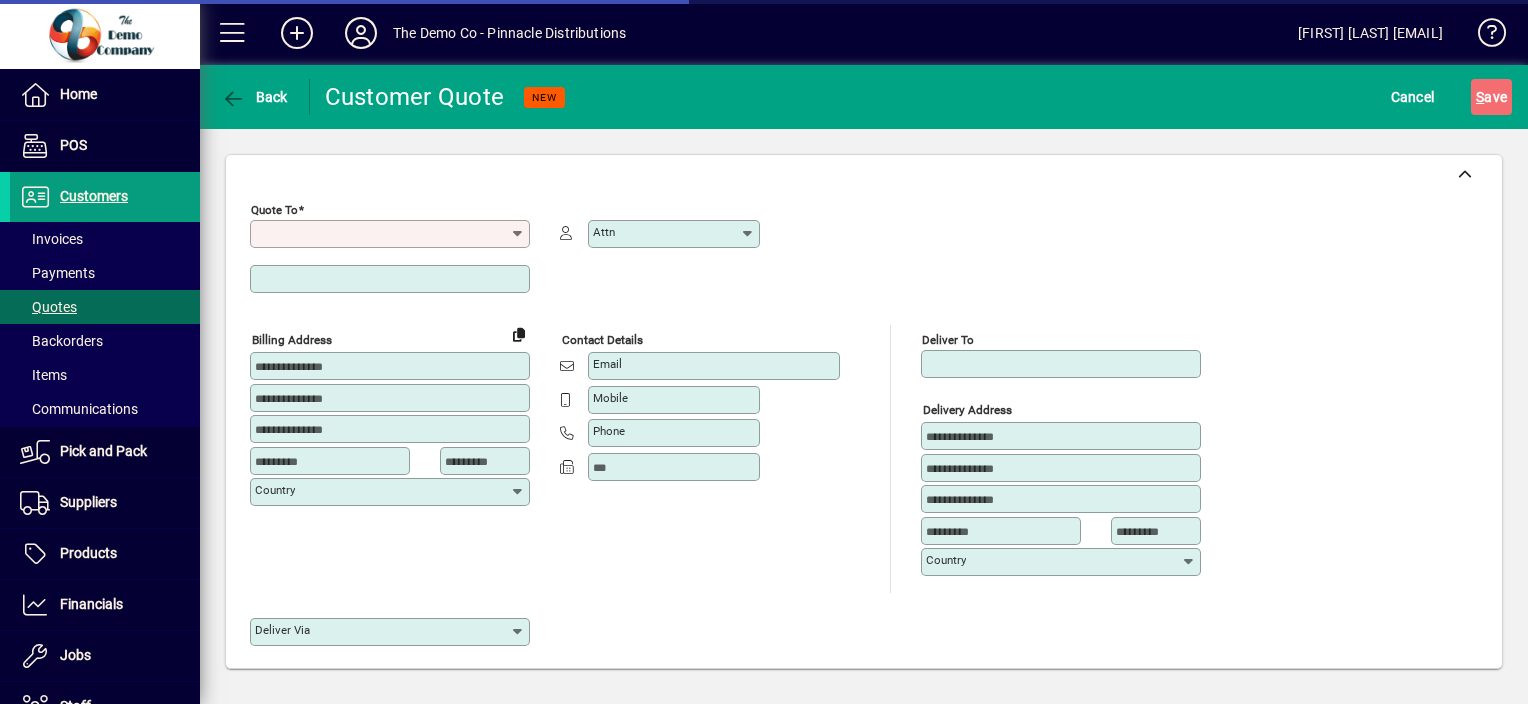 type on "******" 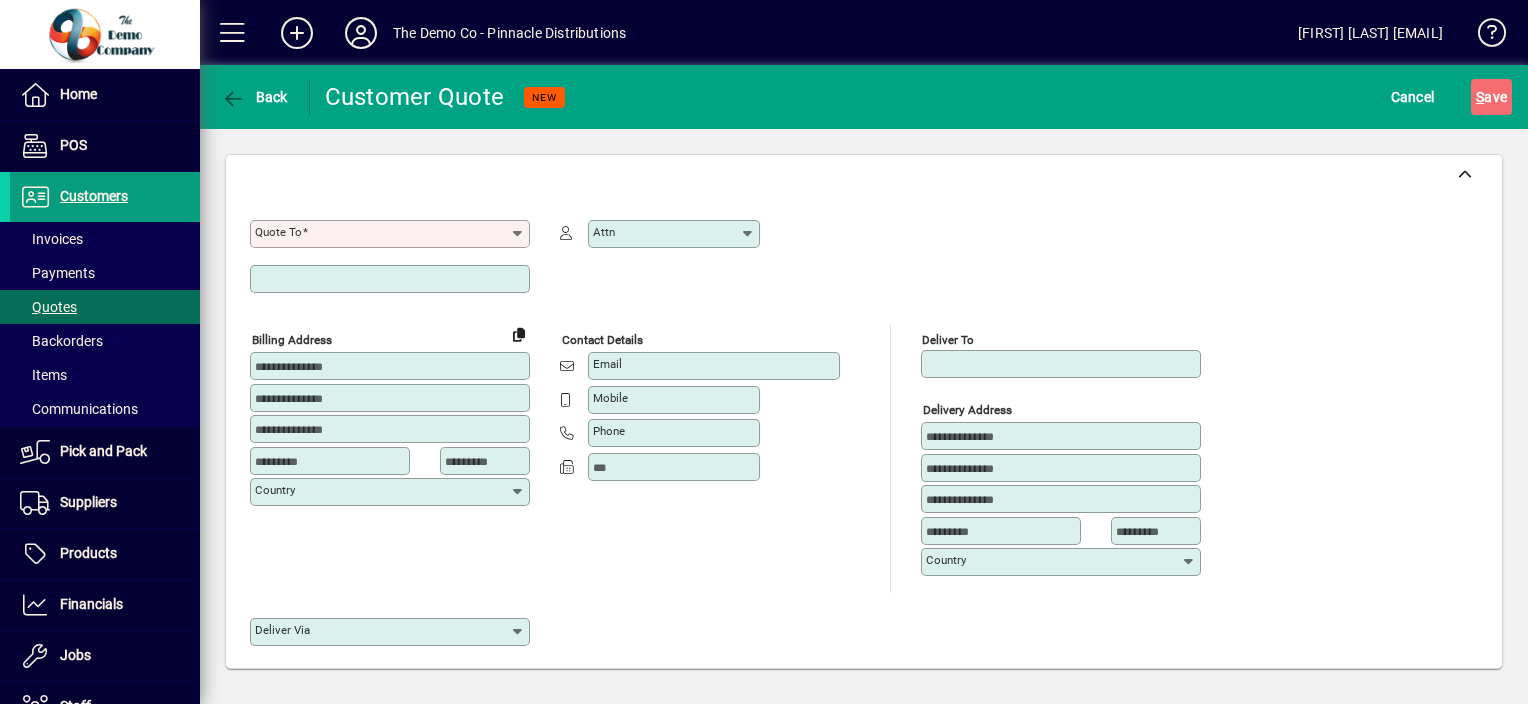 click 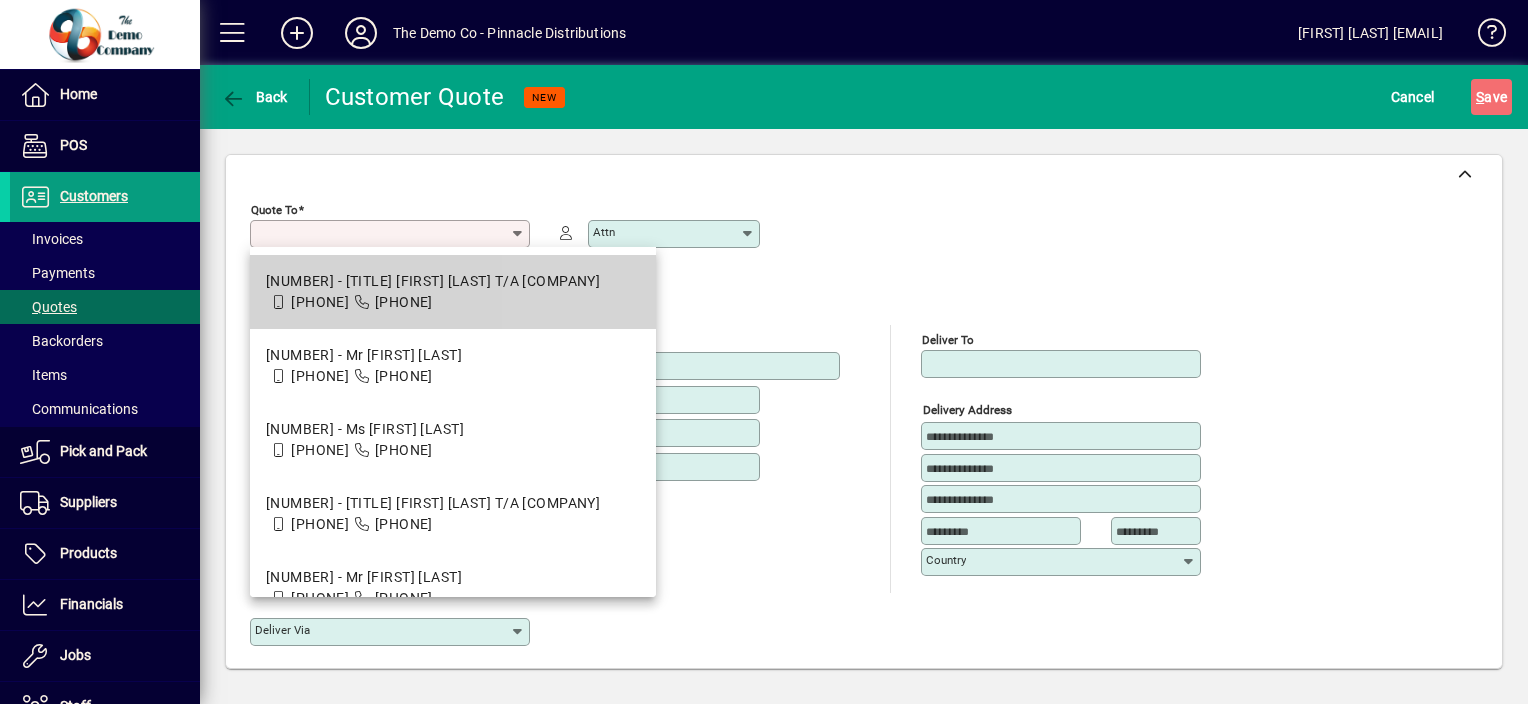 click on "[NUMBER] - [TITLE] [FIRST] [LAST] T/A [COMPANY] [PHONE] [PHONE]" at bounding box center [433, 292] 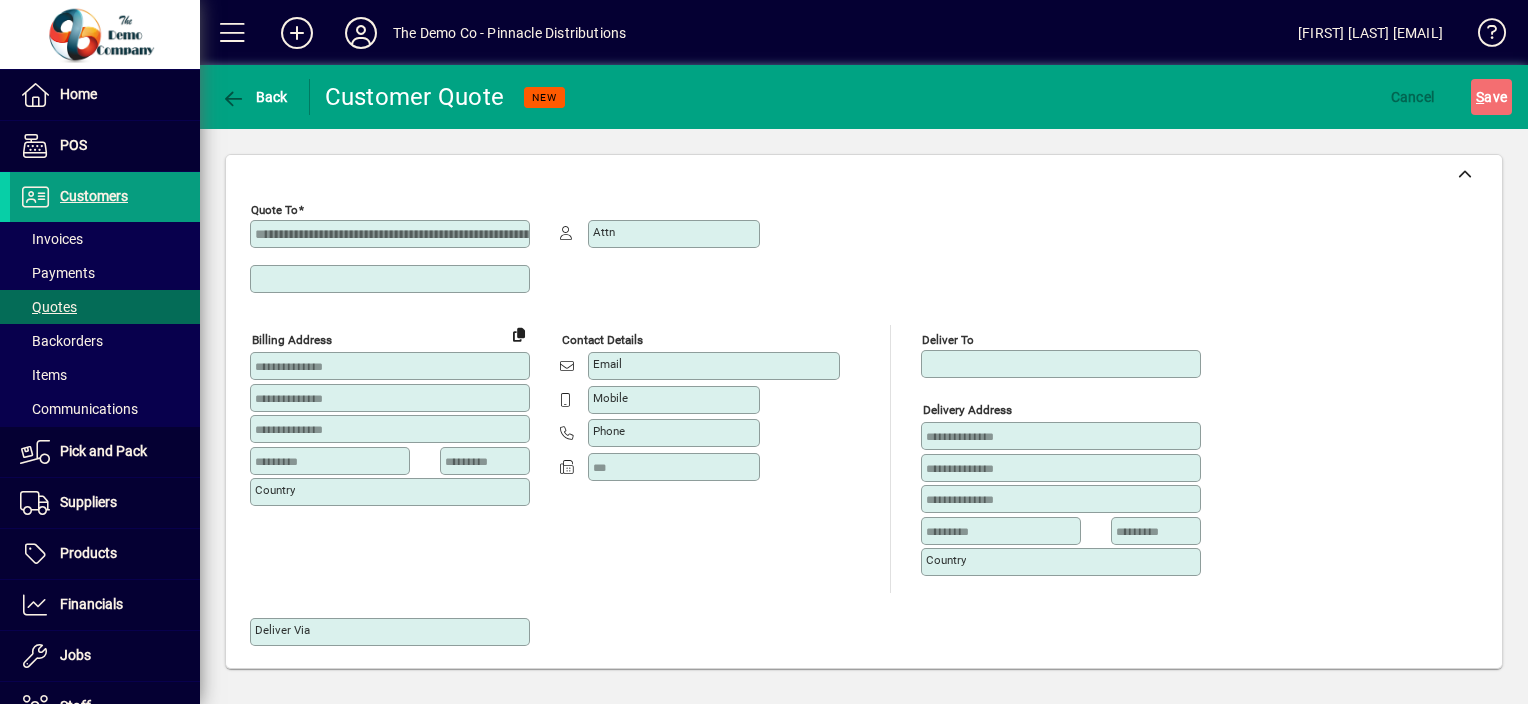 scroll, scrollTop: 0, scrollLeft: 0, axis: both 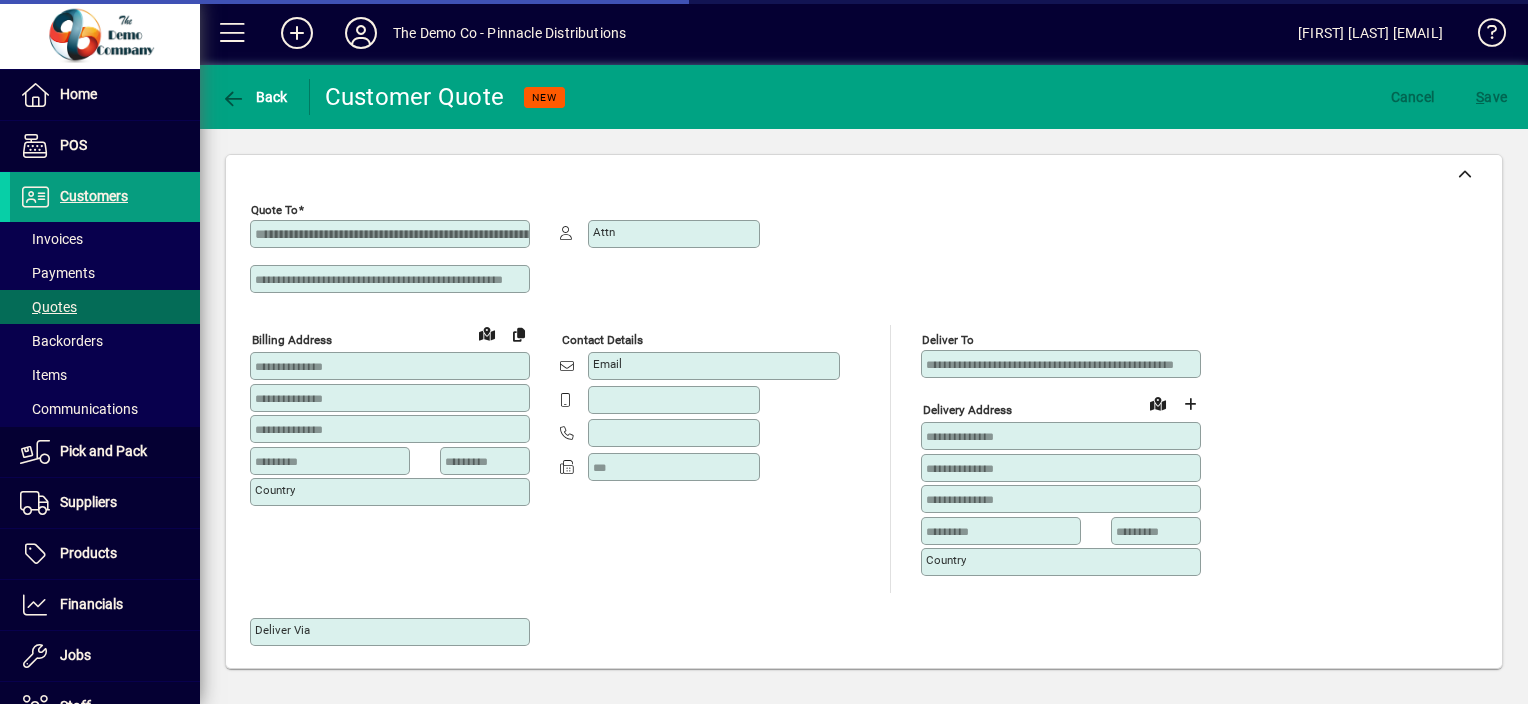 type on "**********" 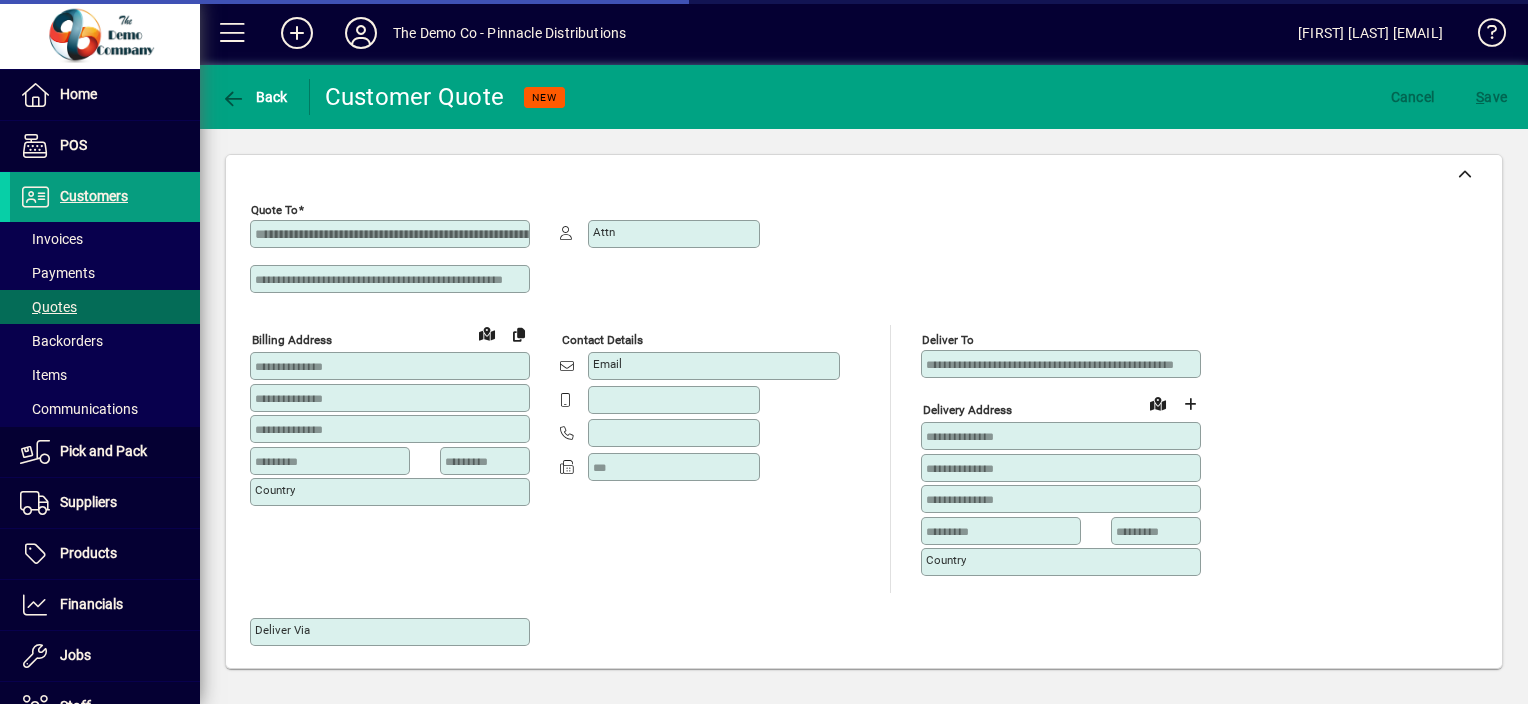 type on "*******" 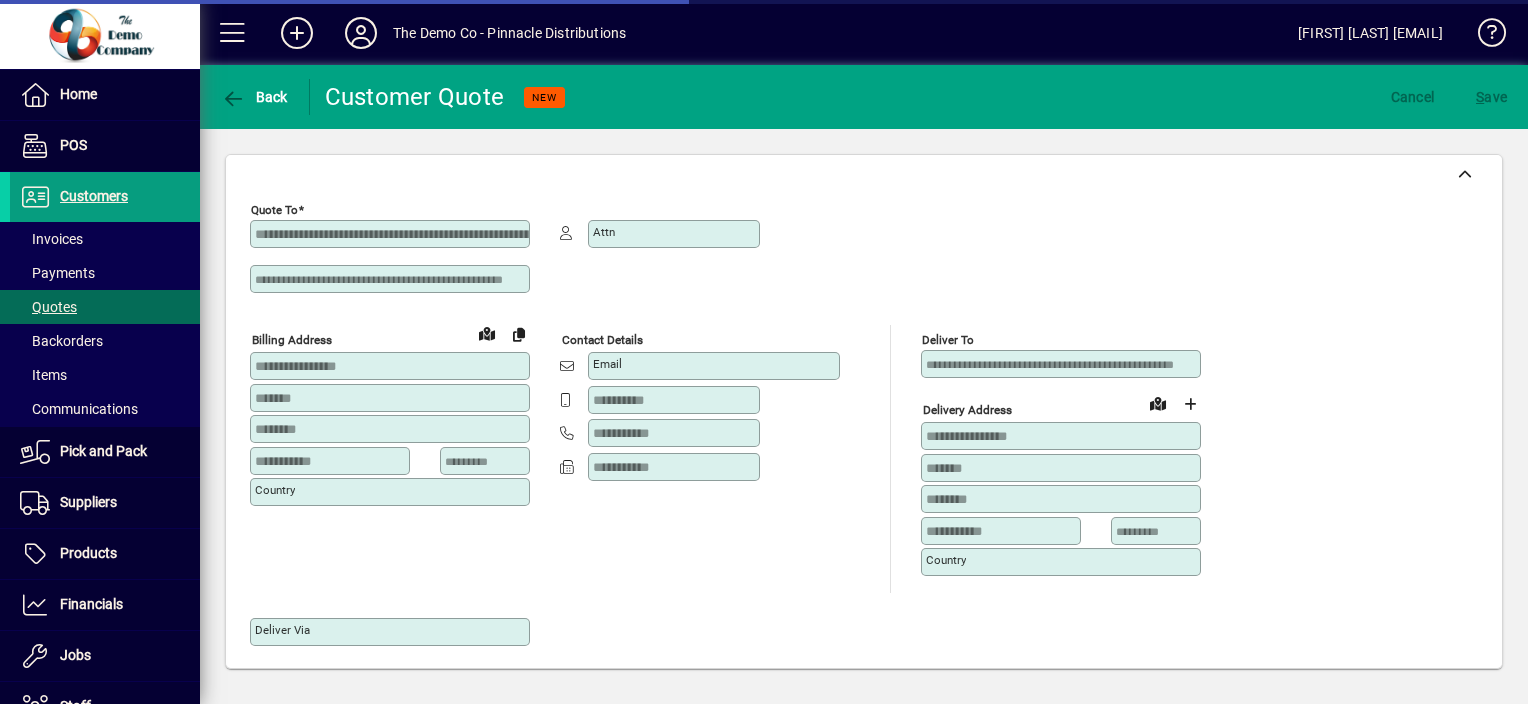 type on "**********" 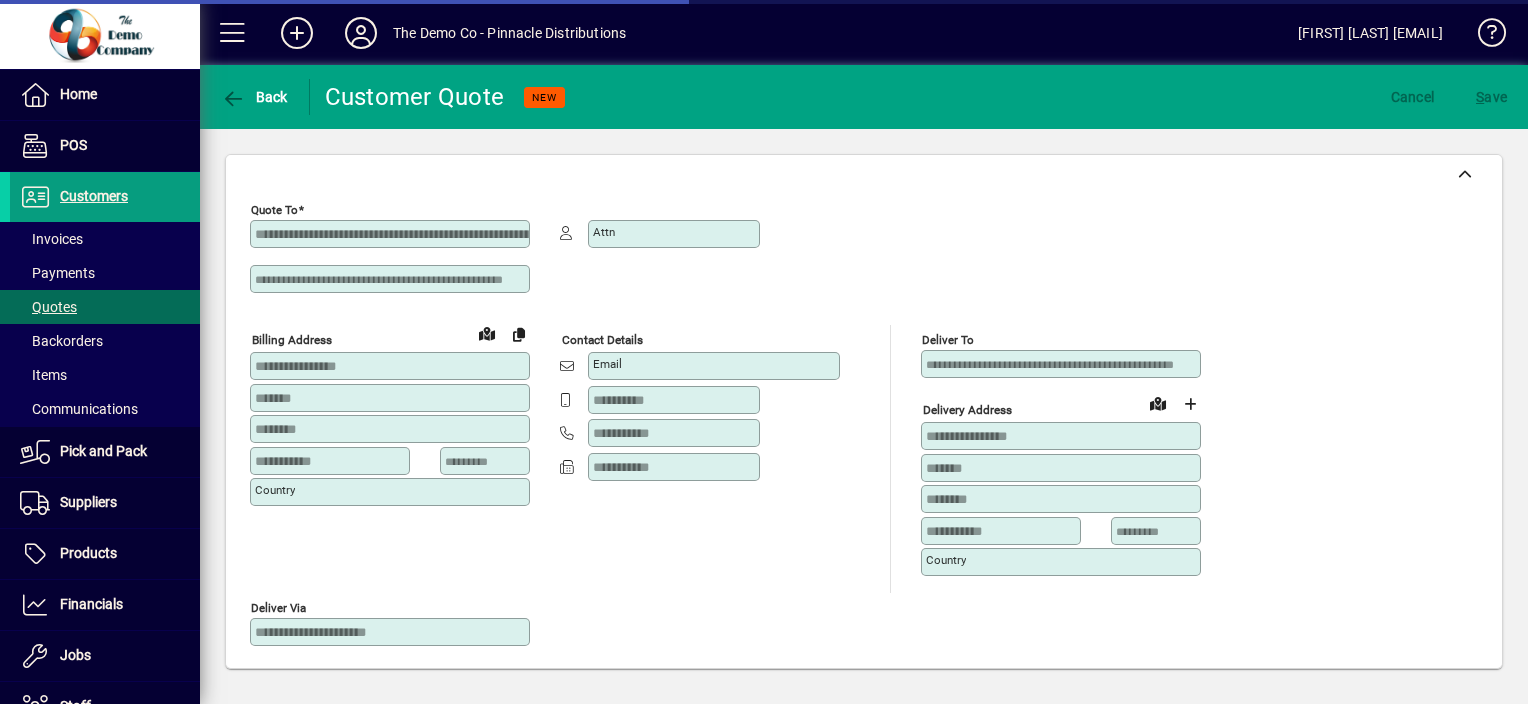 type on "**********" 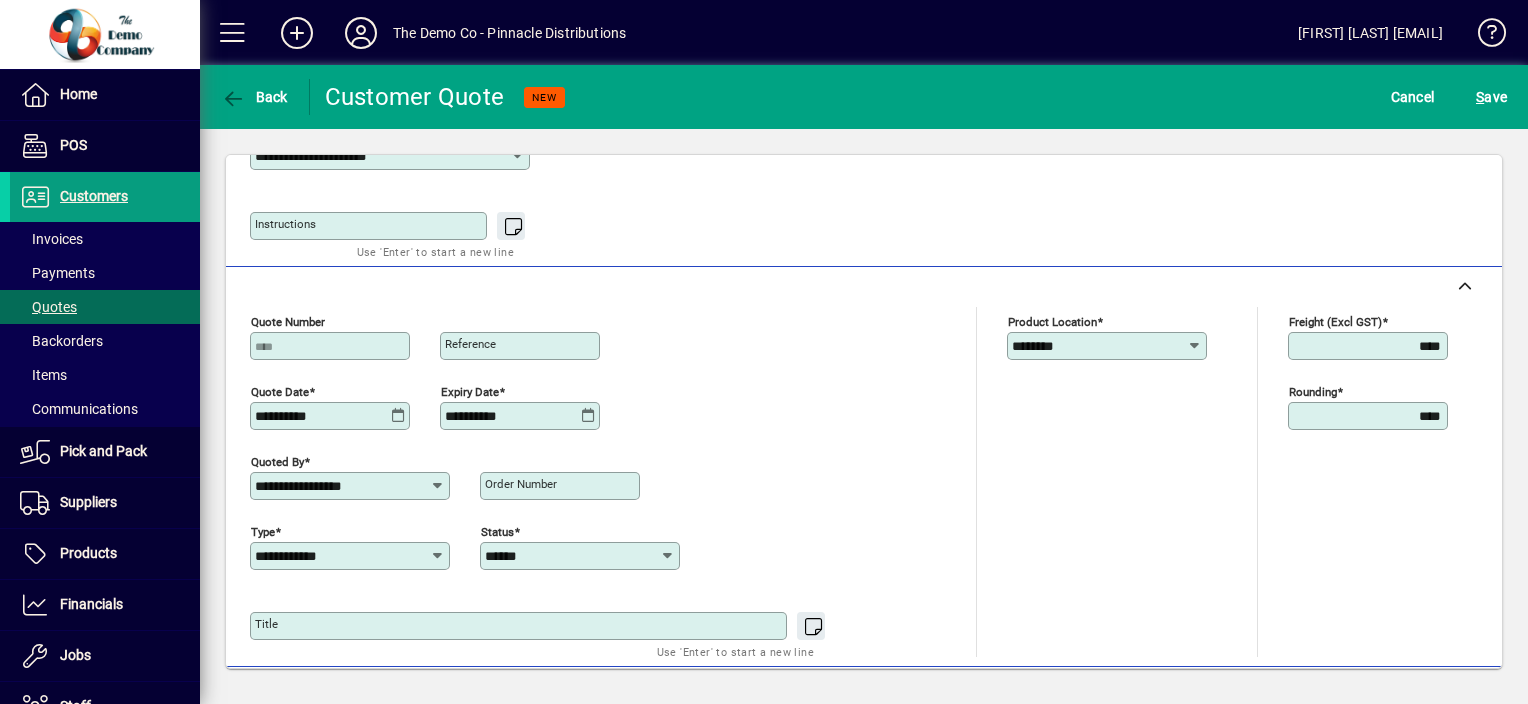 scroll, scrollTop: 479, scrollLeft: 0, axis: vertical 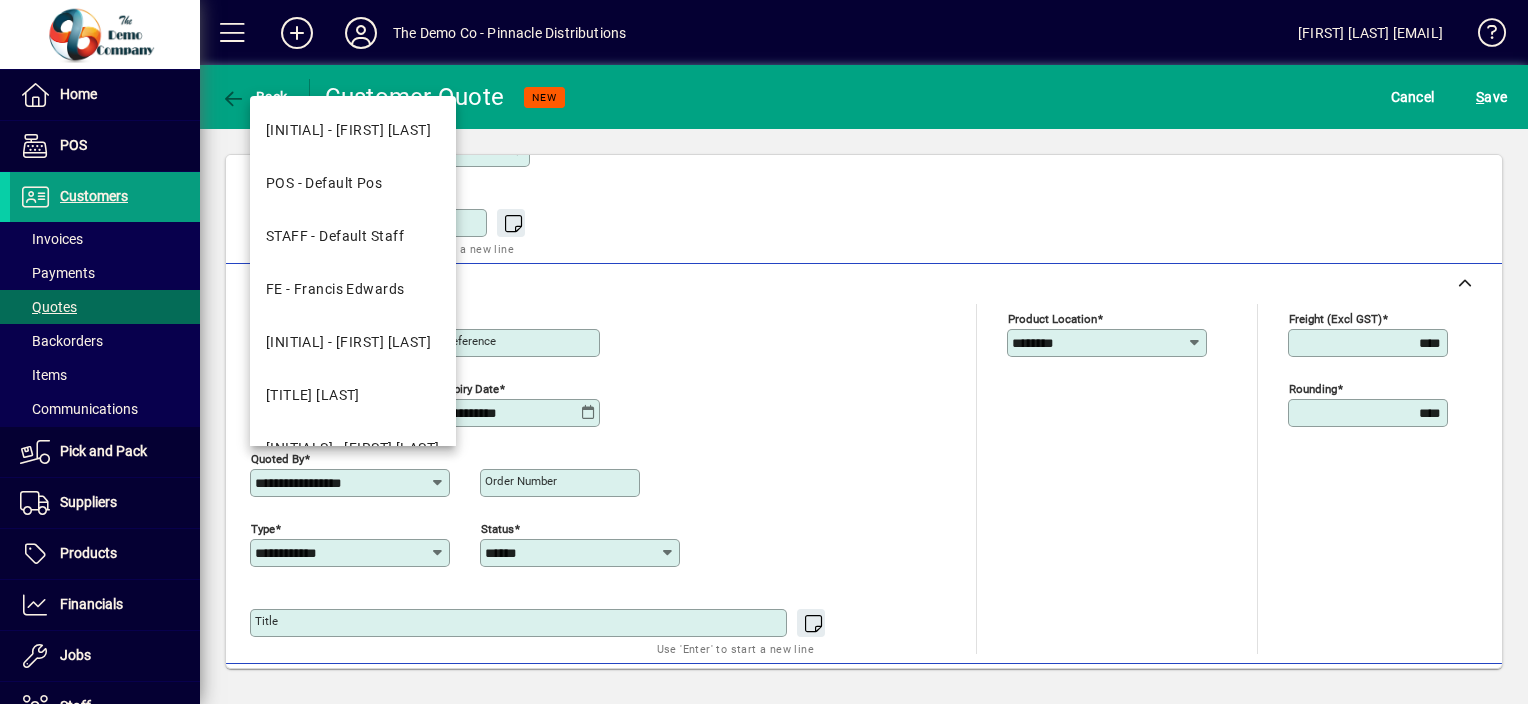 click on "**********" at bounding box center [342, 483] 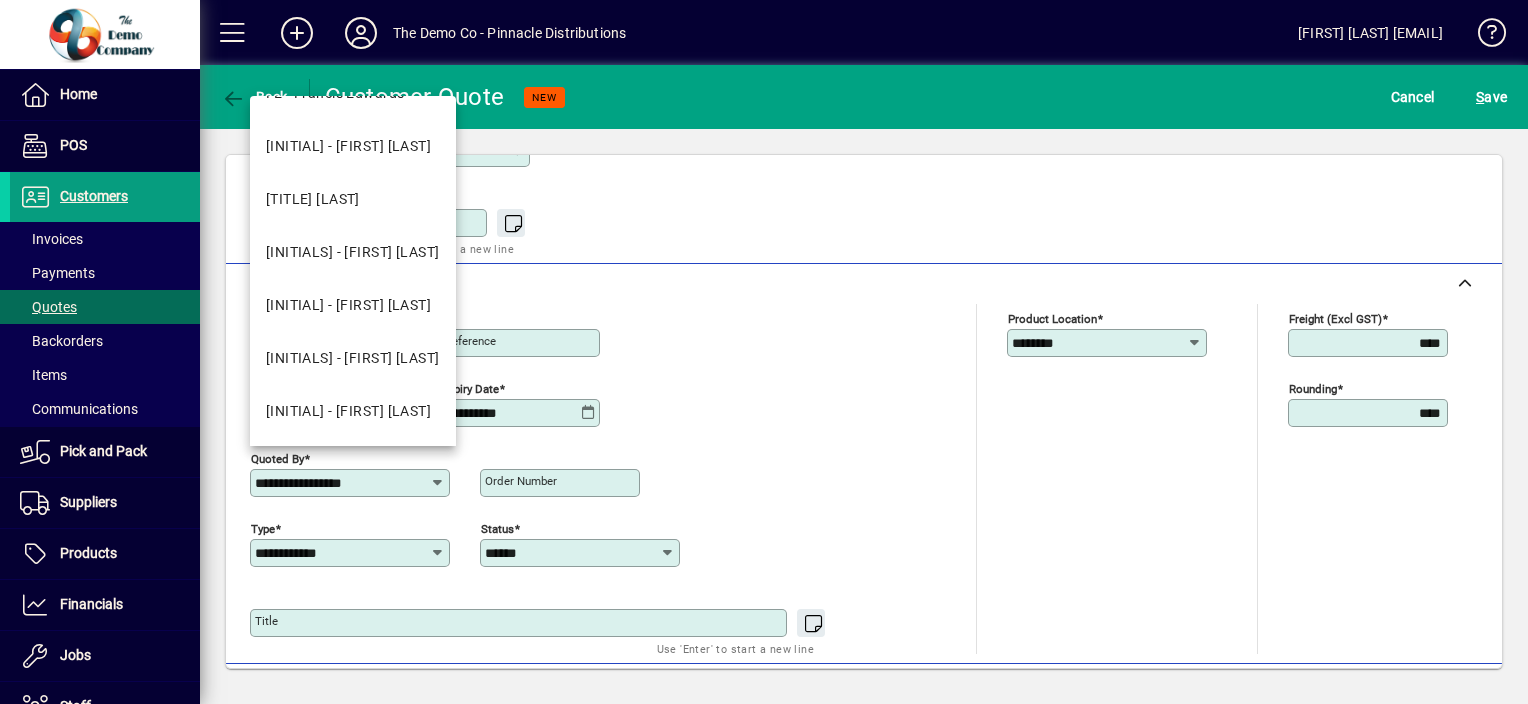 scroll, scrollTop: 0, scrollLeft: 0, axis: both 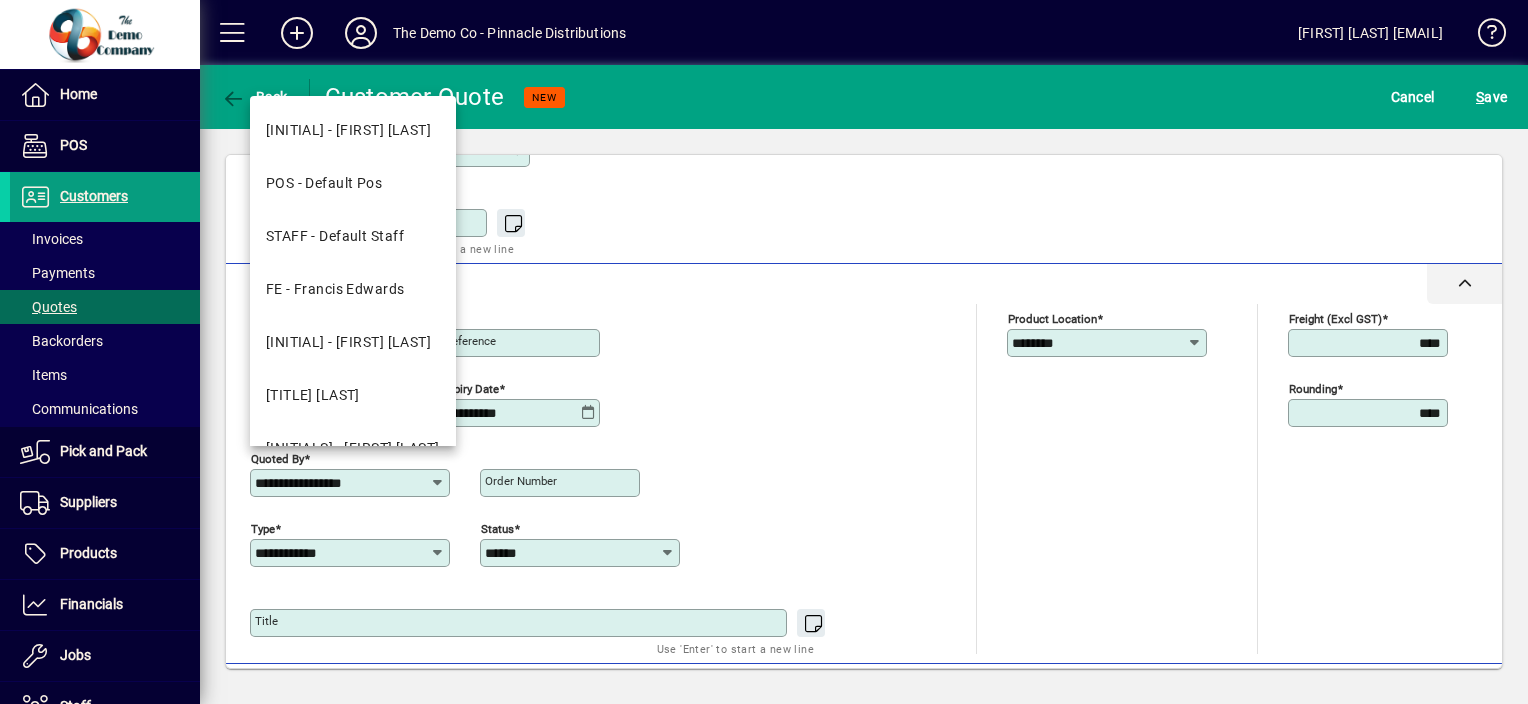 click 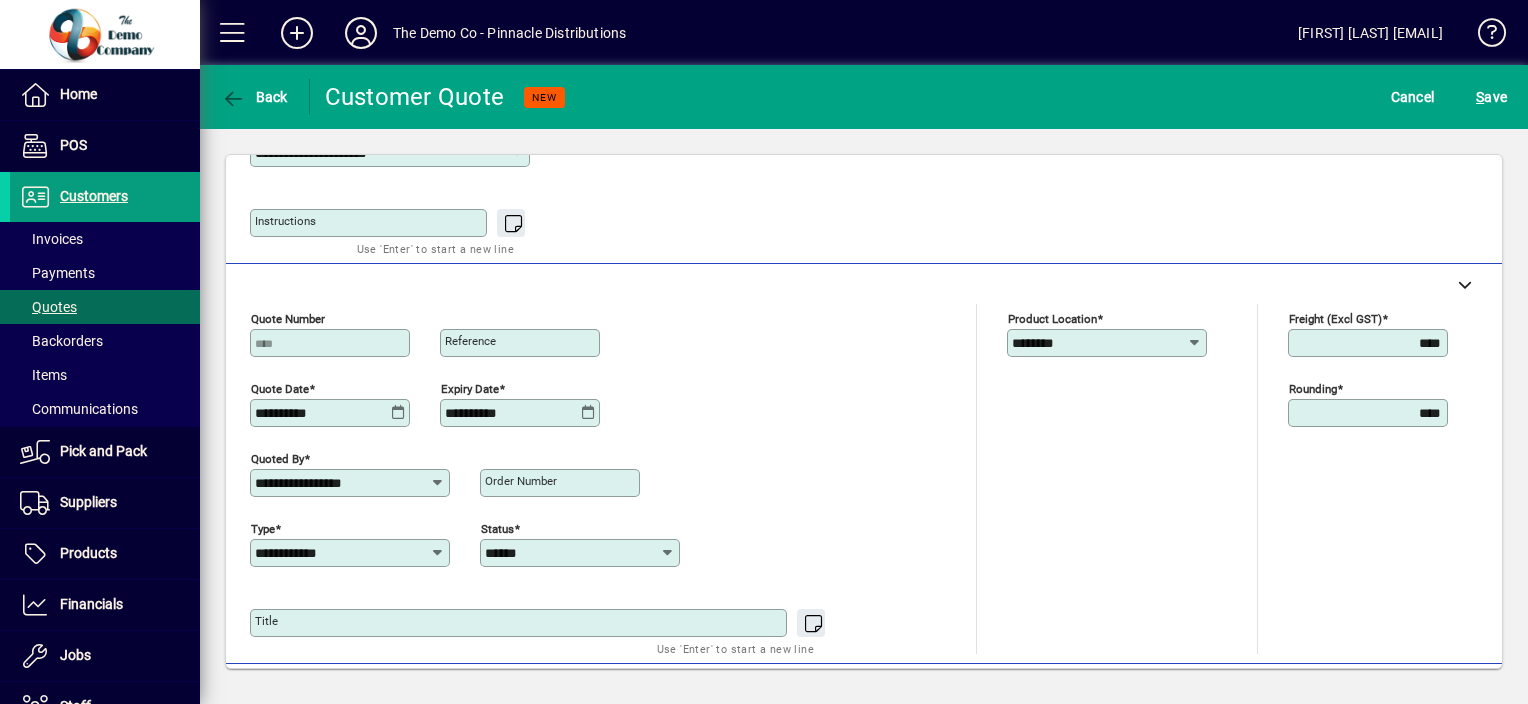scroll, scrollTop: 386, scrollLeft: 0, axis: vertical 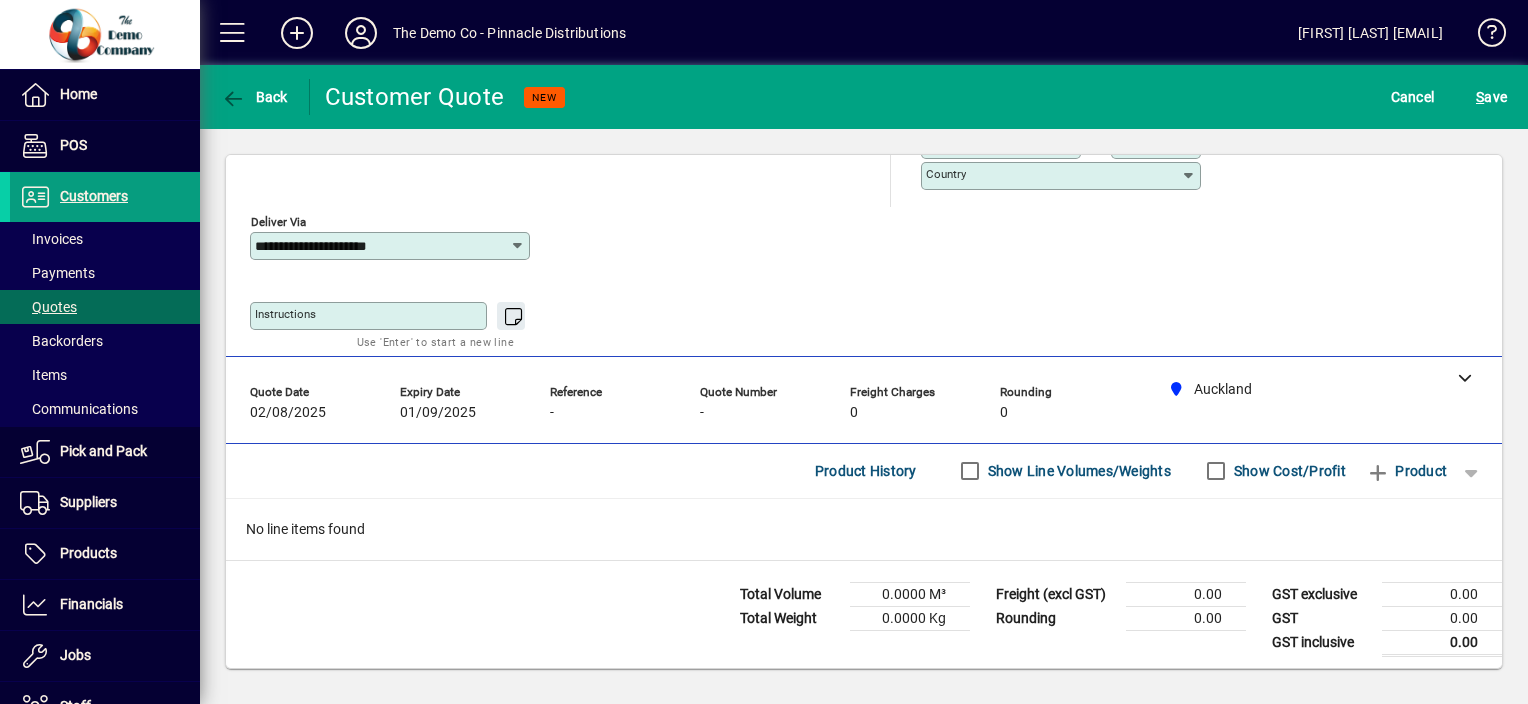 click on "**********" 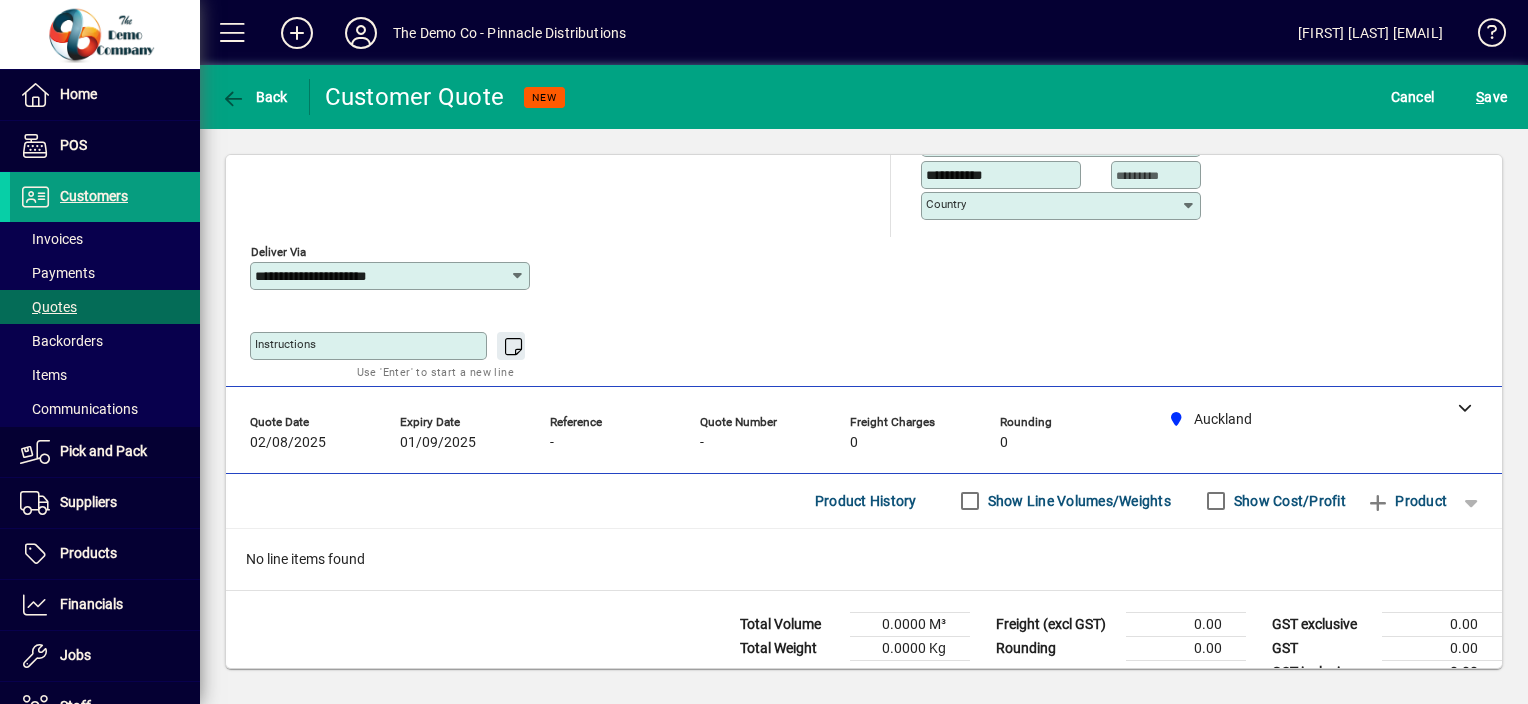 scroll, scrollTop: 369, scrollLeft: 0, axis: vertical 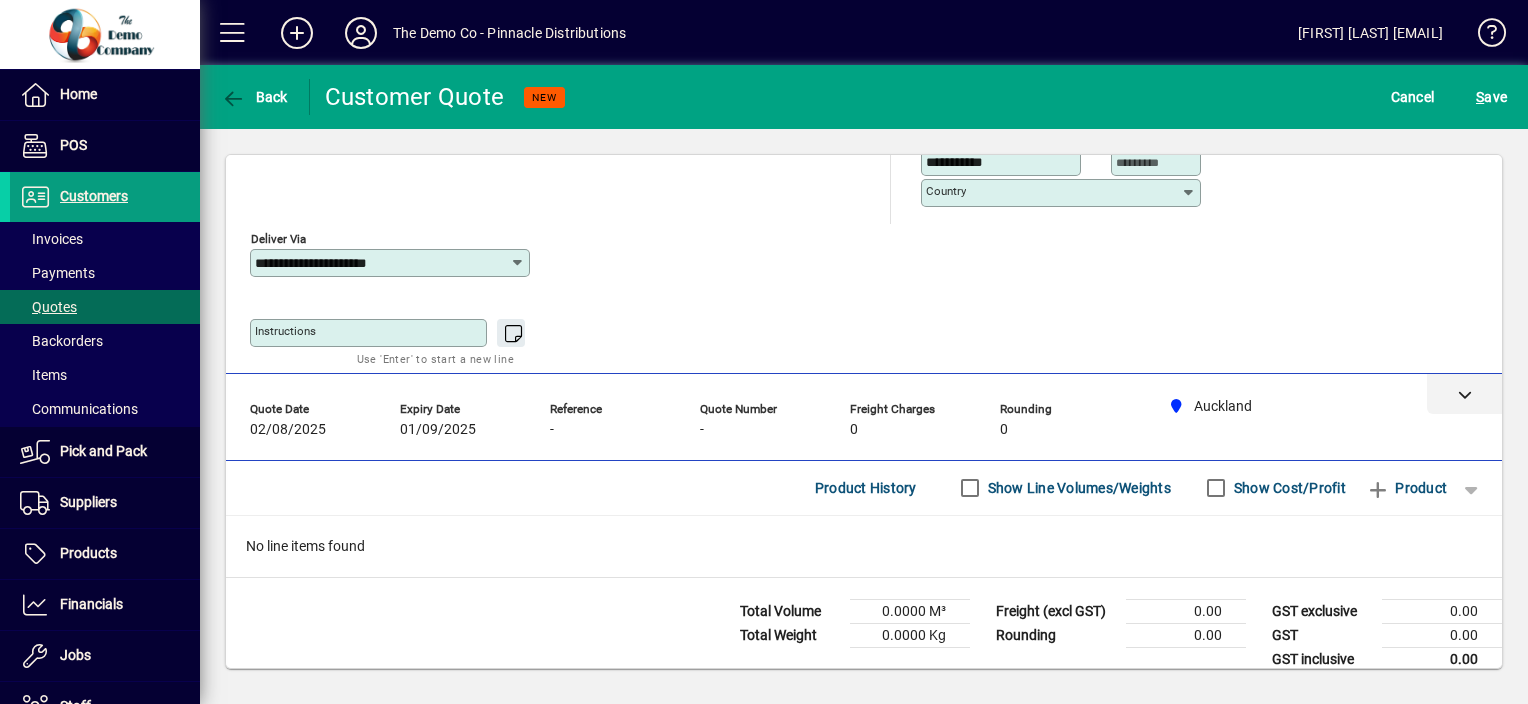 click 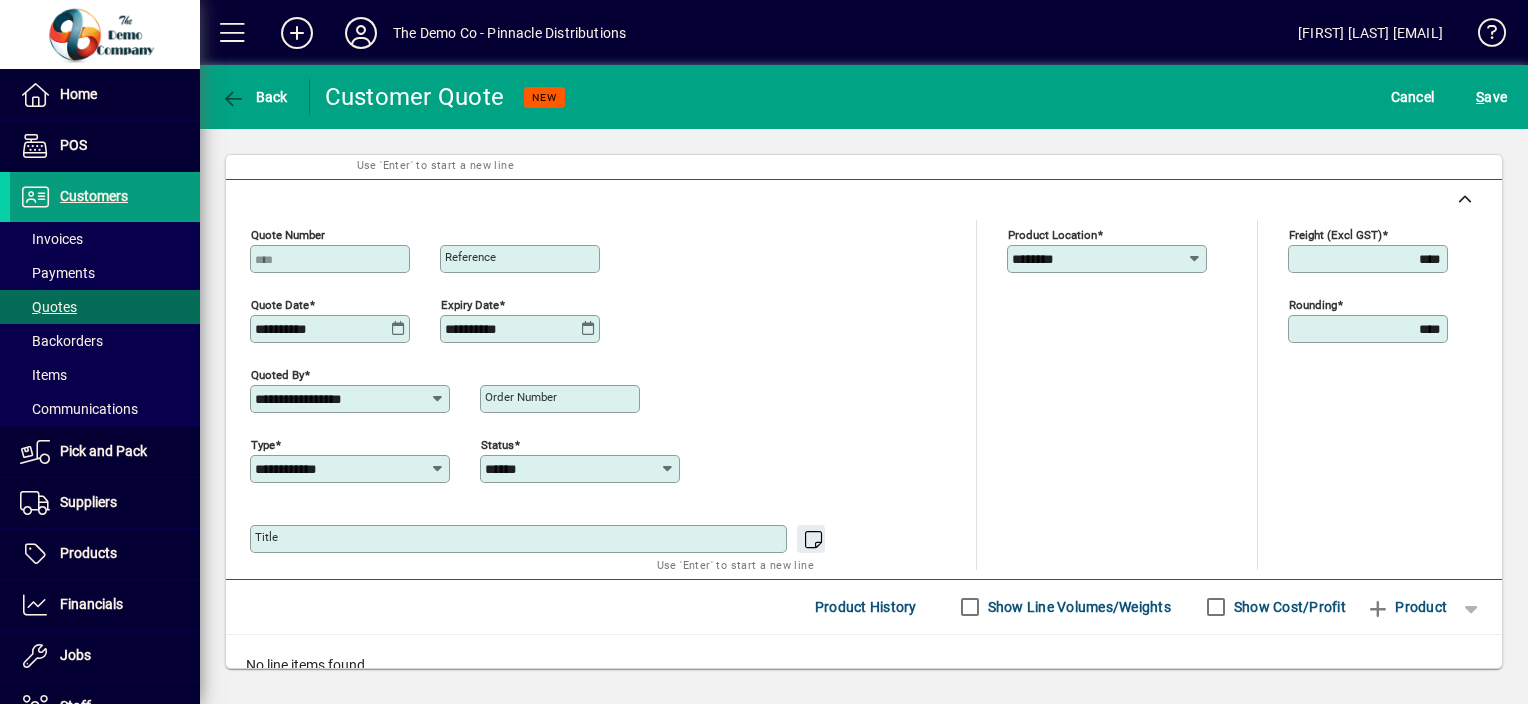 scroll, scrollTop: 567, scrollLeft: 0, axis: vertical 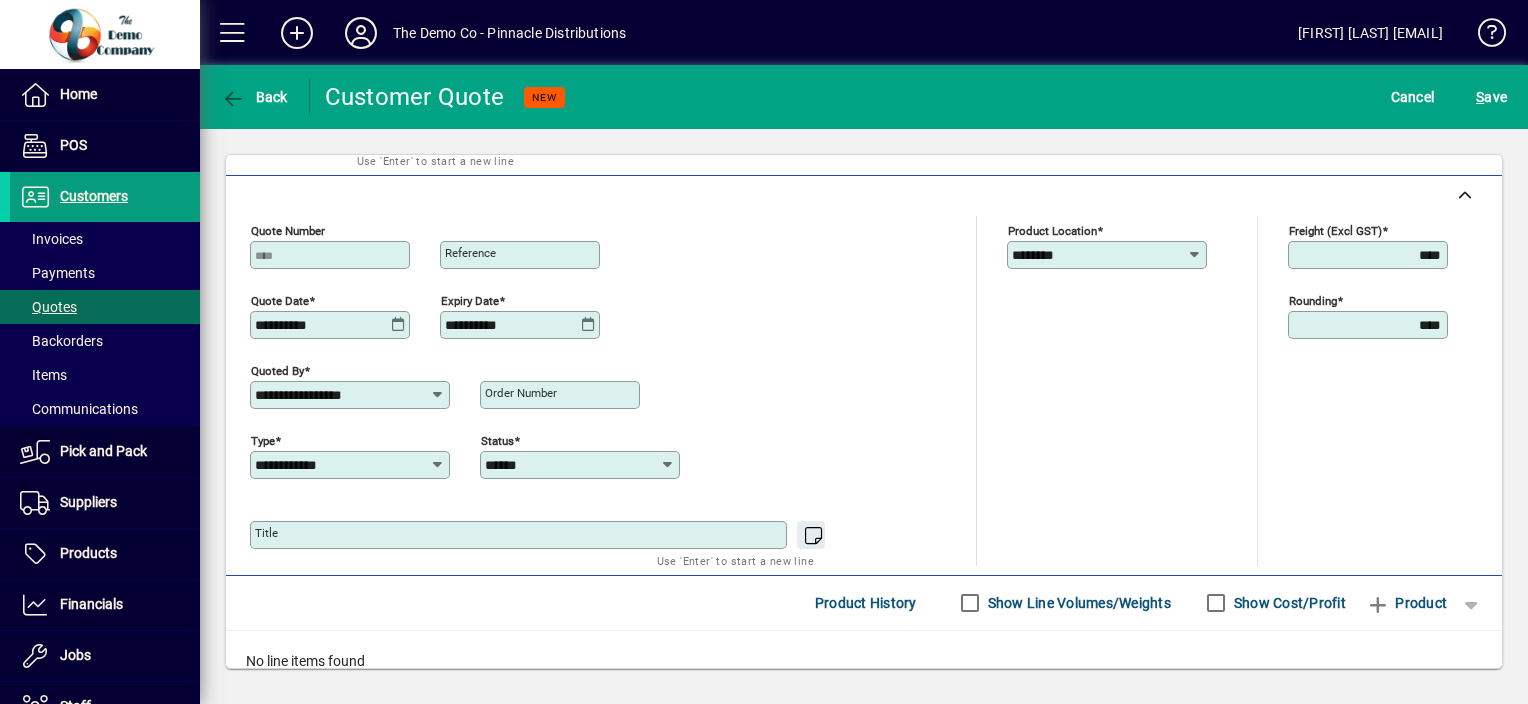 click on "Product location ********" 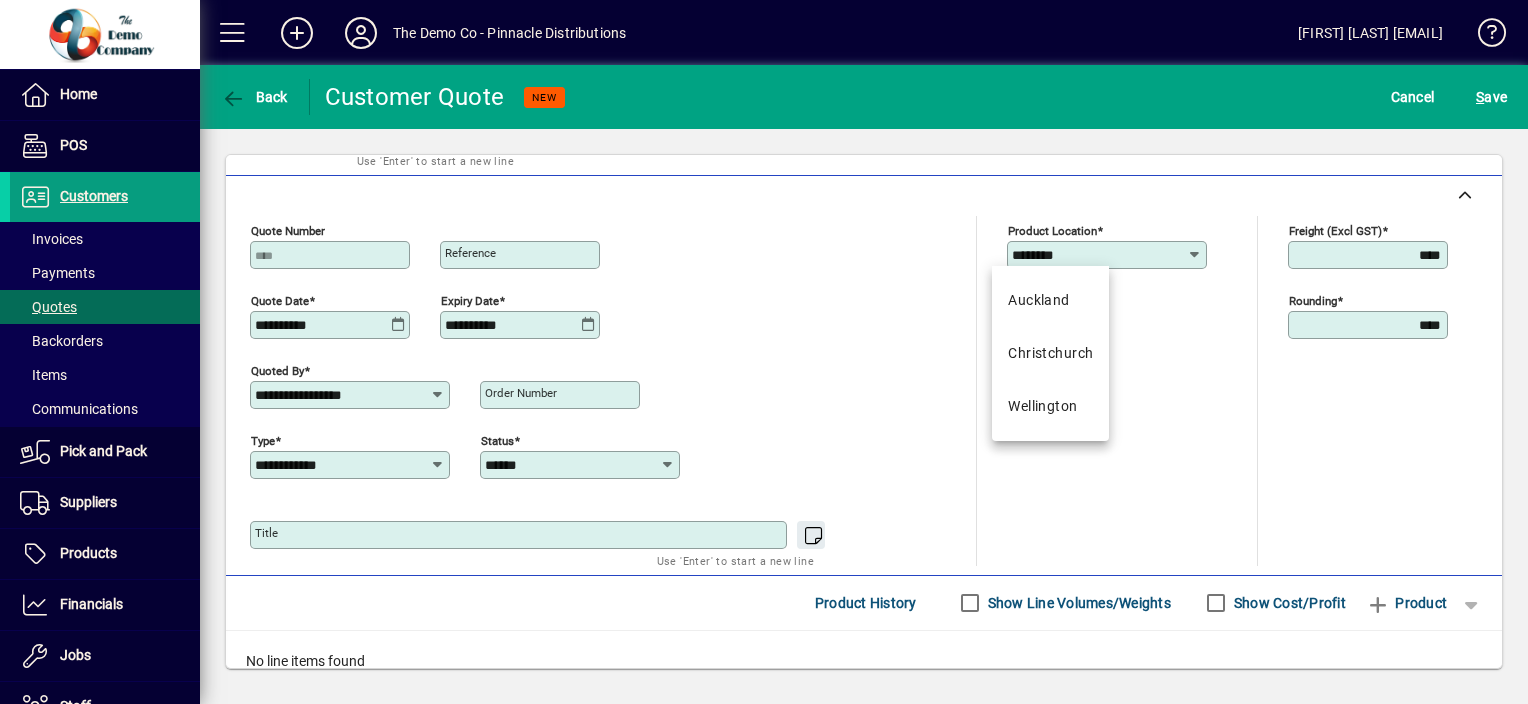 click 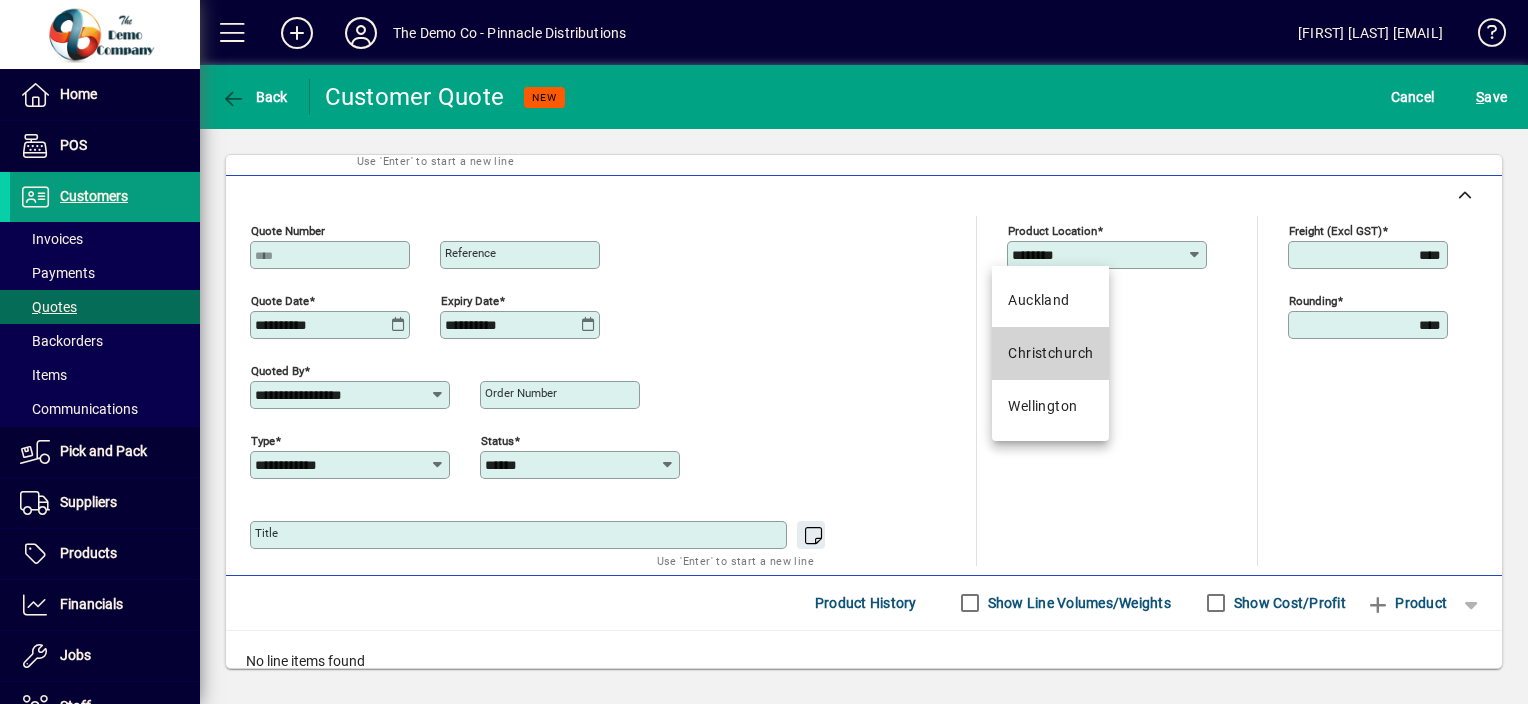 click on "Christchurch" at bounding box center [1050, 353] 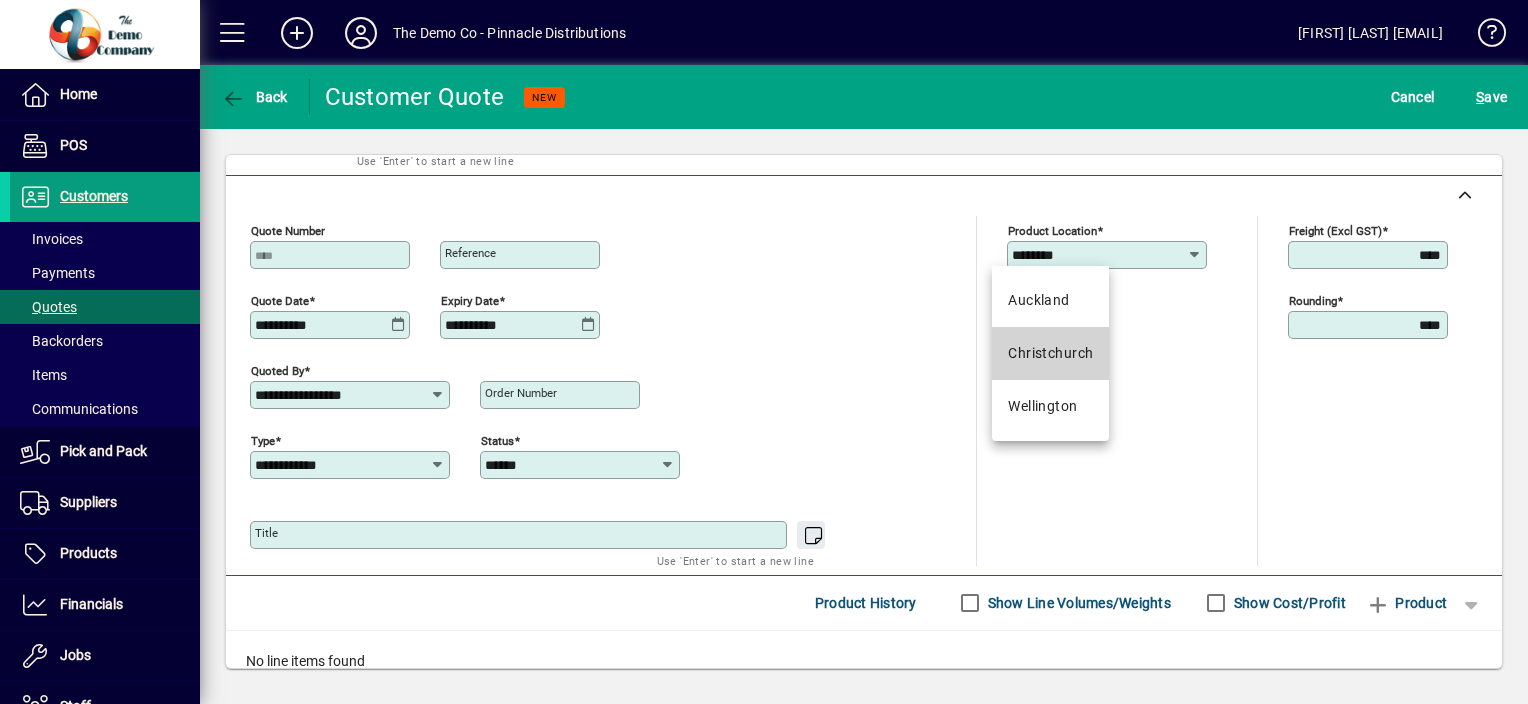 type on "**********" 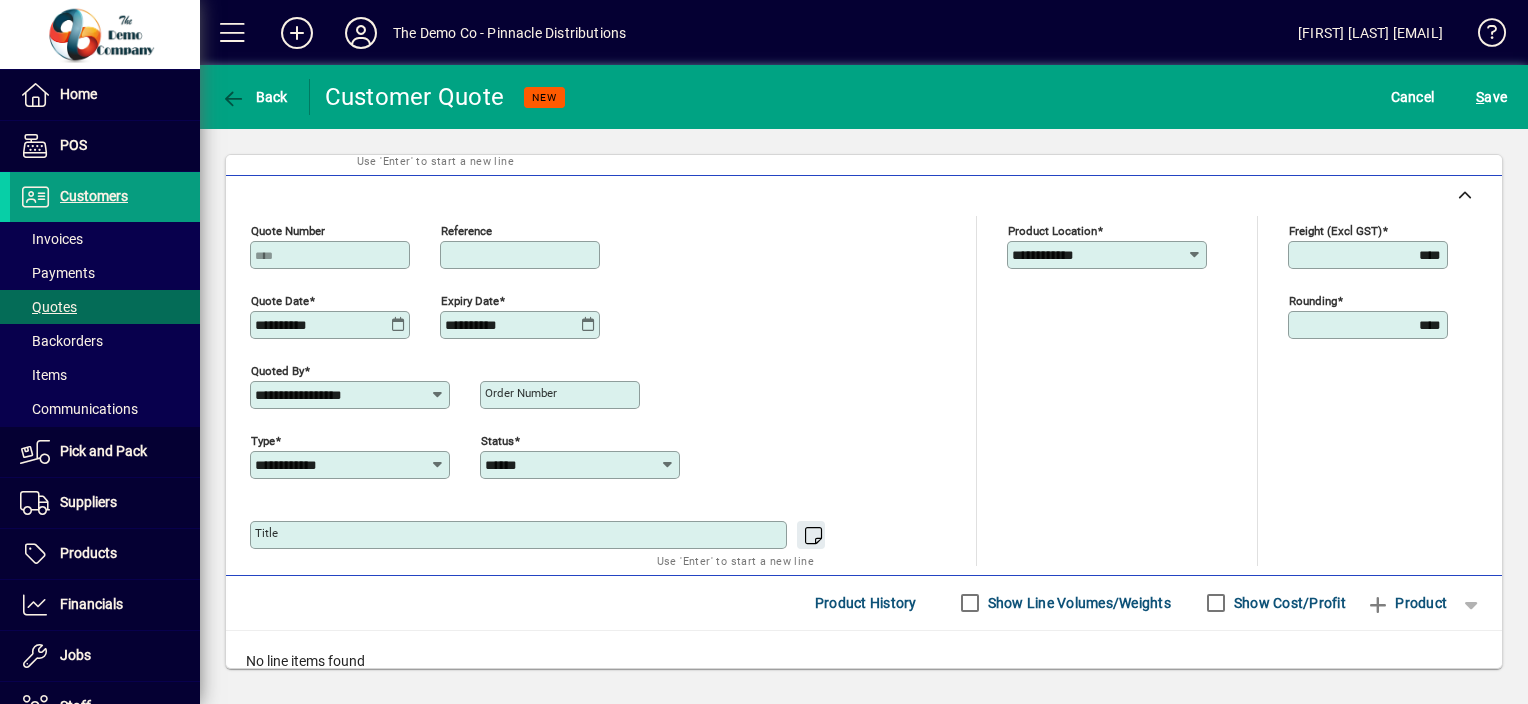 click on "Reference" at bounding box center [522, 255] 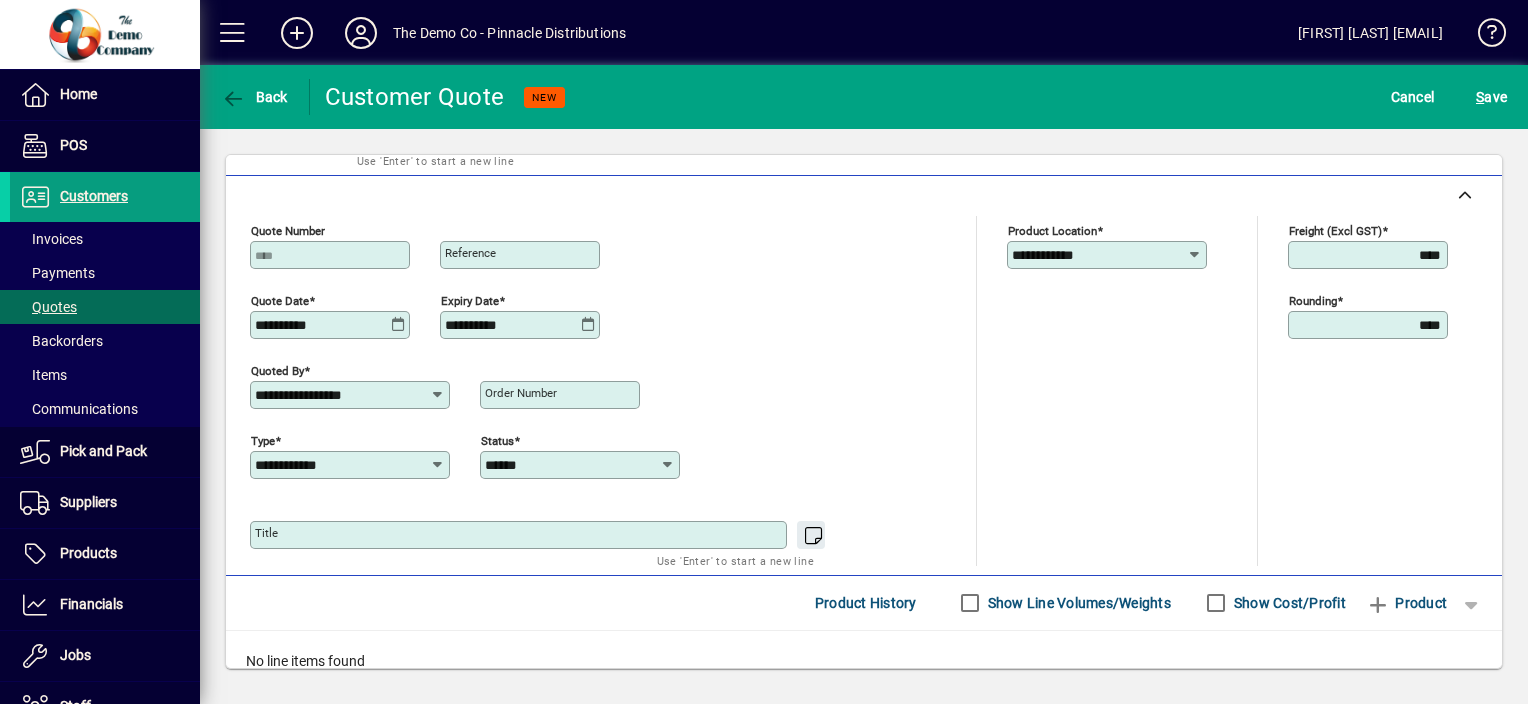 click on "Quote number Reference" 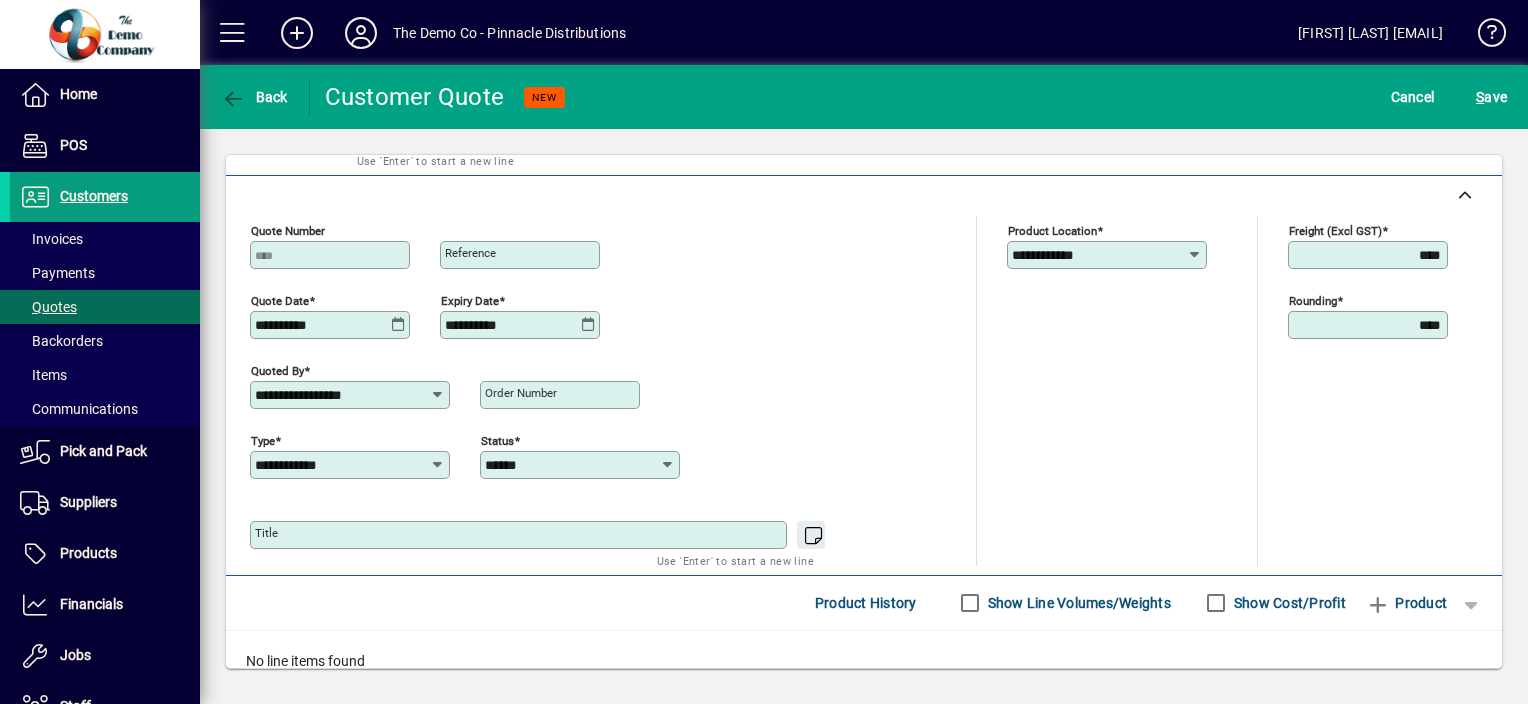 click on "Reference" at bounding box center (470, 253) 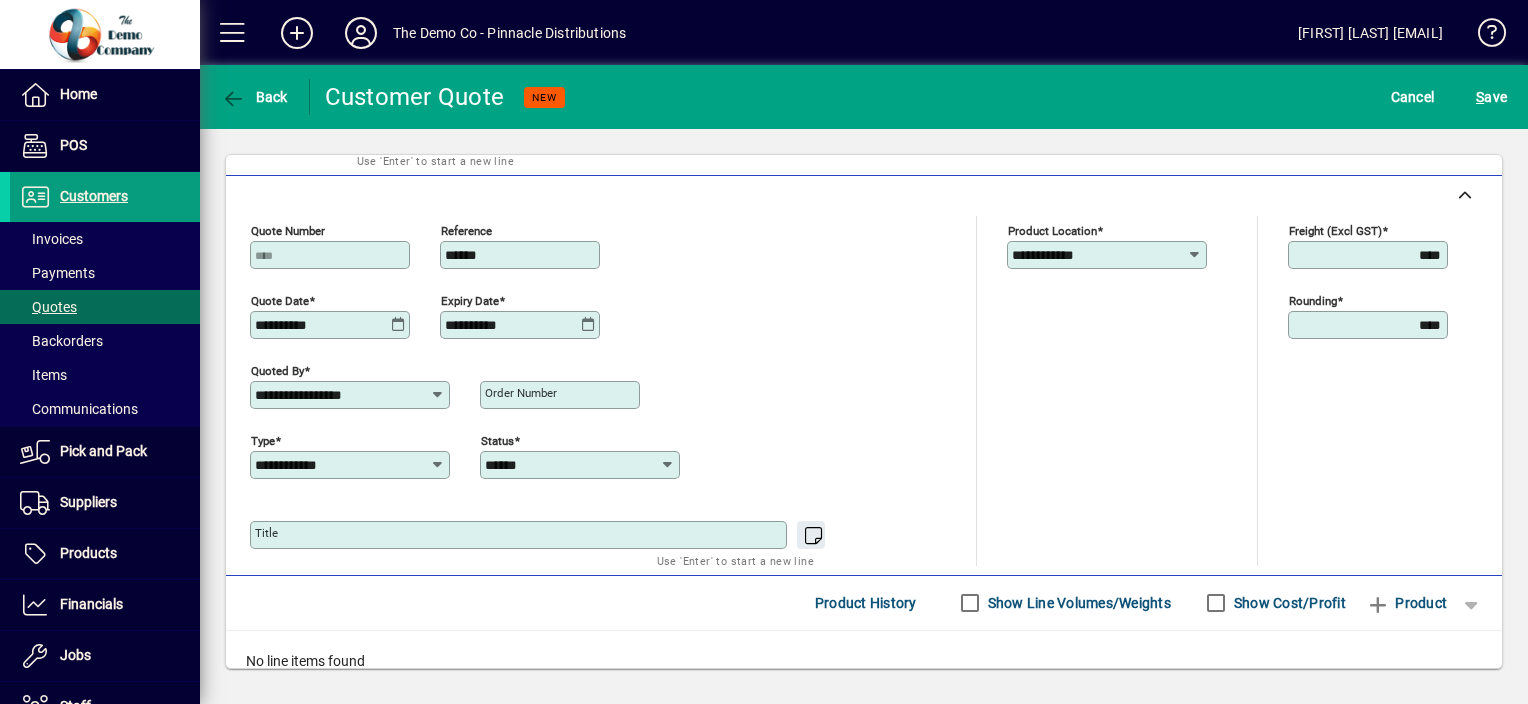 type on "******" 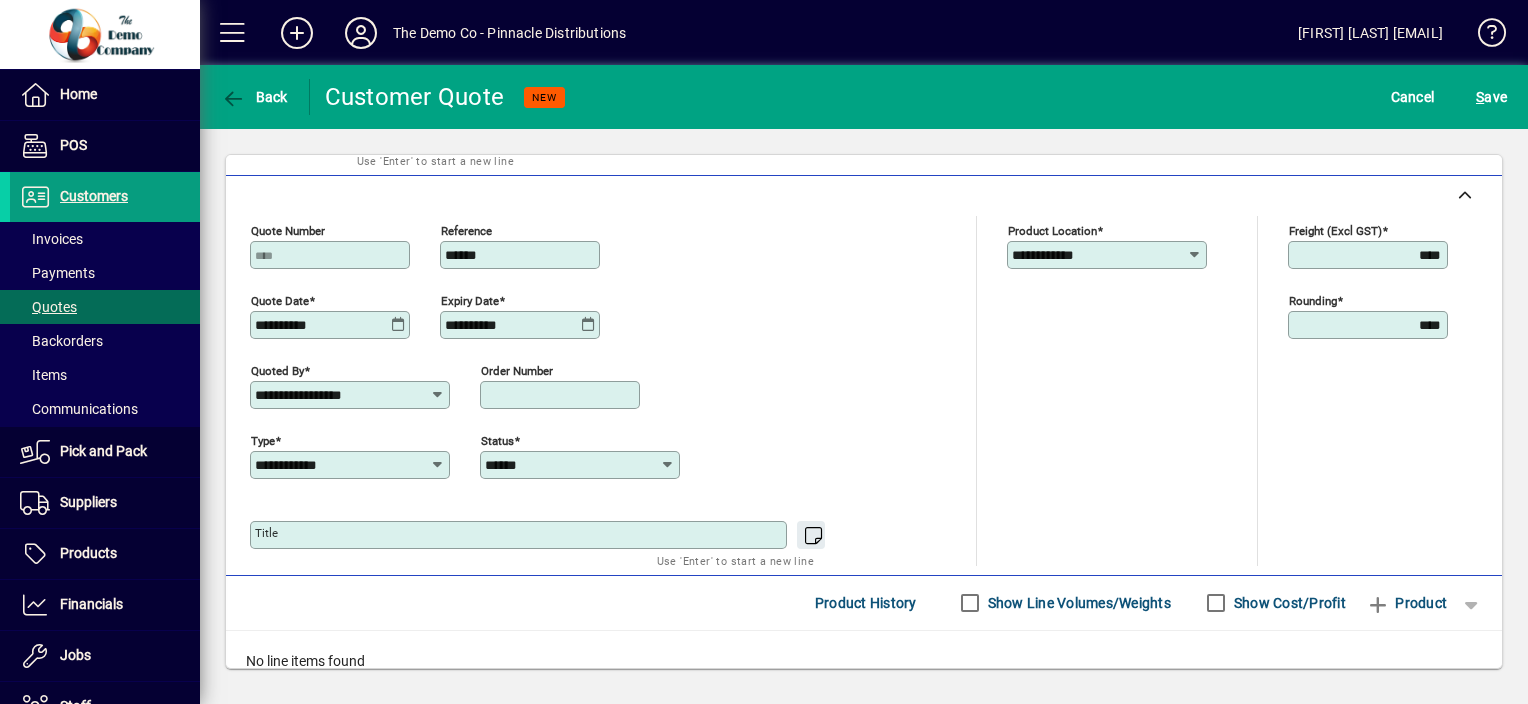 click on "Order number" at bounding box center [562, 395] 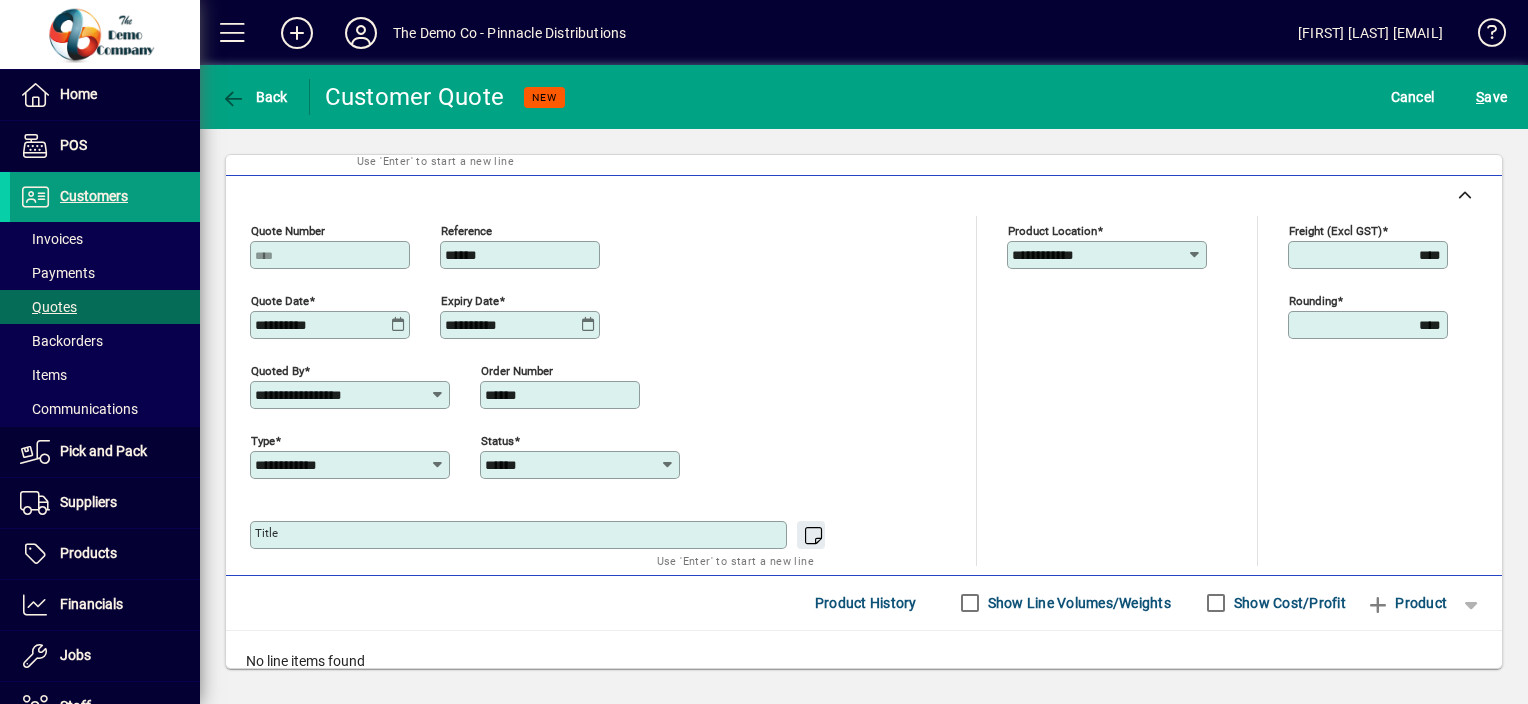 type on "******" 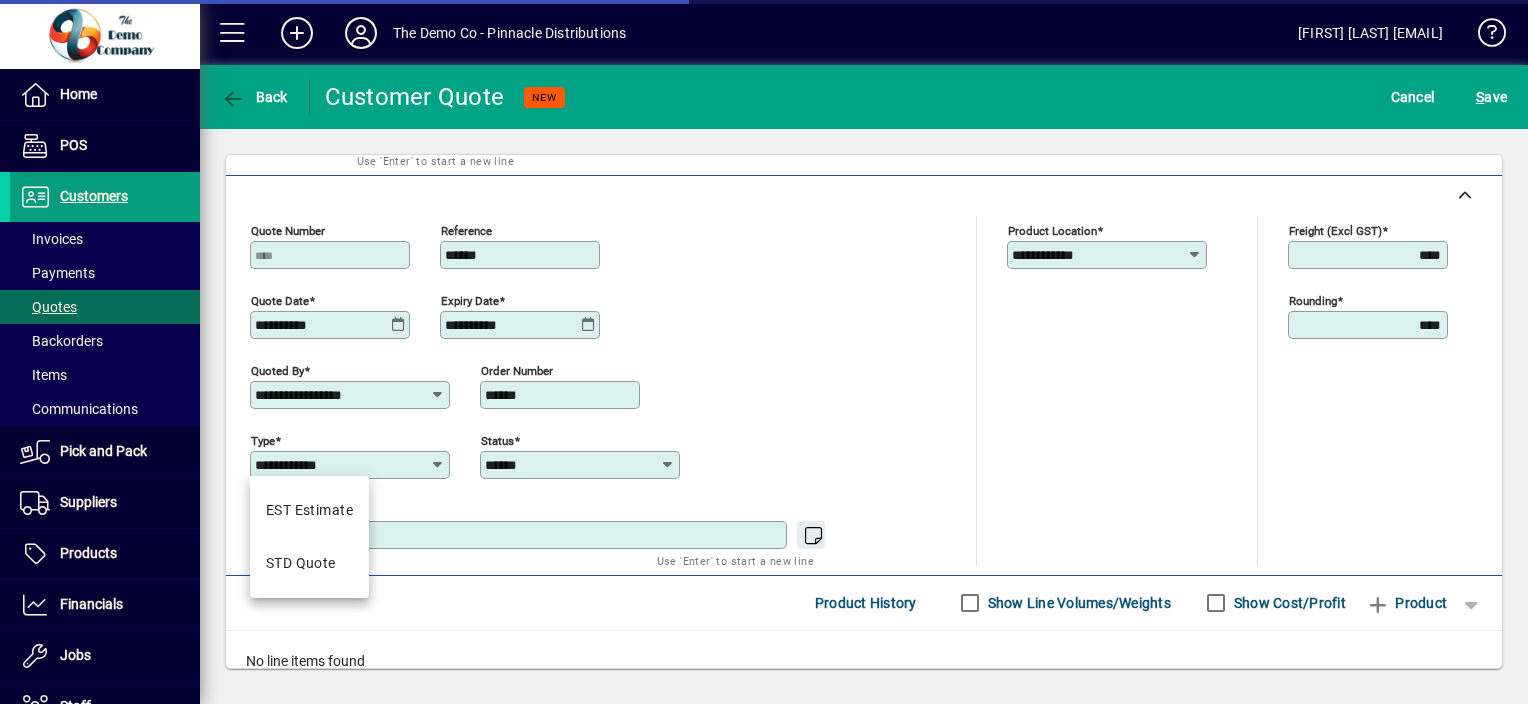 click on "**********" 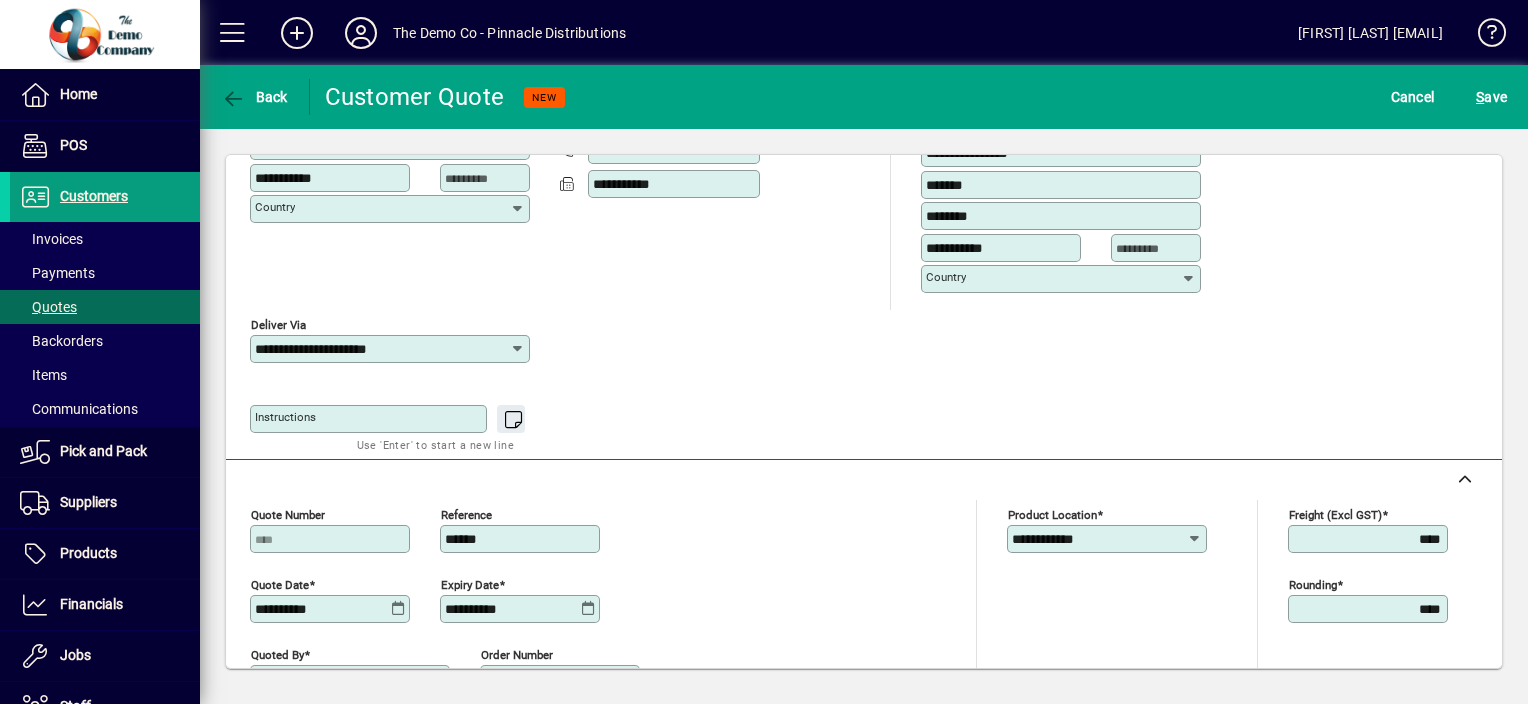 scroll, scrollTop: 276, scrollLeft: 0, axis: vertical 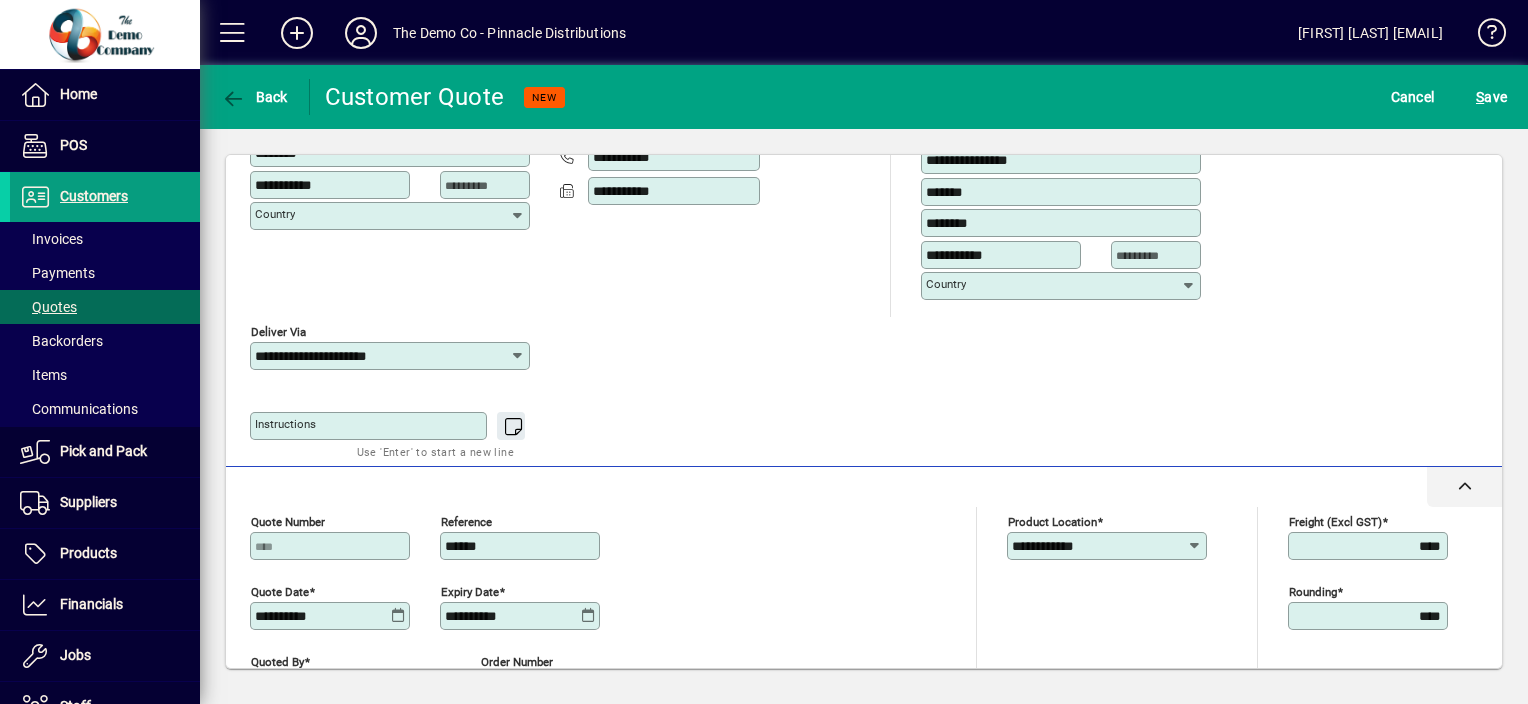 click 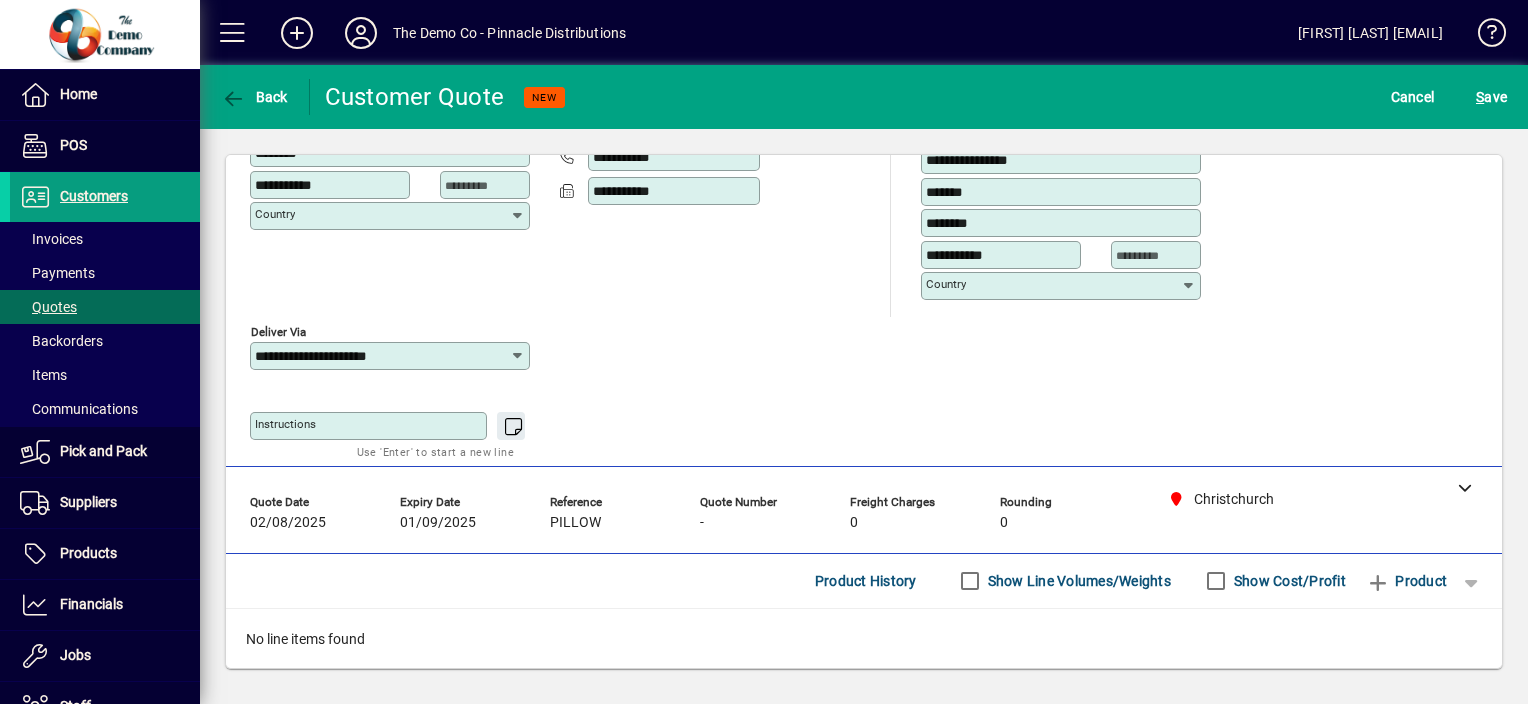 scroll, scrollTop: 386, scrollLeft: 0, axis: vertical 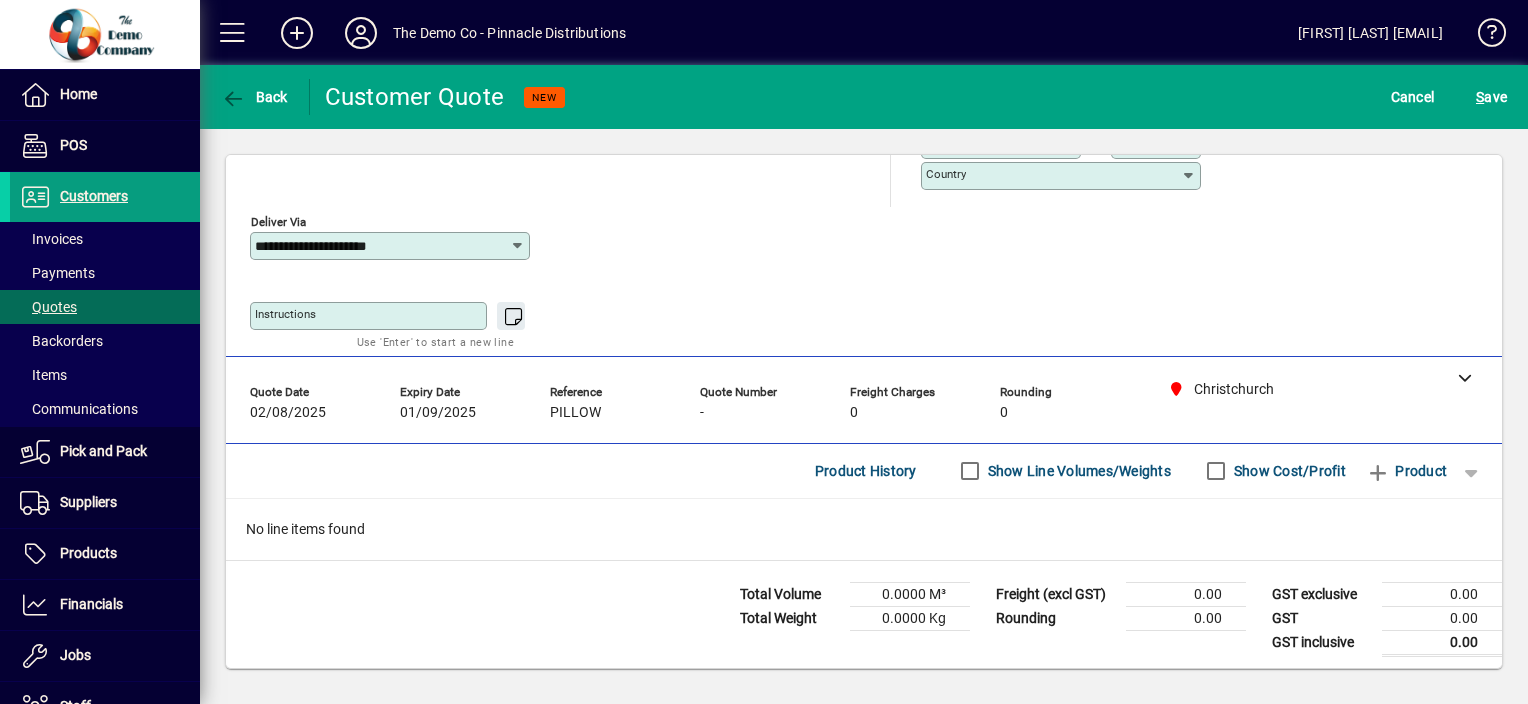 click on "No line items found" 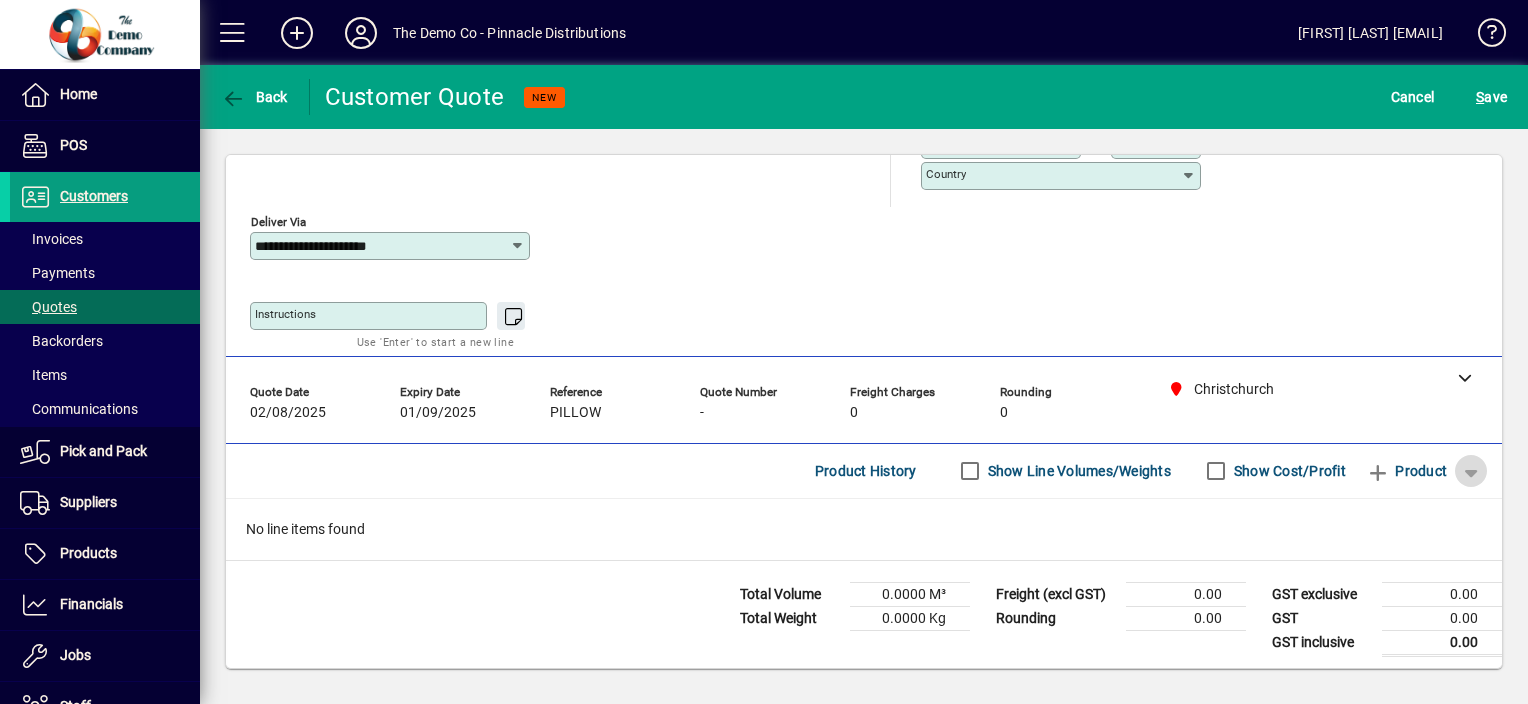 click 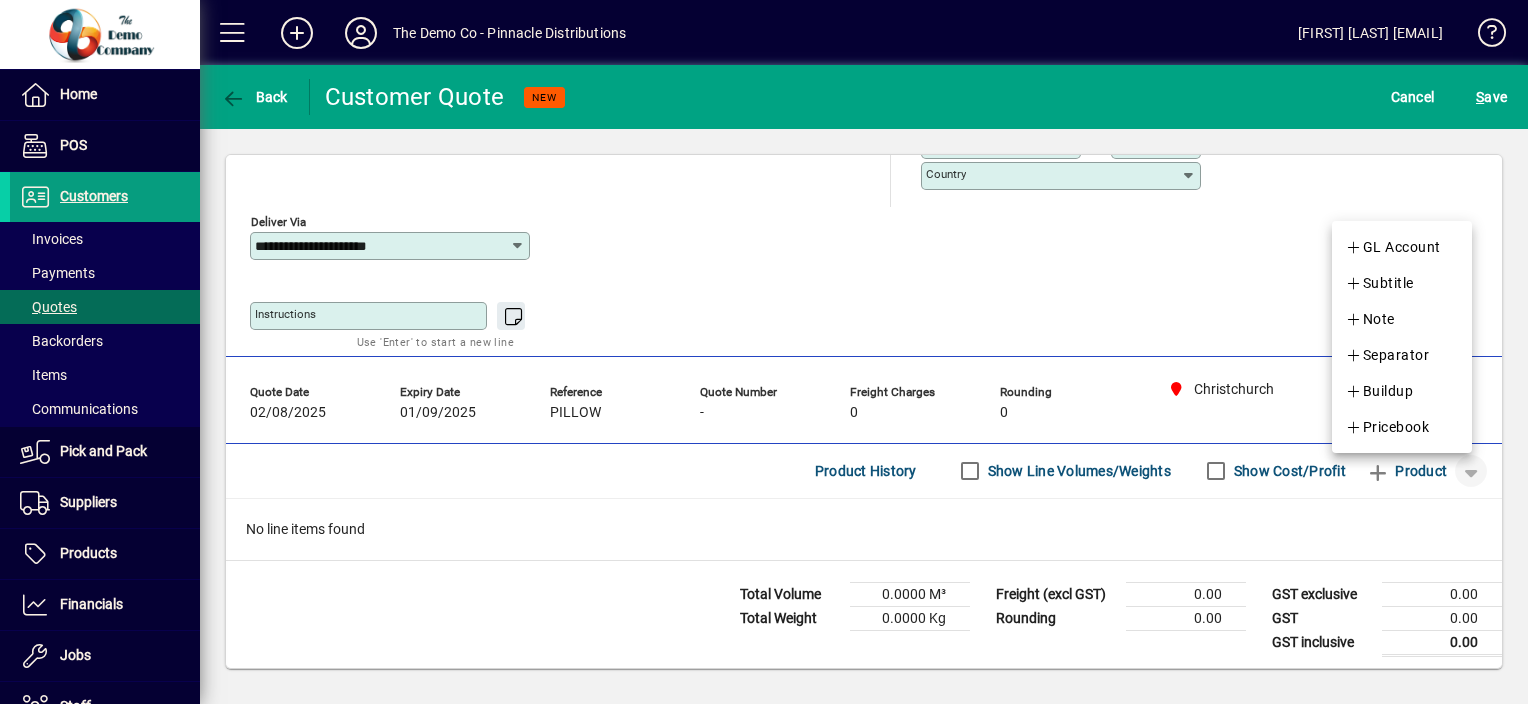 click at bounding box center [764, 352] 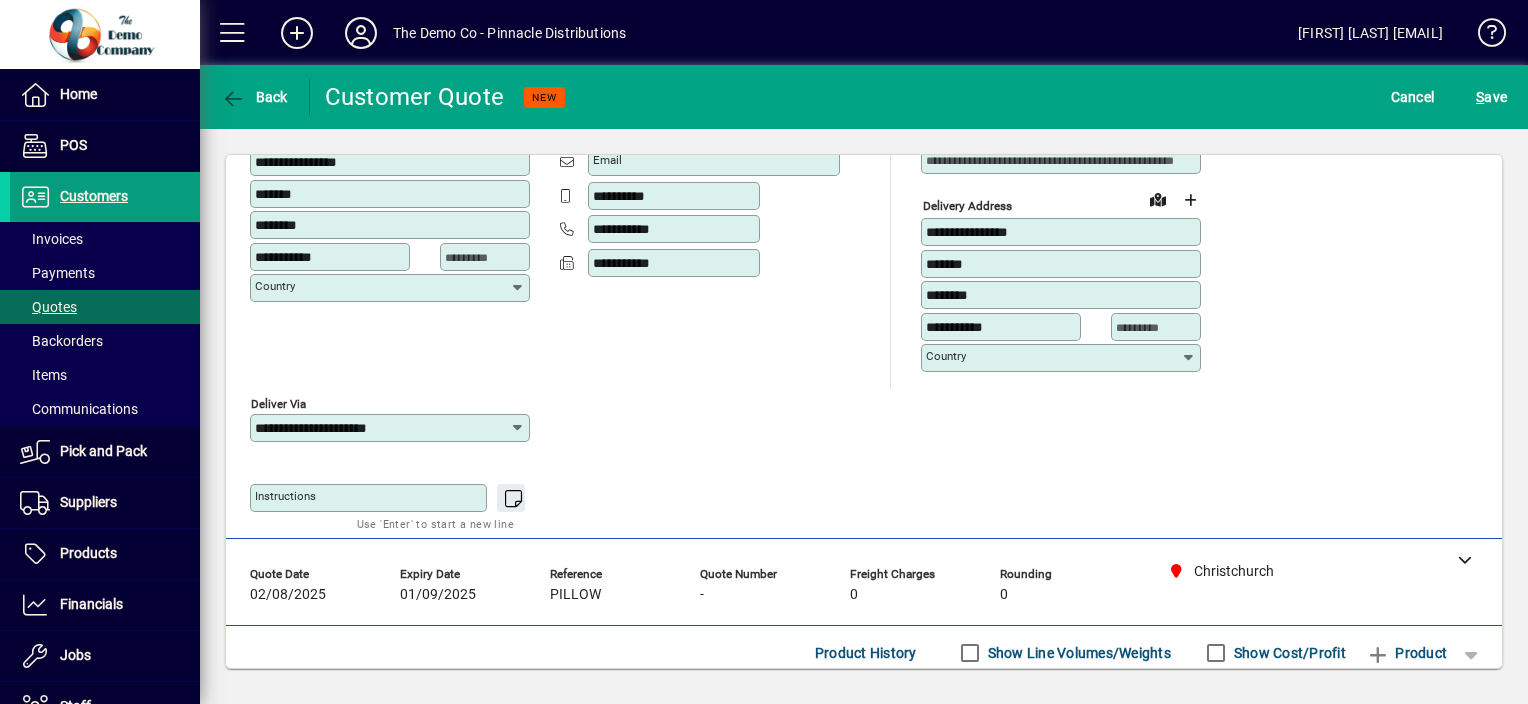 scroll, scrollTop: 386, scrollLeft: 0, axis: vertical 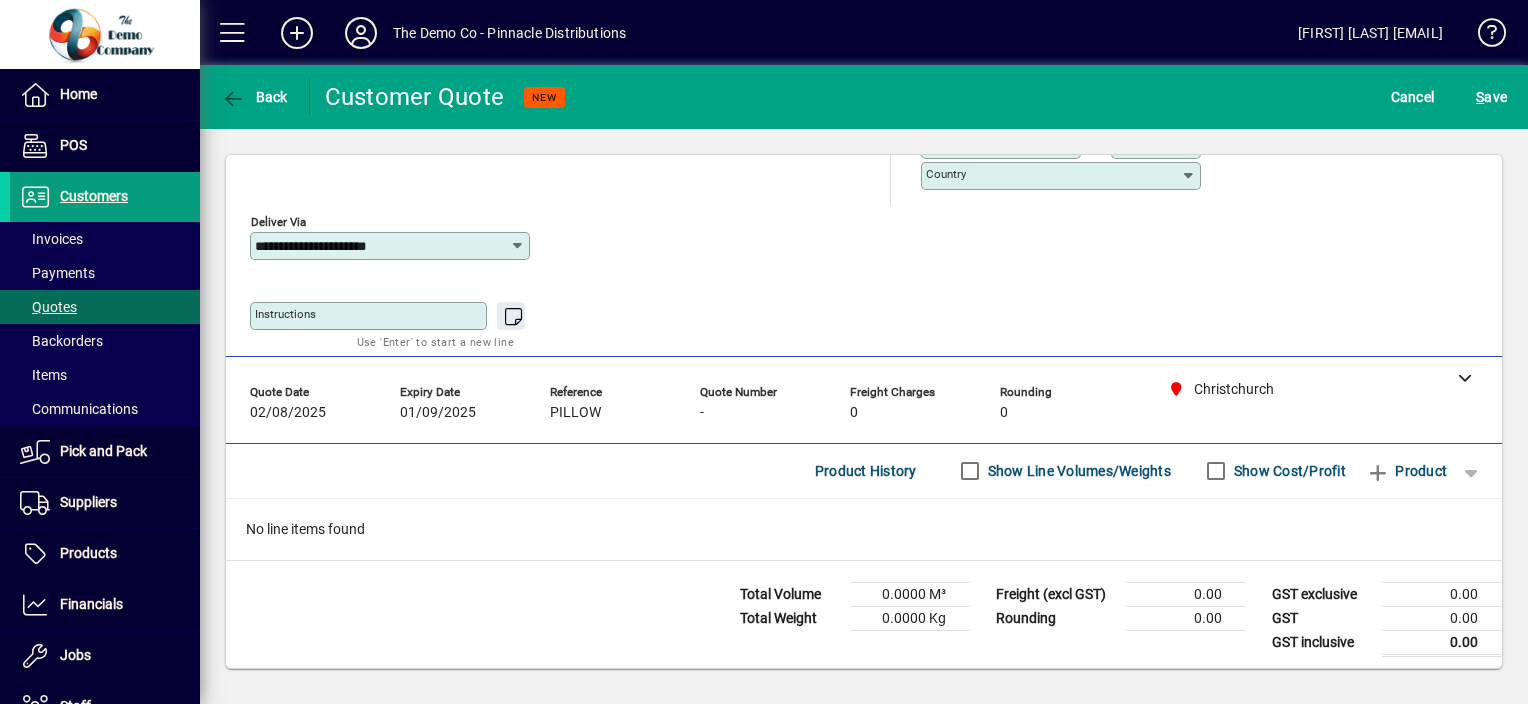 click 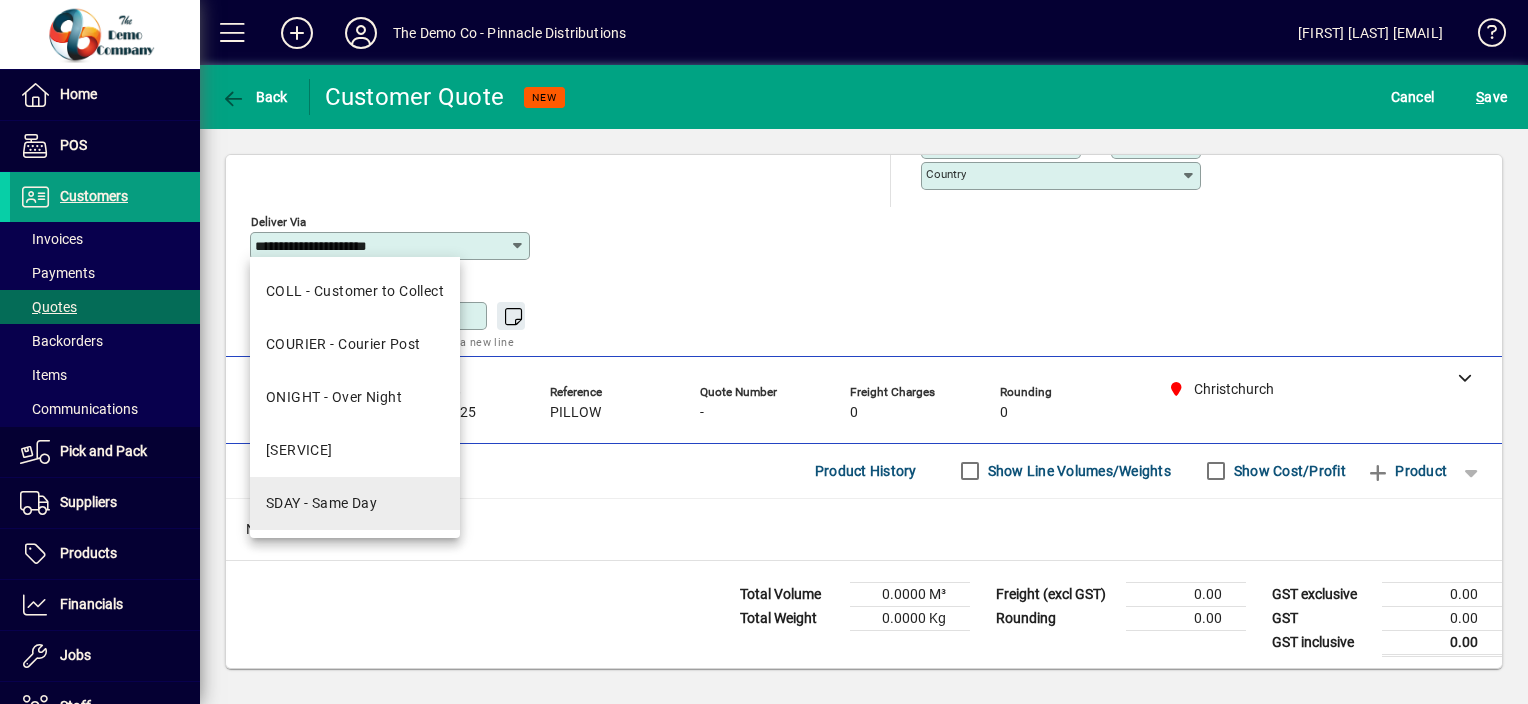 click on "SDAY - Same Day" at bounding box center [355, 503] 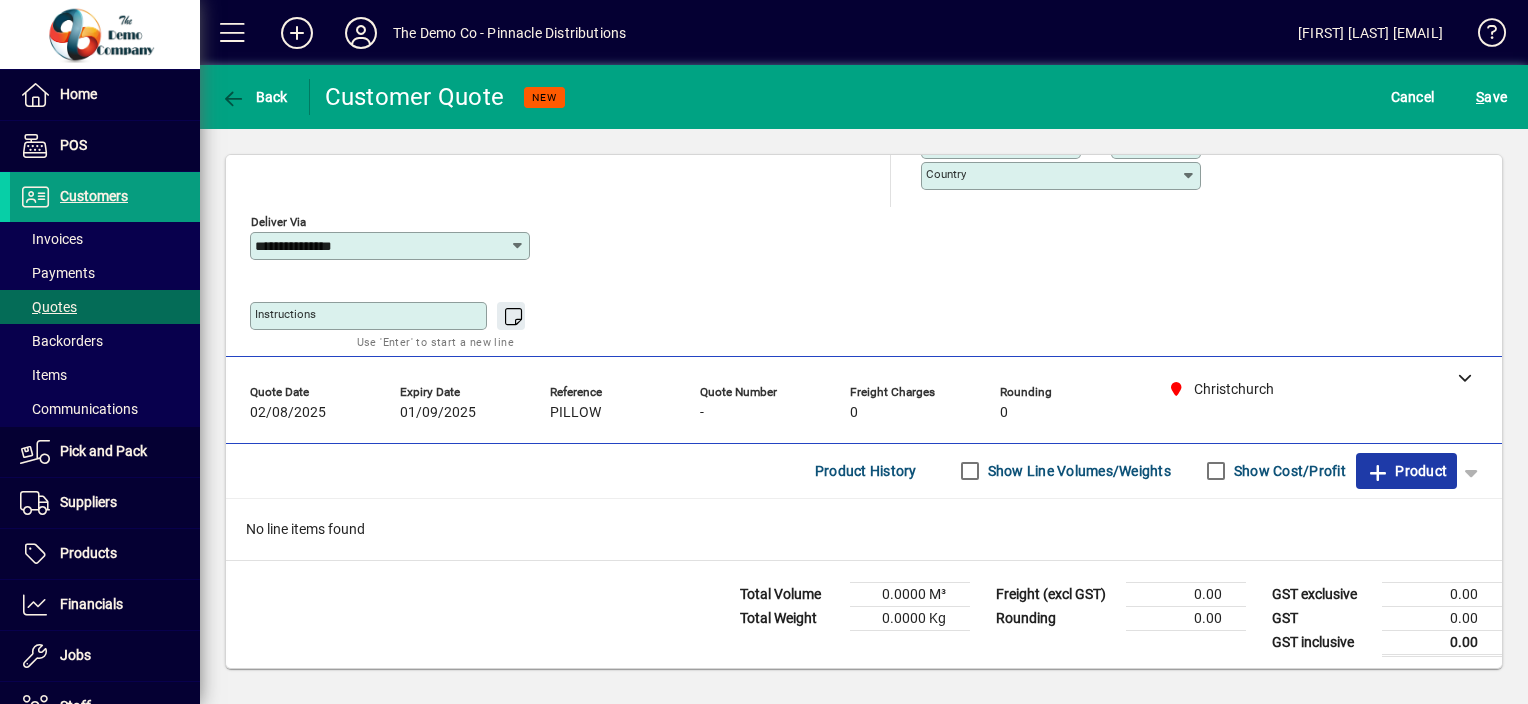 click 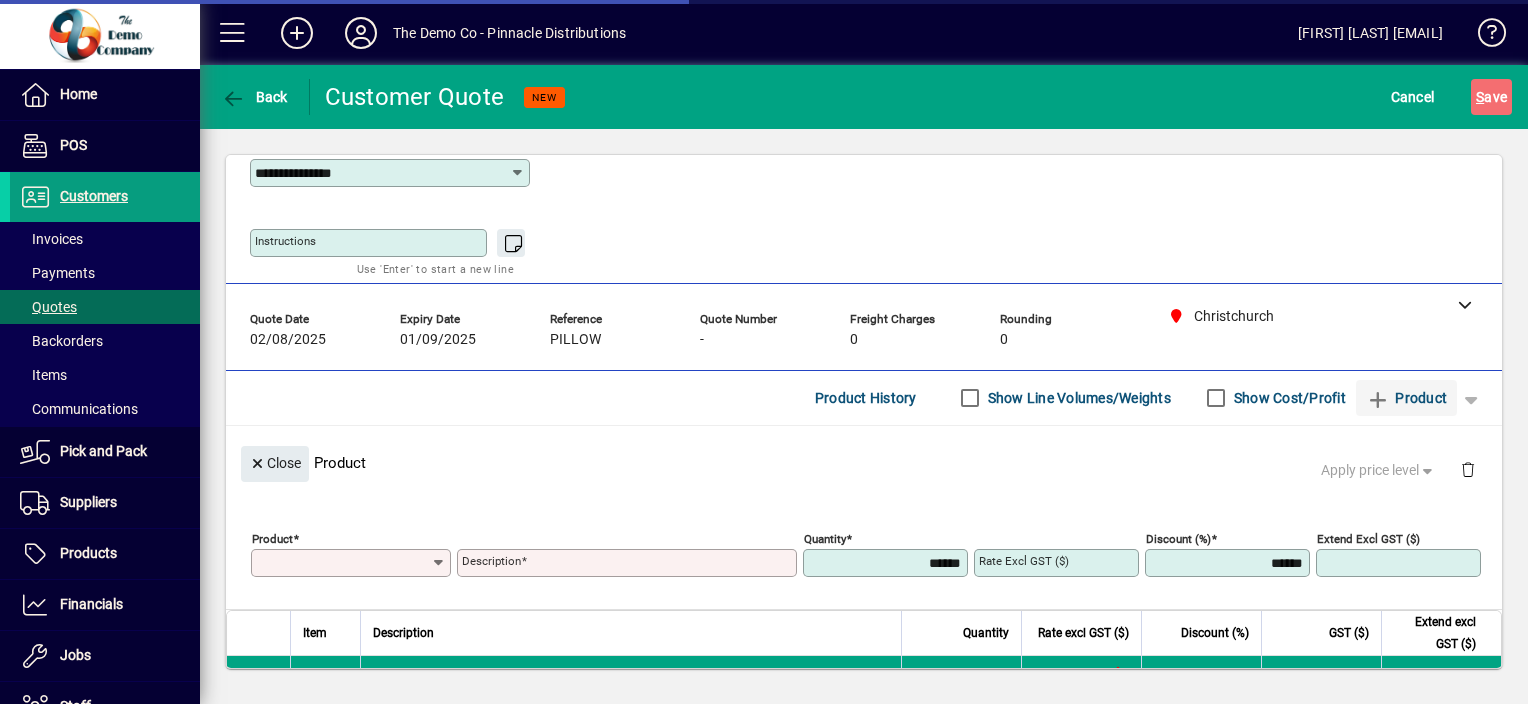 scroll, scrollTop: 113, scrollLeft: 0, axis: vertical 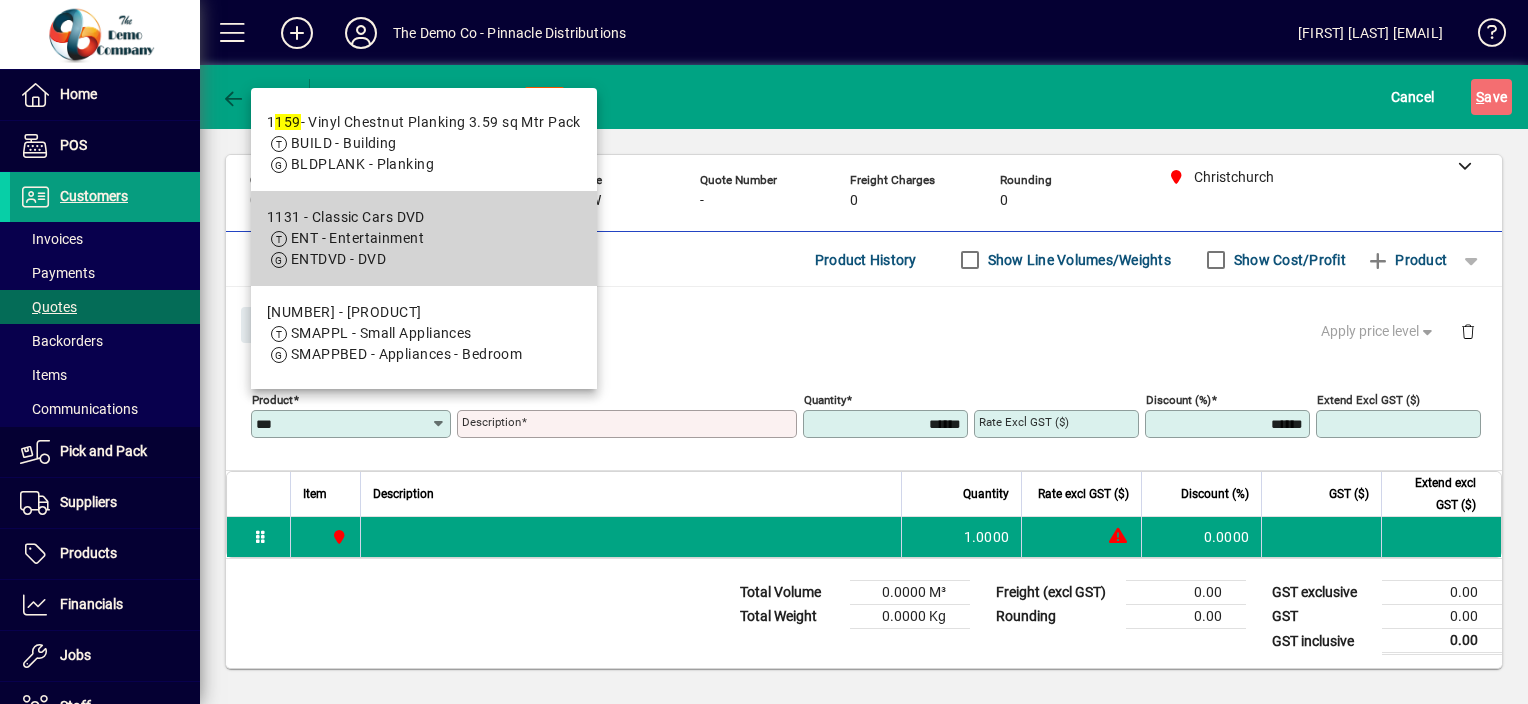 click on "[NUMBER] - [PRODUCT] [PRODUCT] - [PRODUCT]" at bounding box center [424, 238] 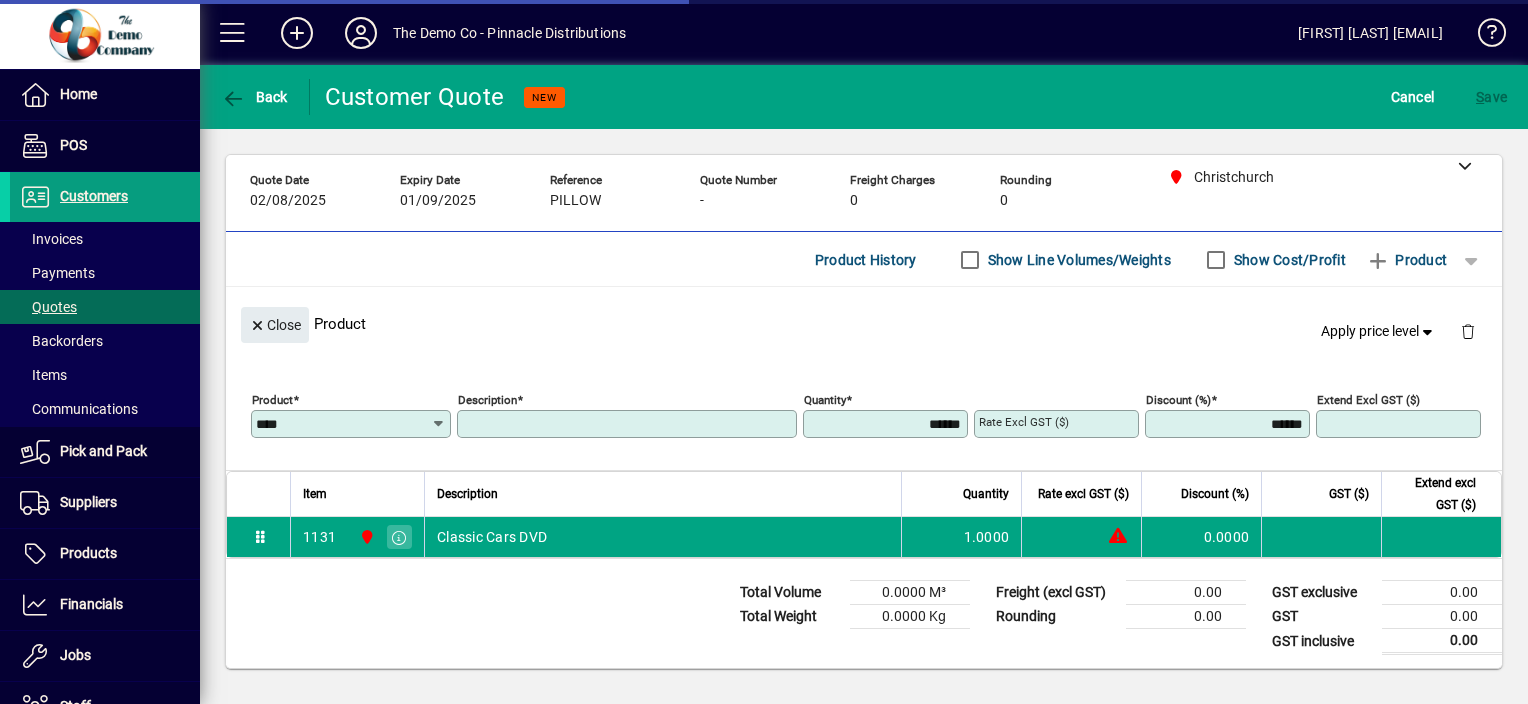 type on "**********" 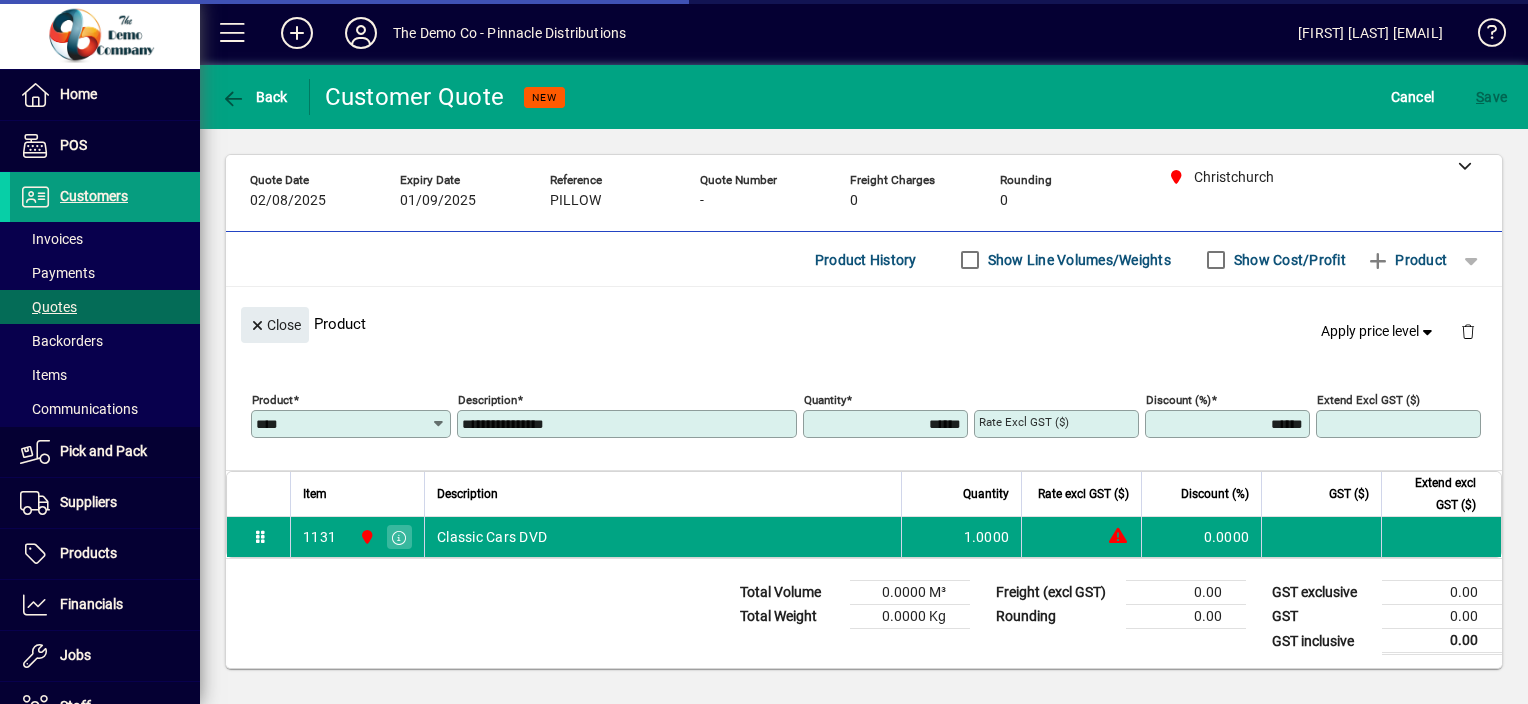 type on "*******" 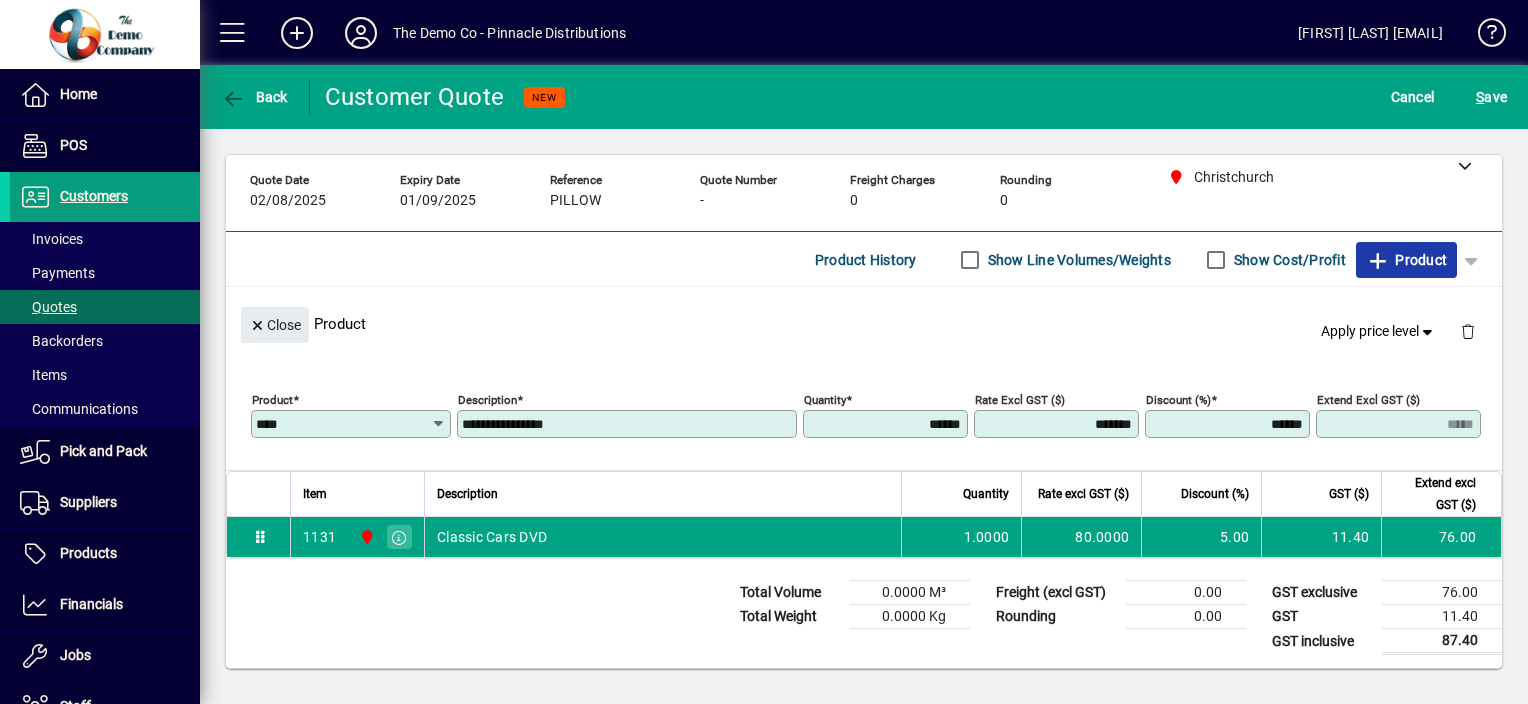 click 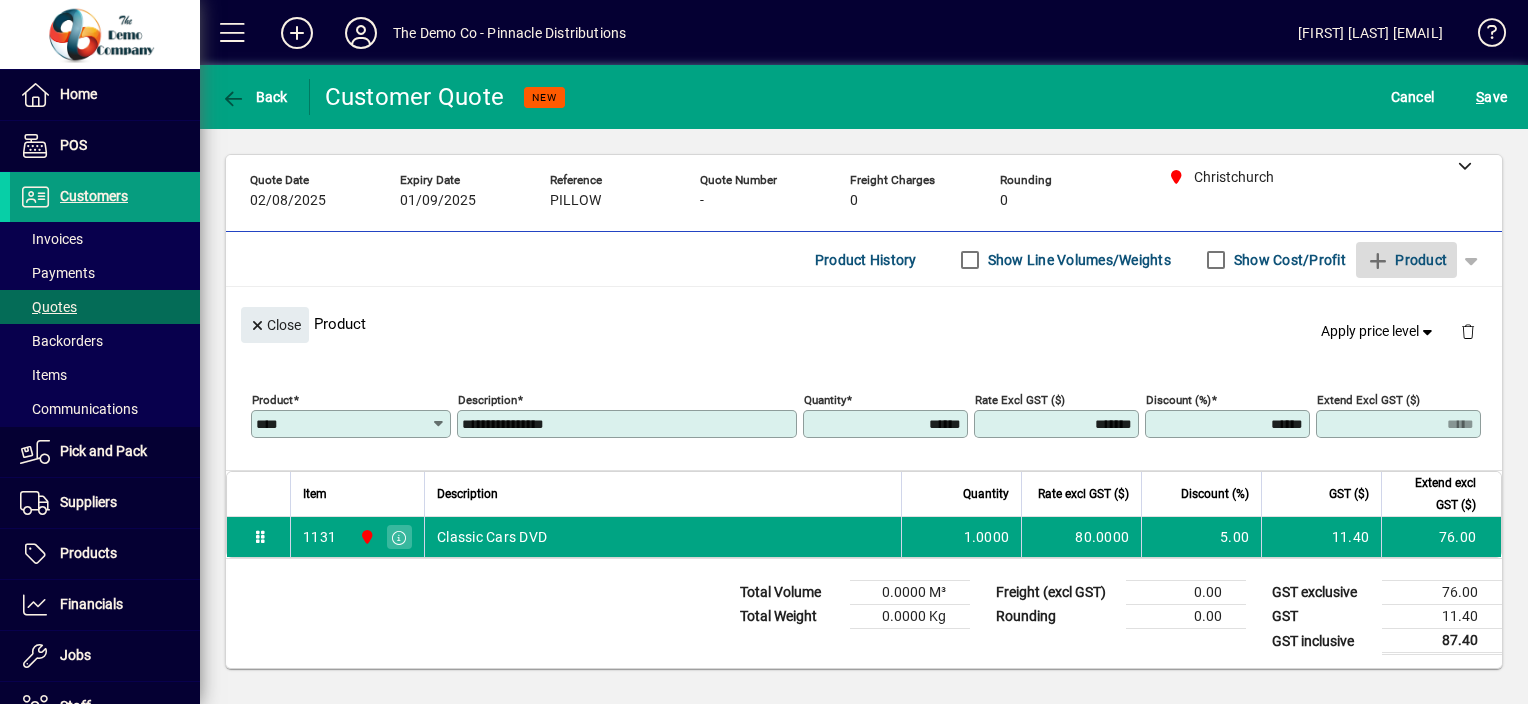 type 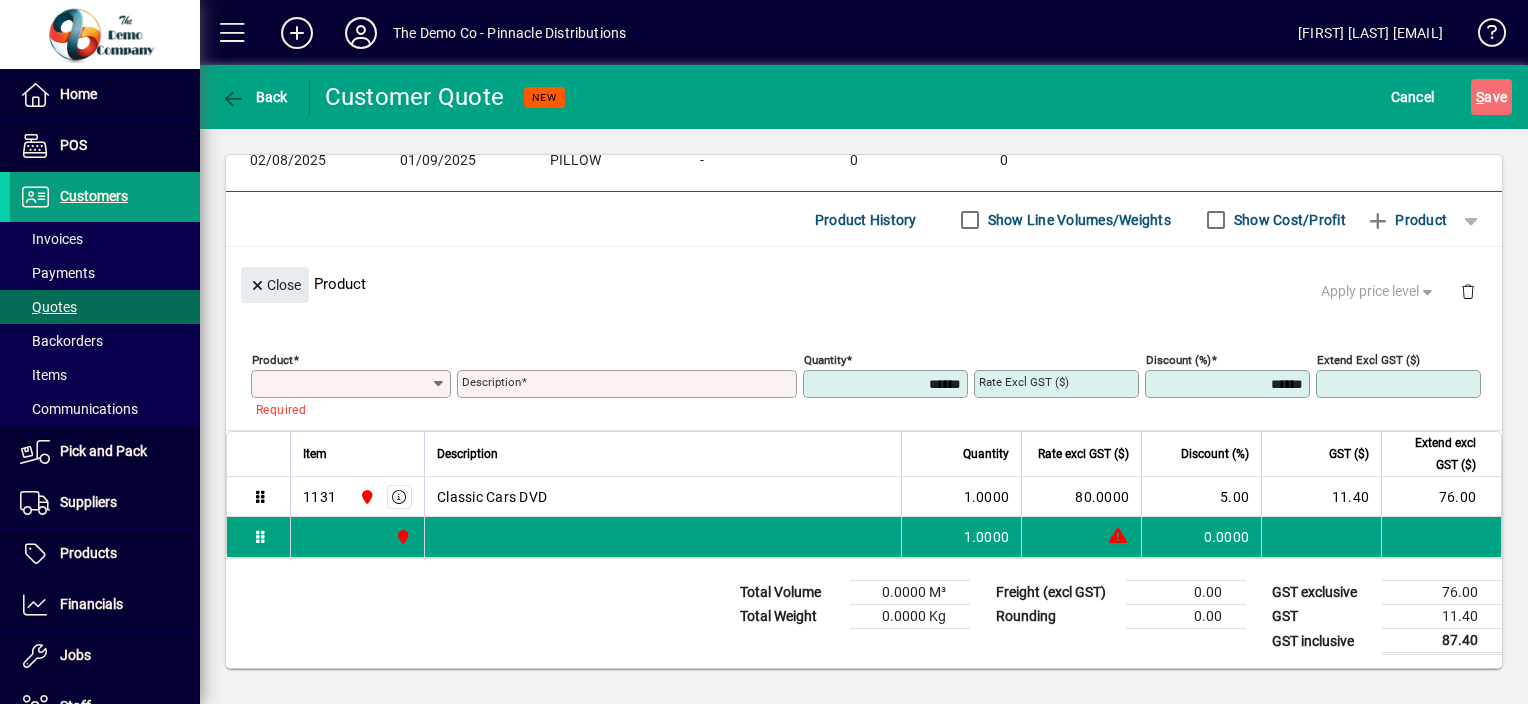 scroll, scrollTop: 10, scrollLeft: 0, axis: vertical 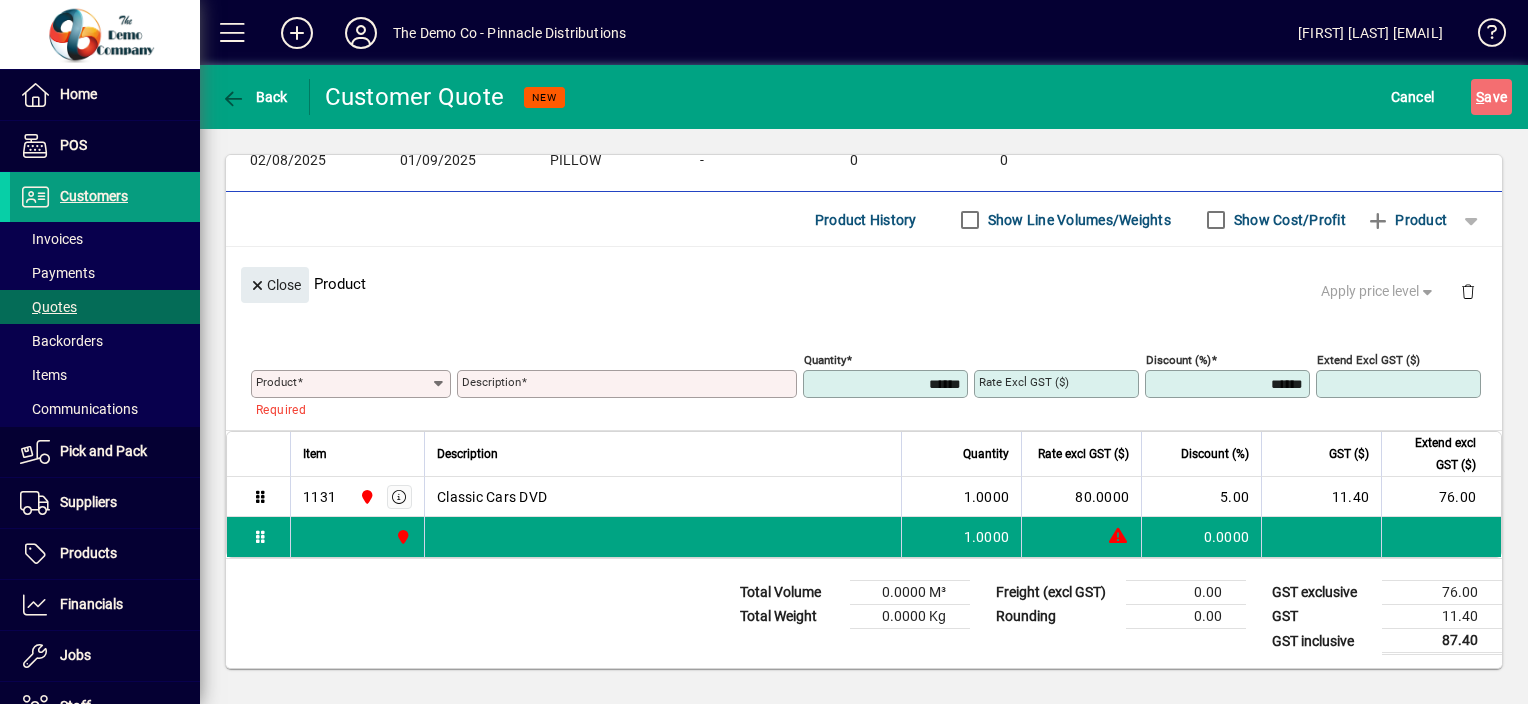 click 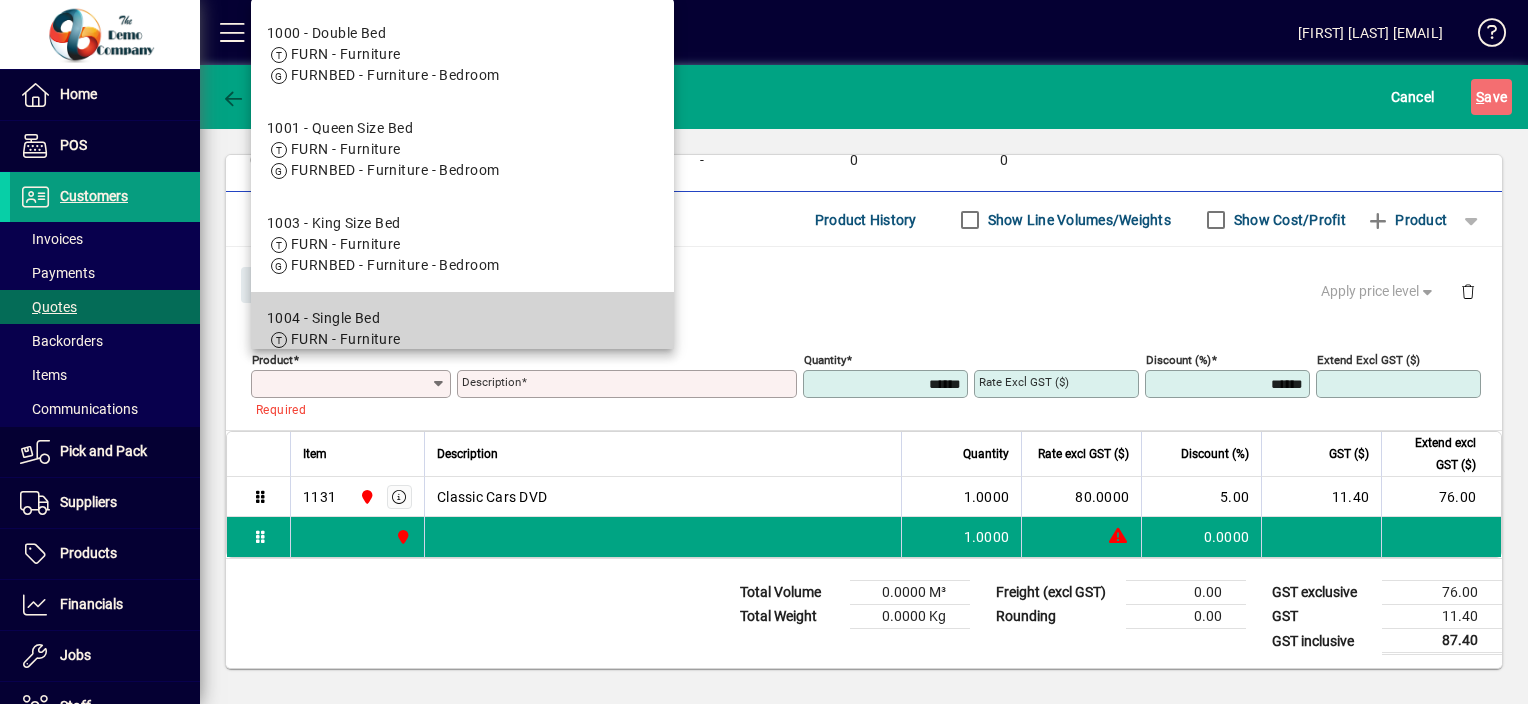 click on "1004 - Single Bed" at bounding box center [383, 318] 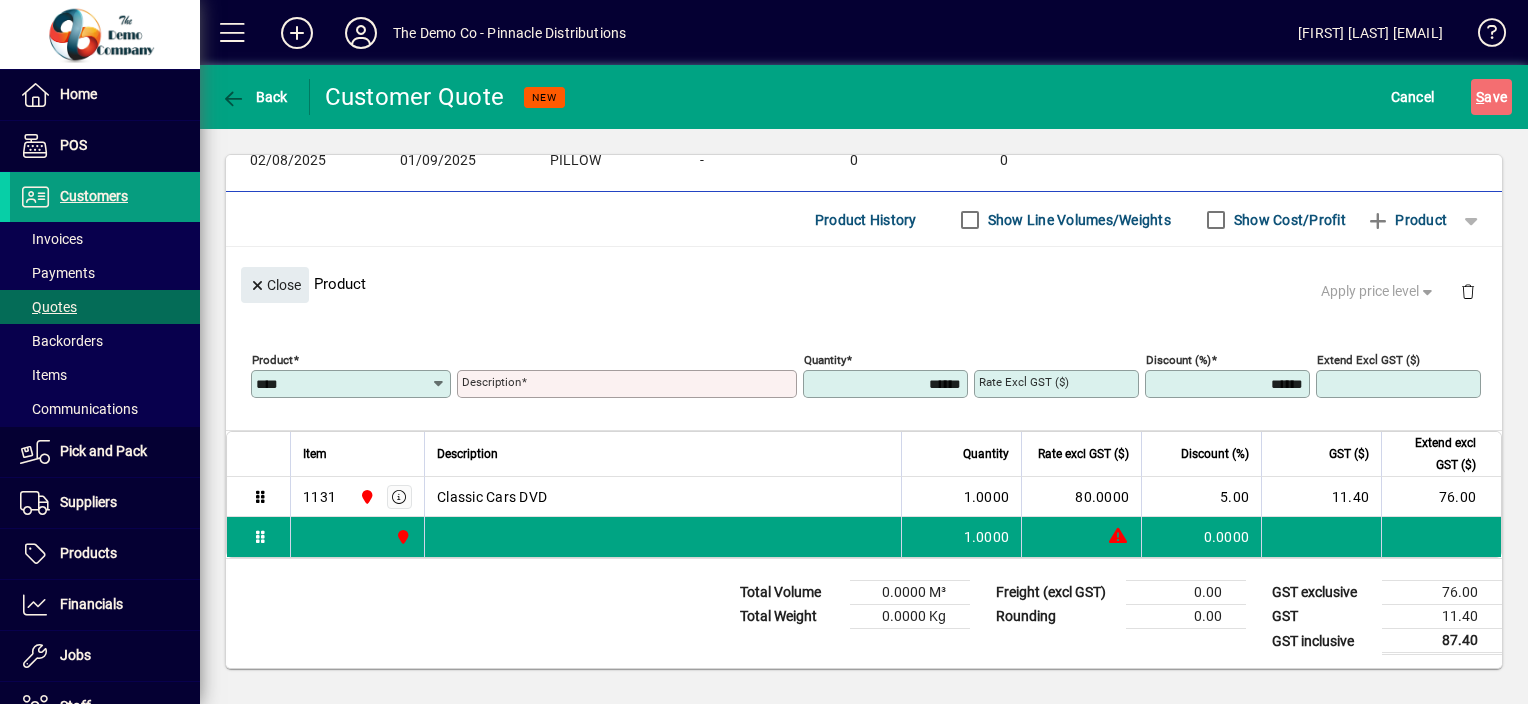 type on "**********" 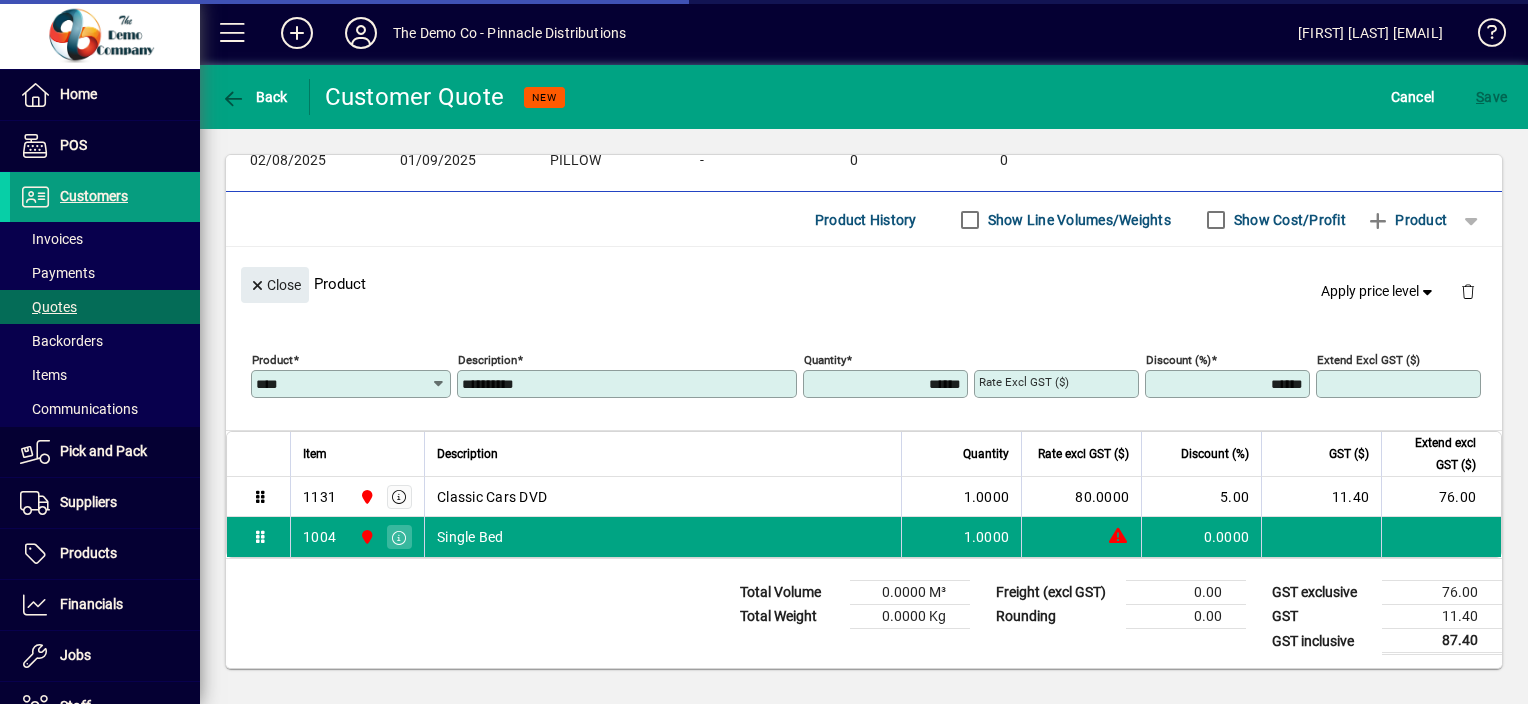type on "********" 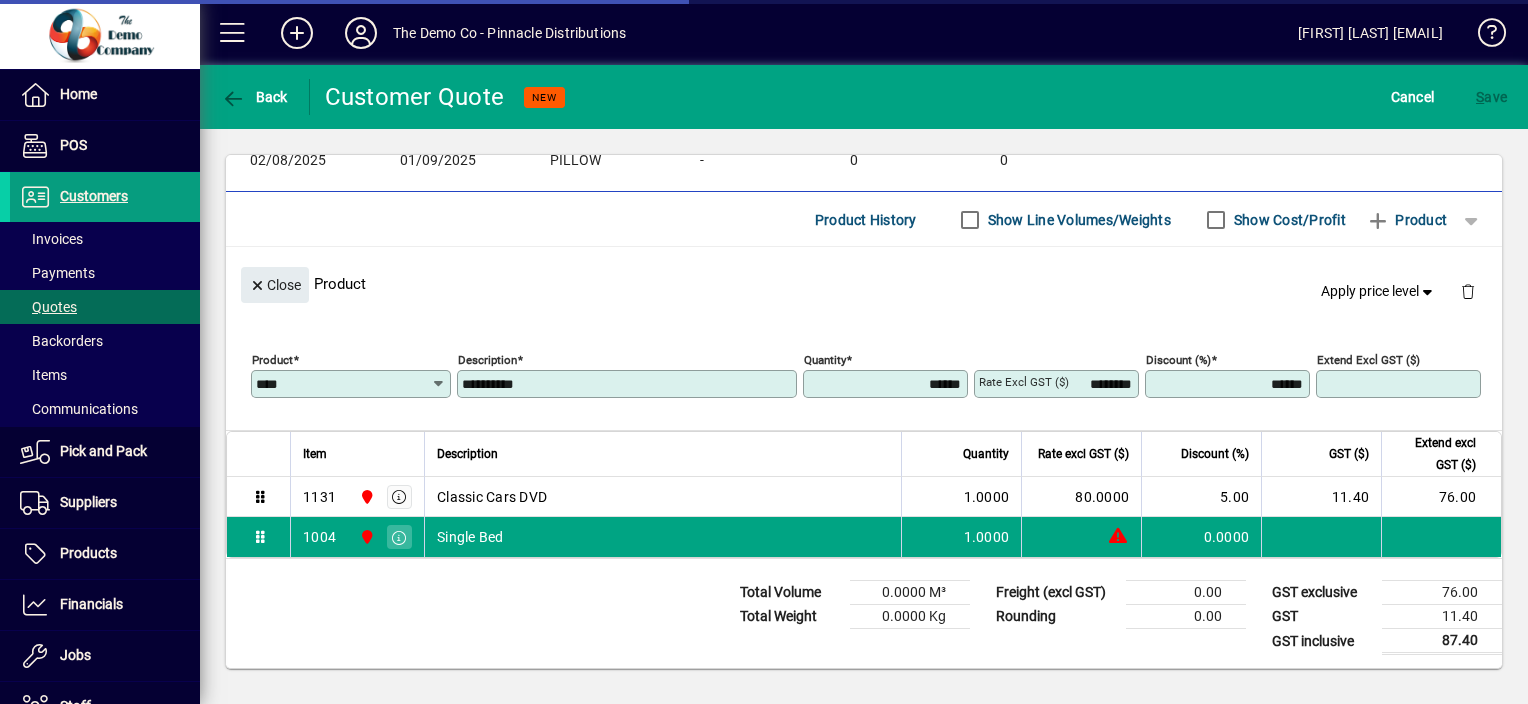type on "******" 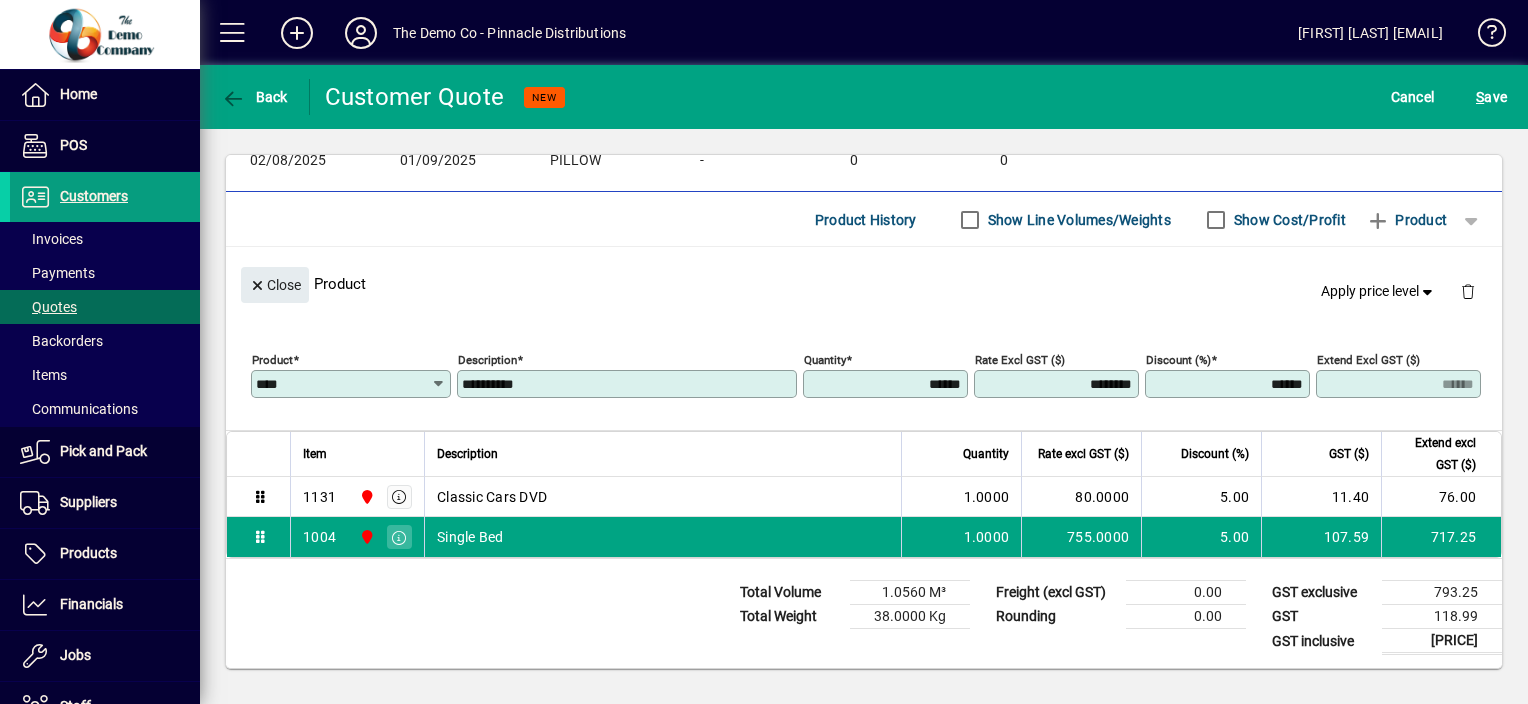 click on "**********" at bounding box center (629, 384) 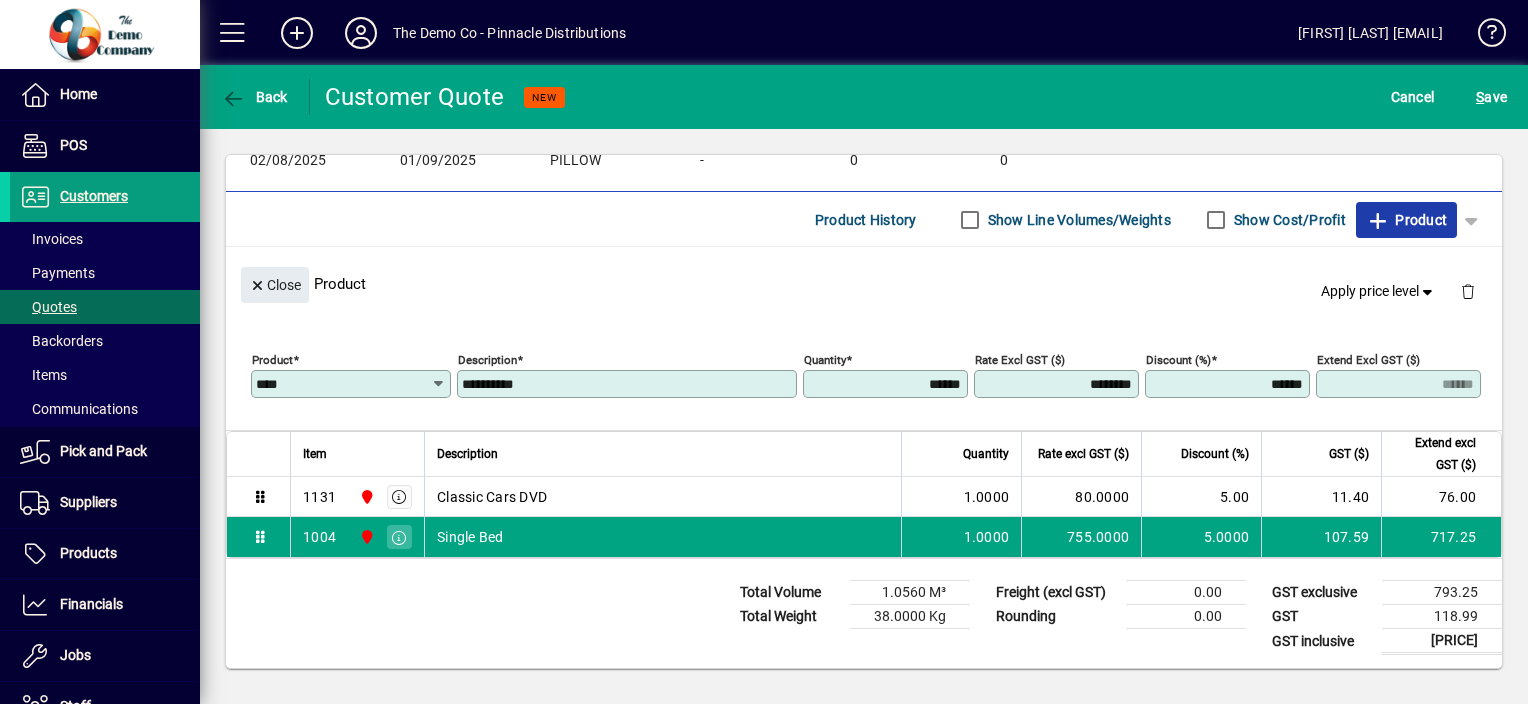 type 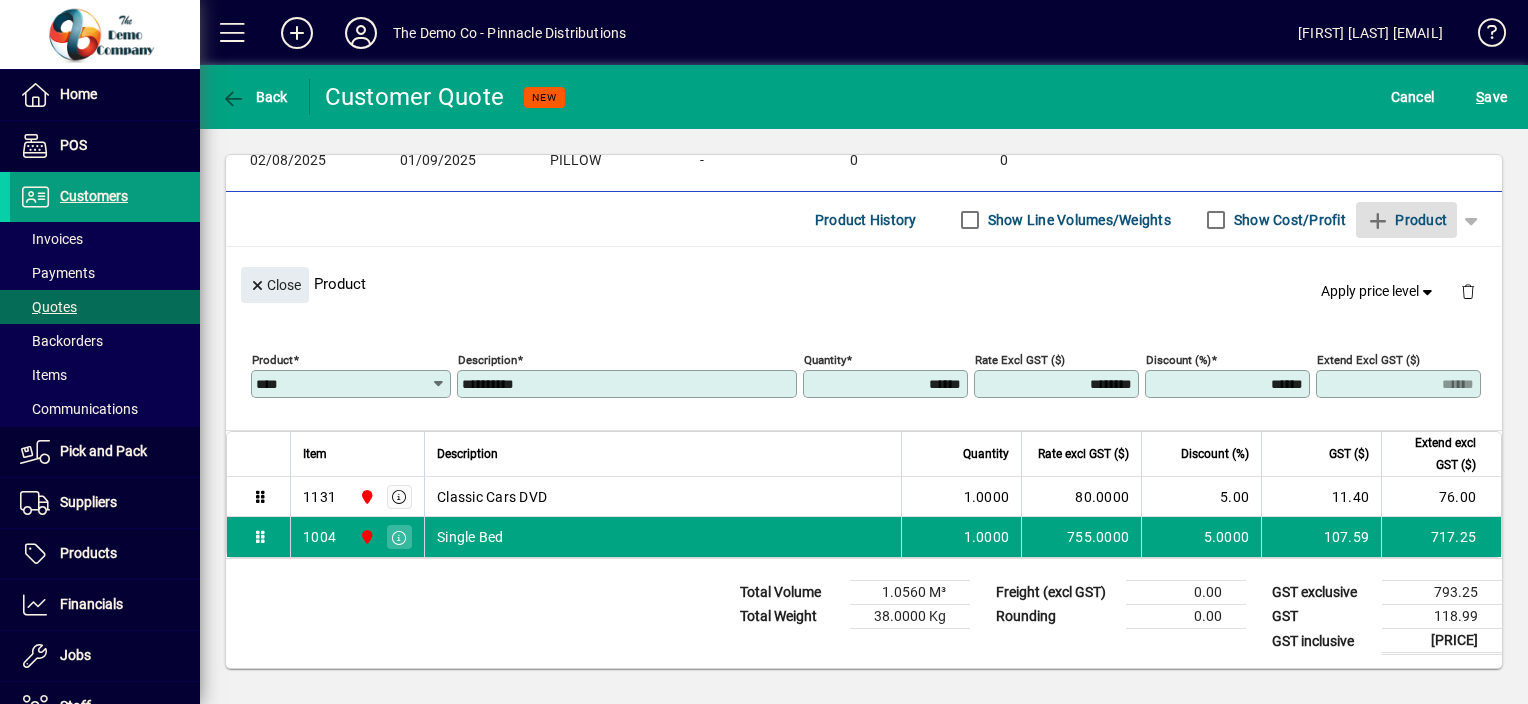 type 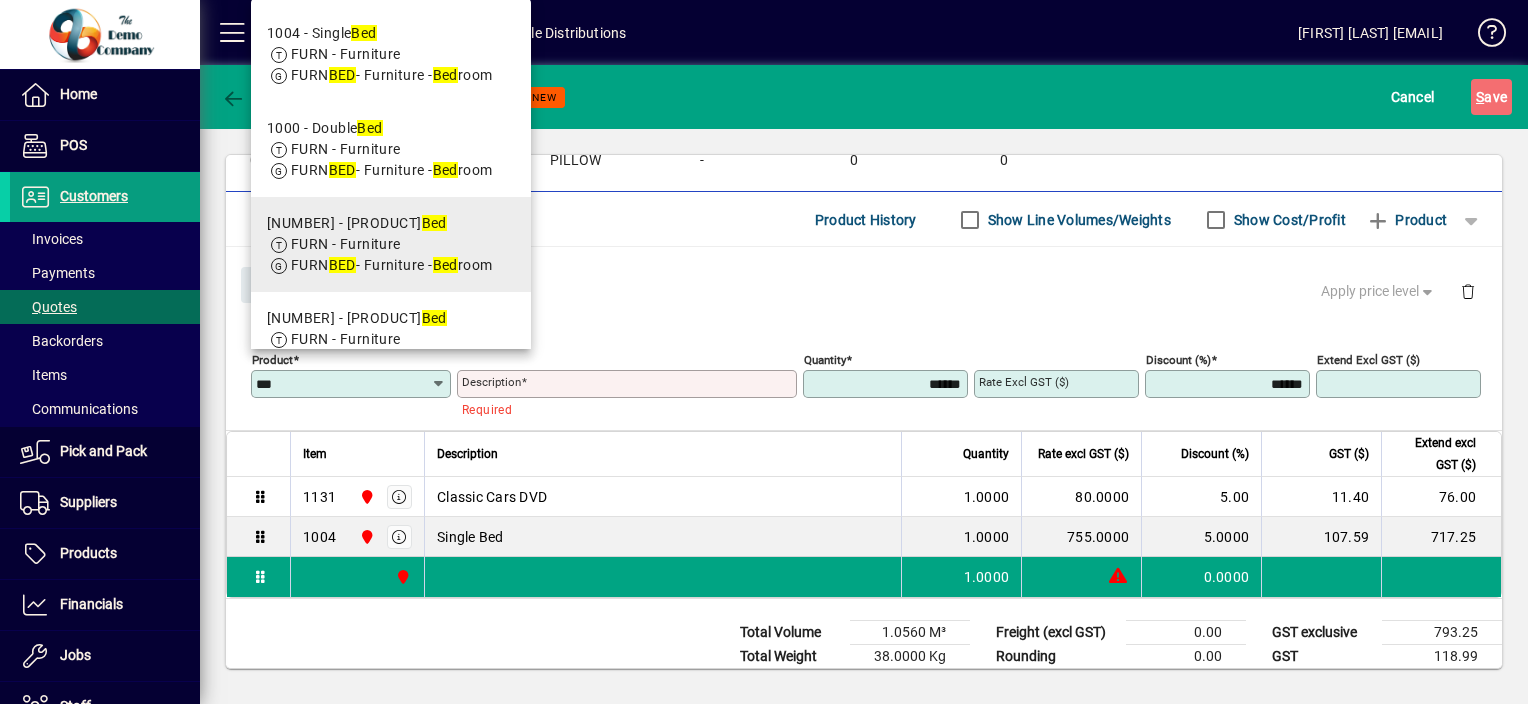 click on "[NUMBER] - [ITEM] [ITEM]" at bounding box center (380, 223) 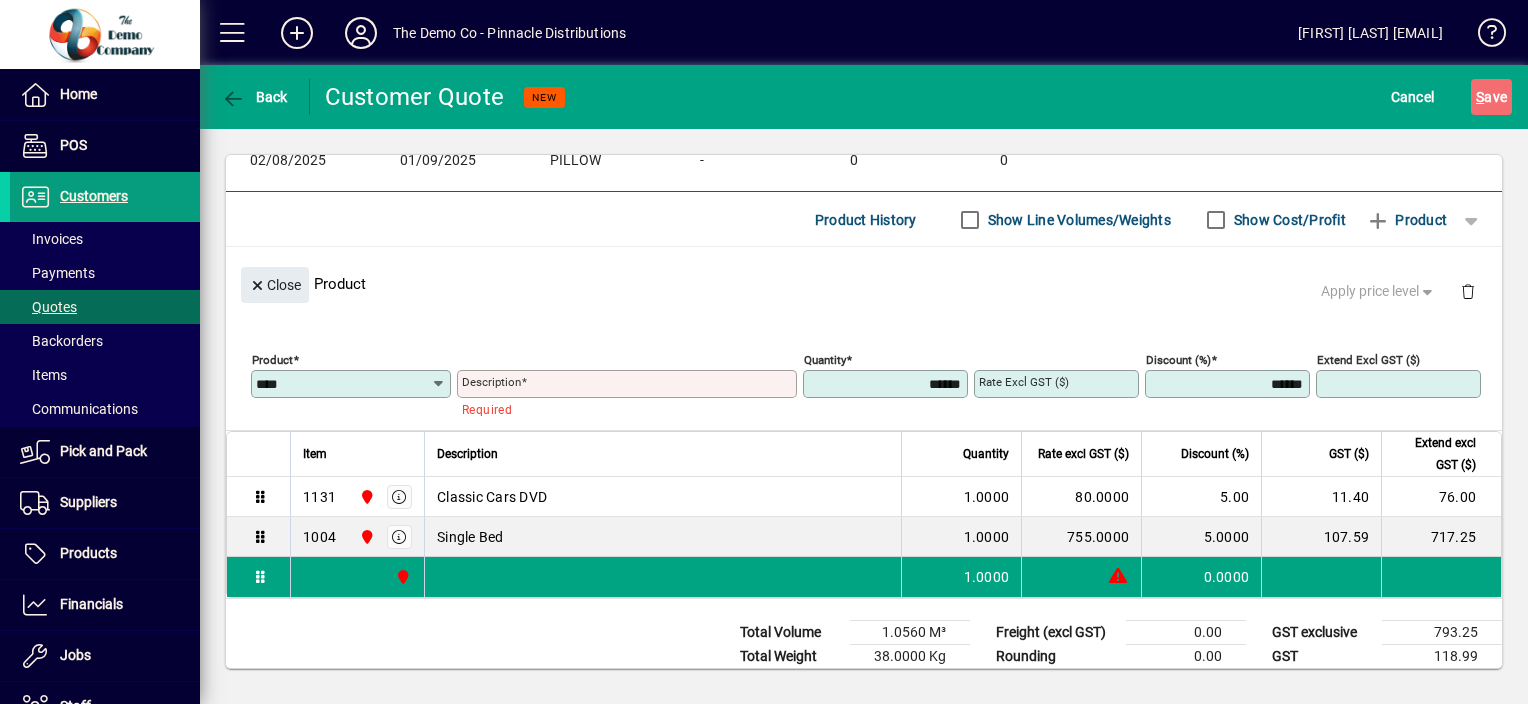 type on "**********" 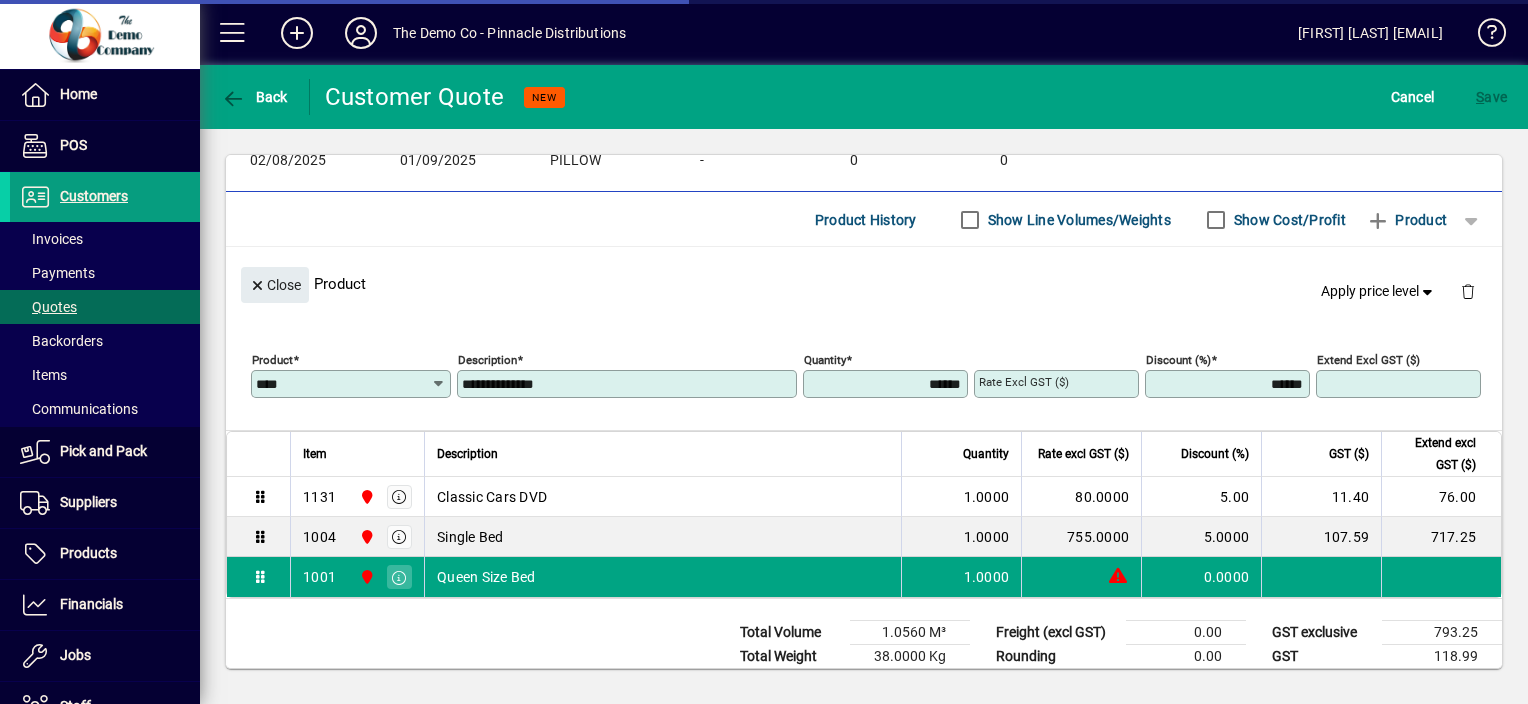 type on "********" 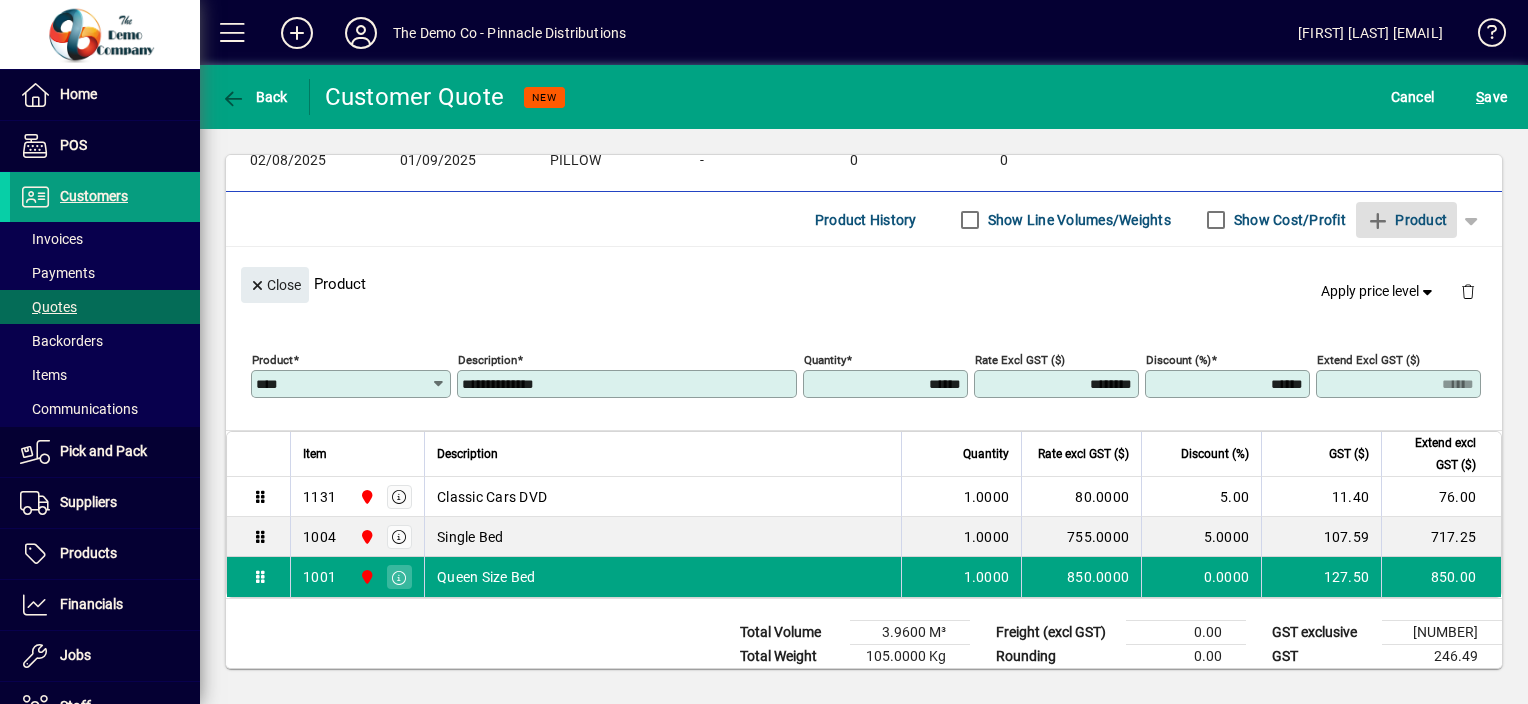 type 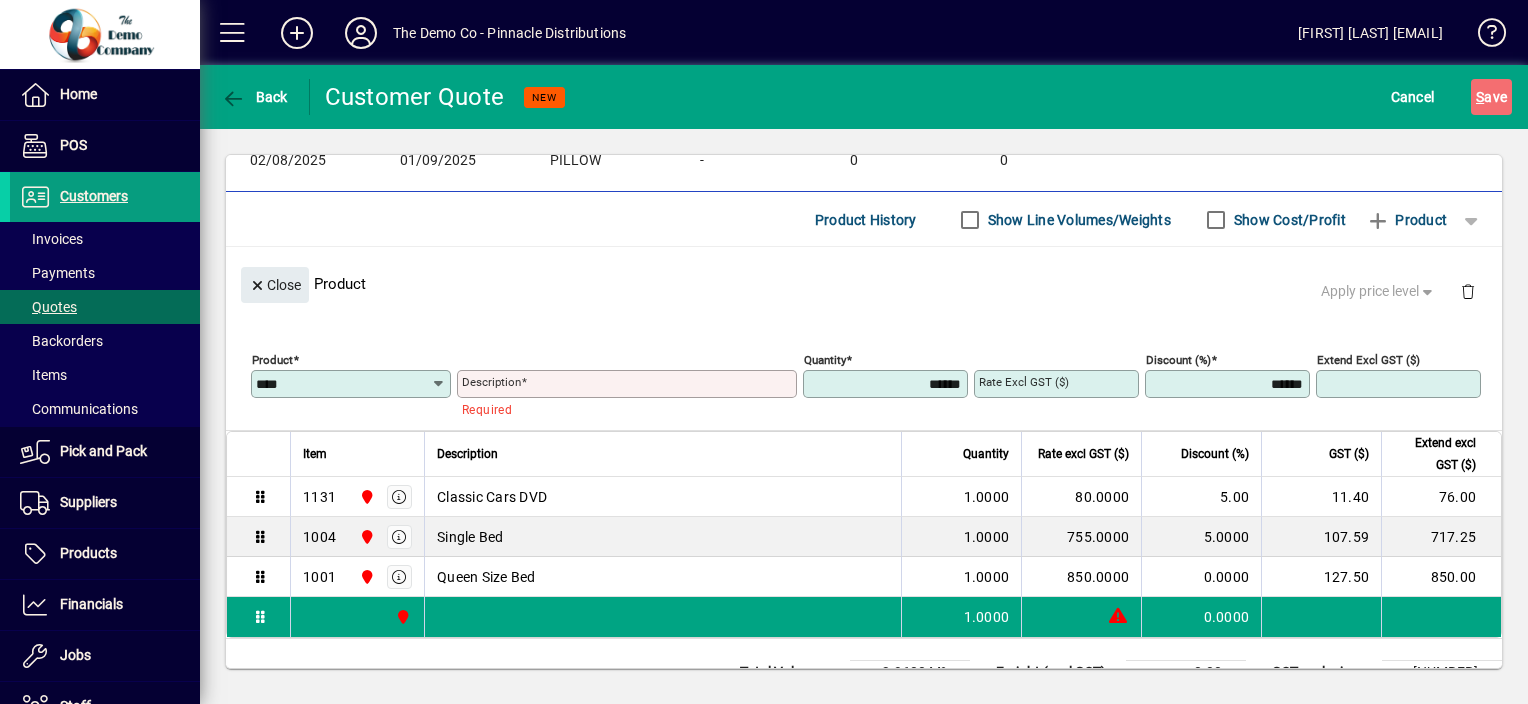 type 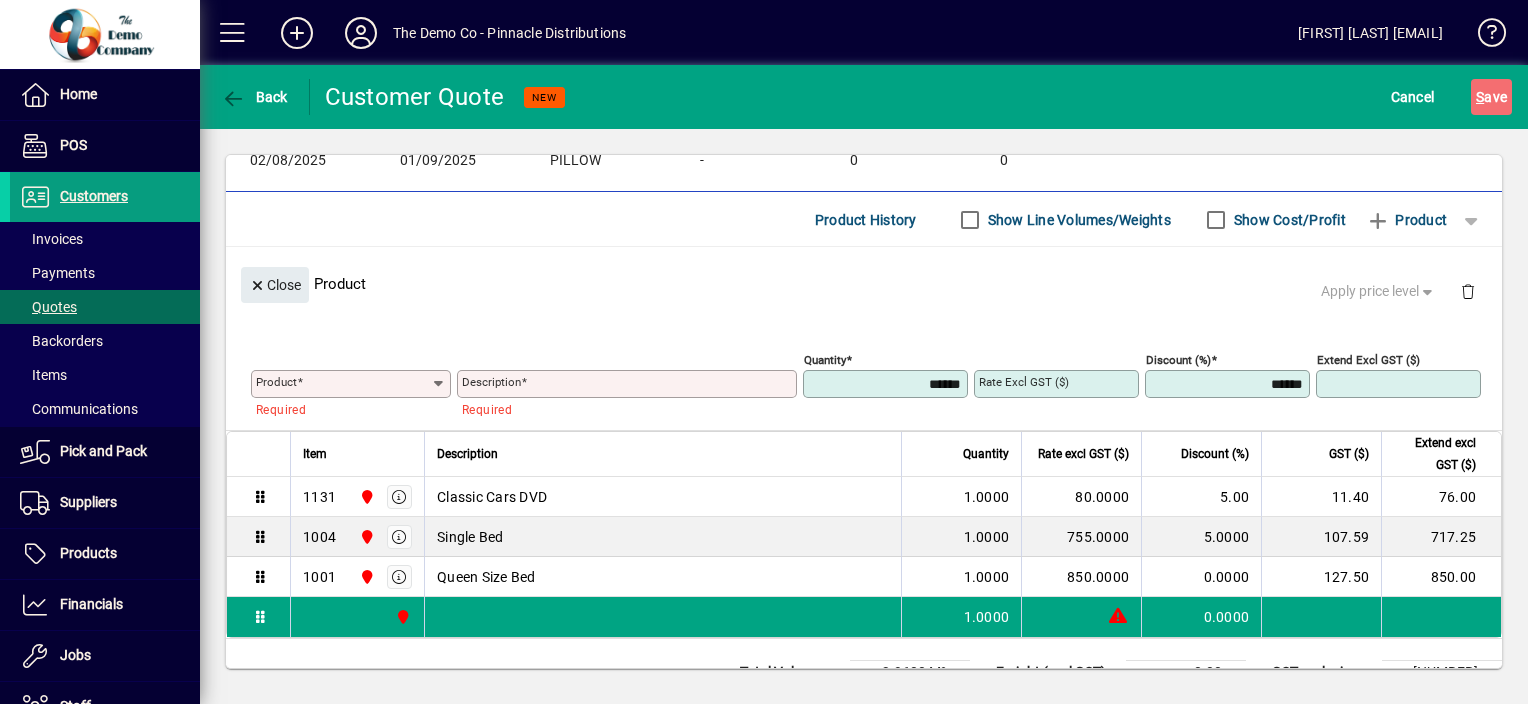 scroll, scrollTop: 233, scrollLeft: 0, axis: vertical 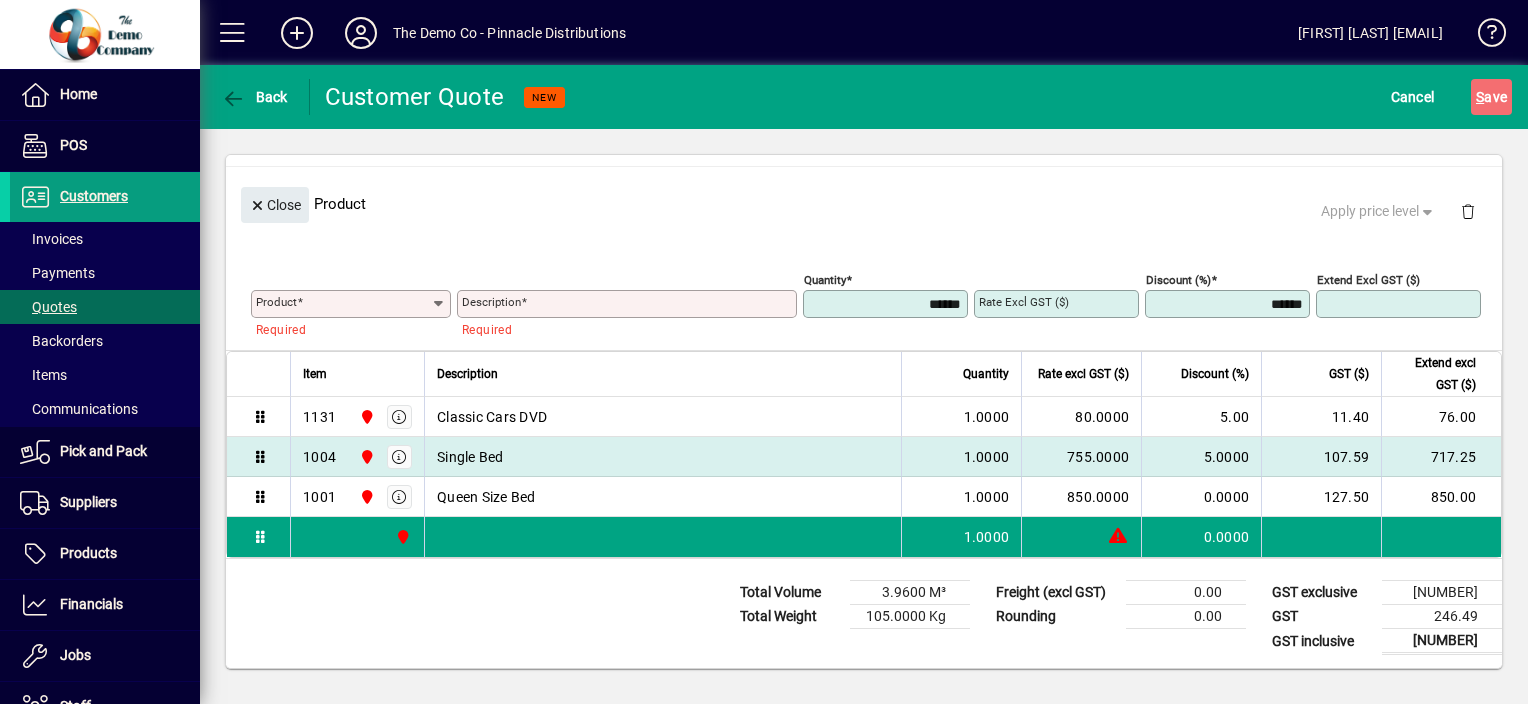 click on "107.59" at bounding box center (1321, 457) 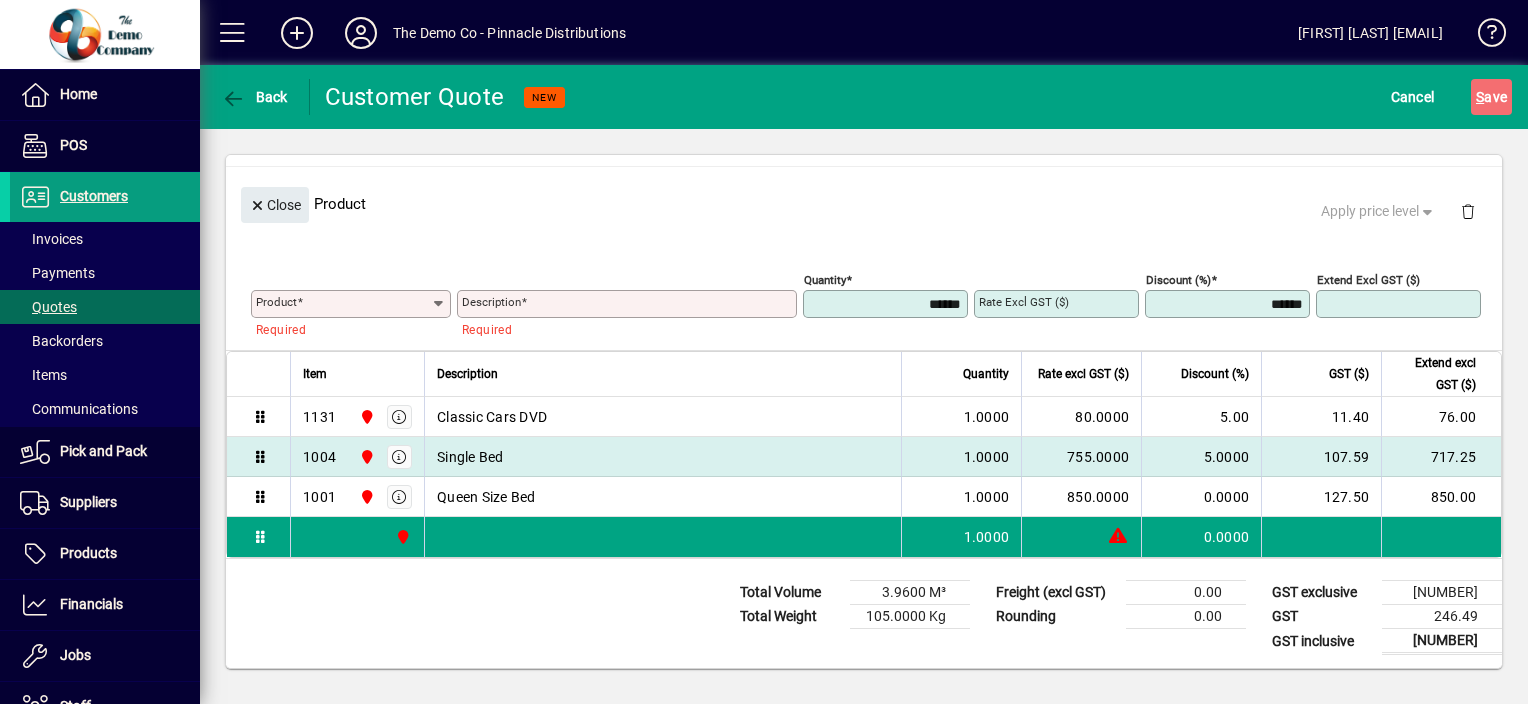 click on "1.0000" at bounding box center [961, 457] 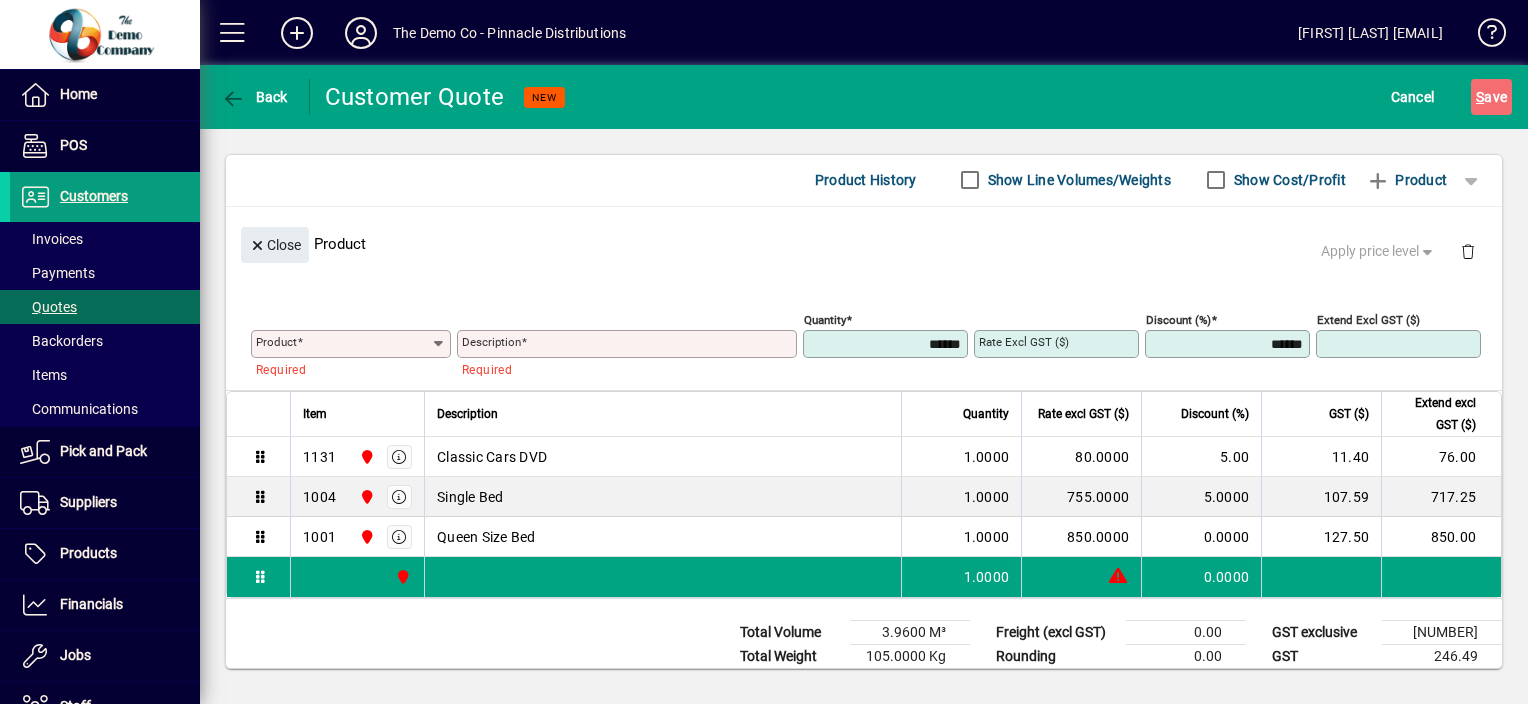 scroll, scrollTop: 233, scrollLeft: 0, axis: vertical 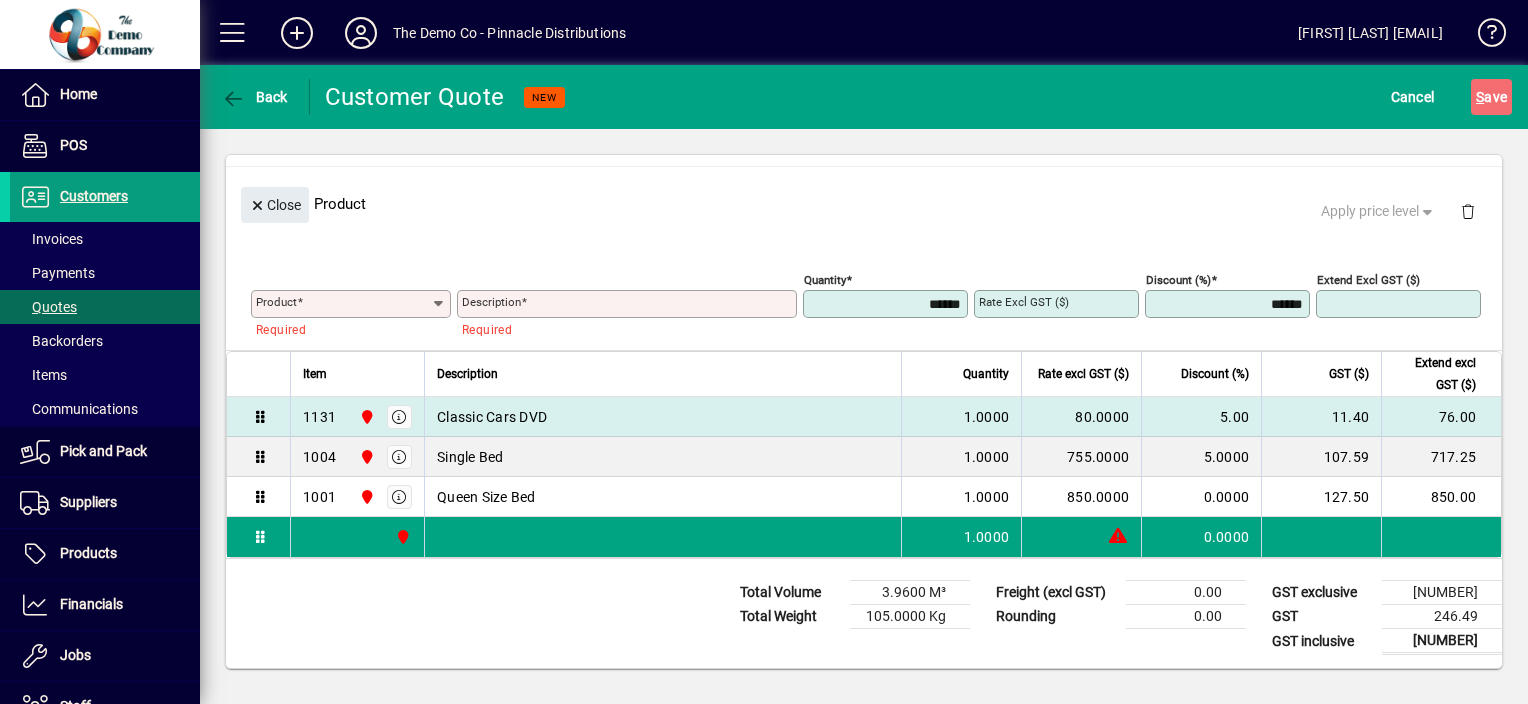 click on "Classic Cars DVD" at bounding box center [663, 417] 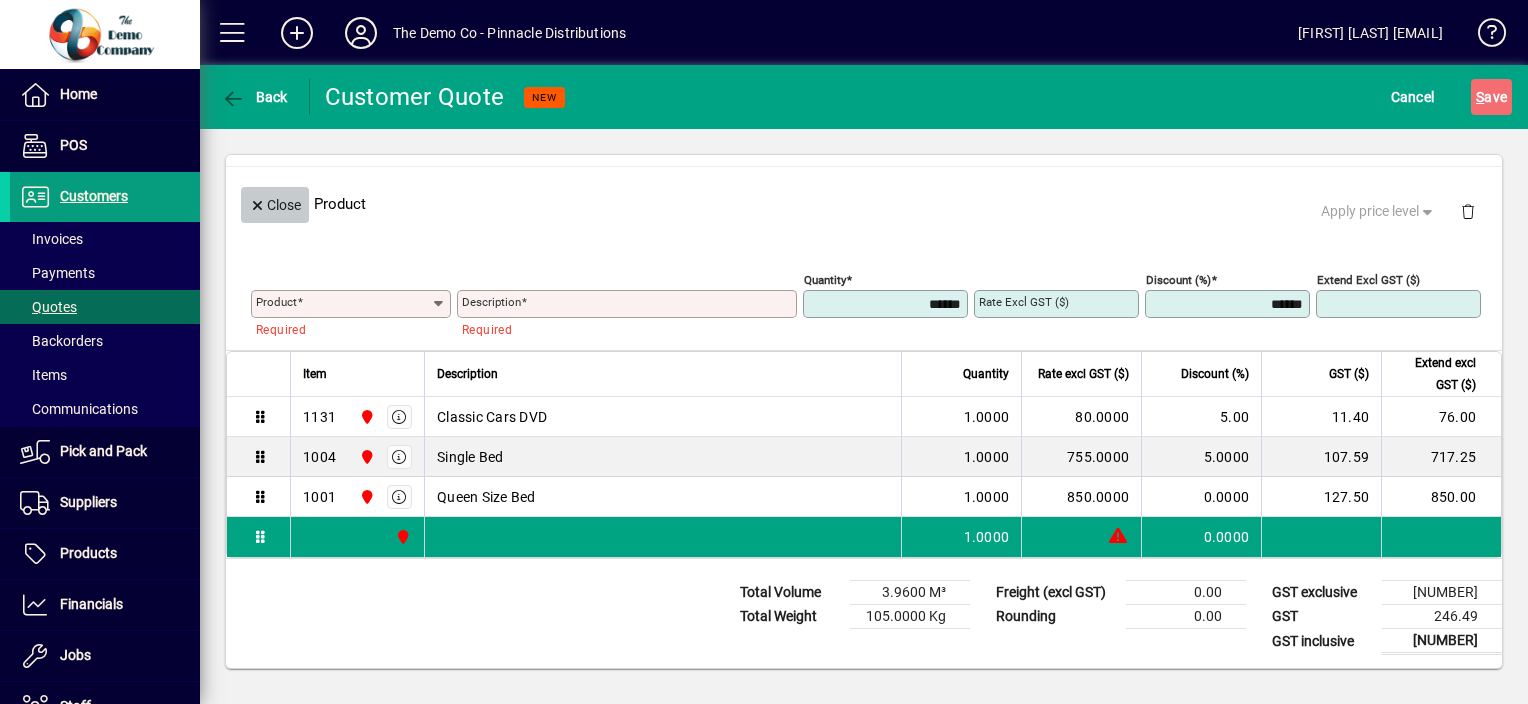 click on "Close" 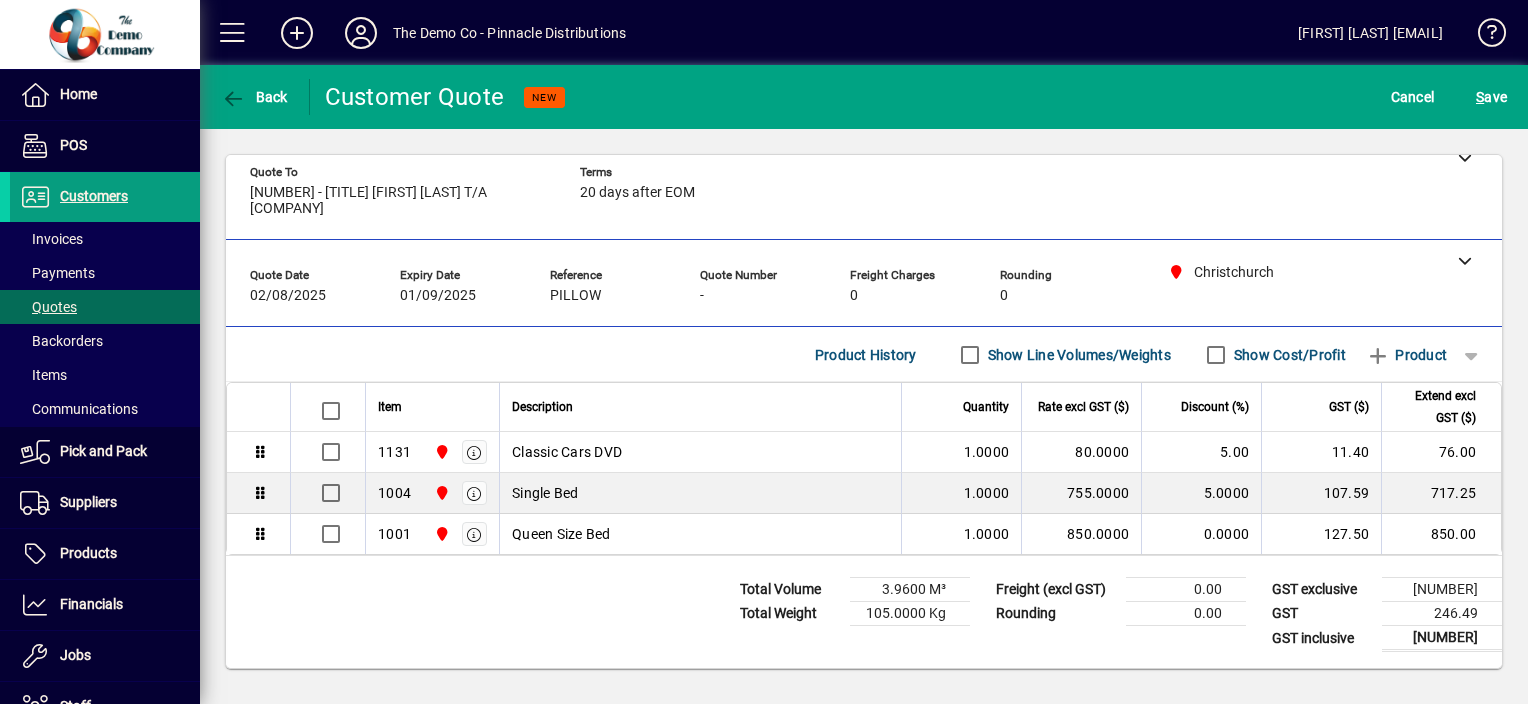 scroll, scrollTop: 15, scrollLeft: 0, axis: vertical 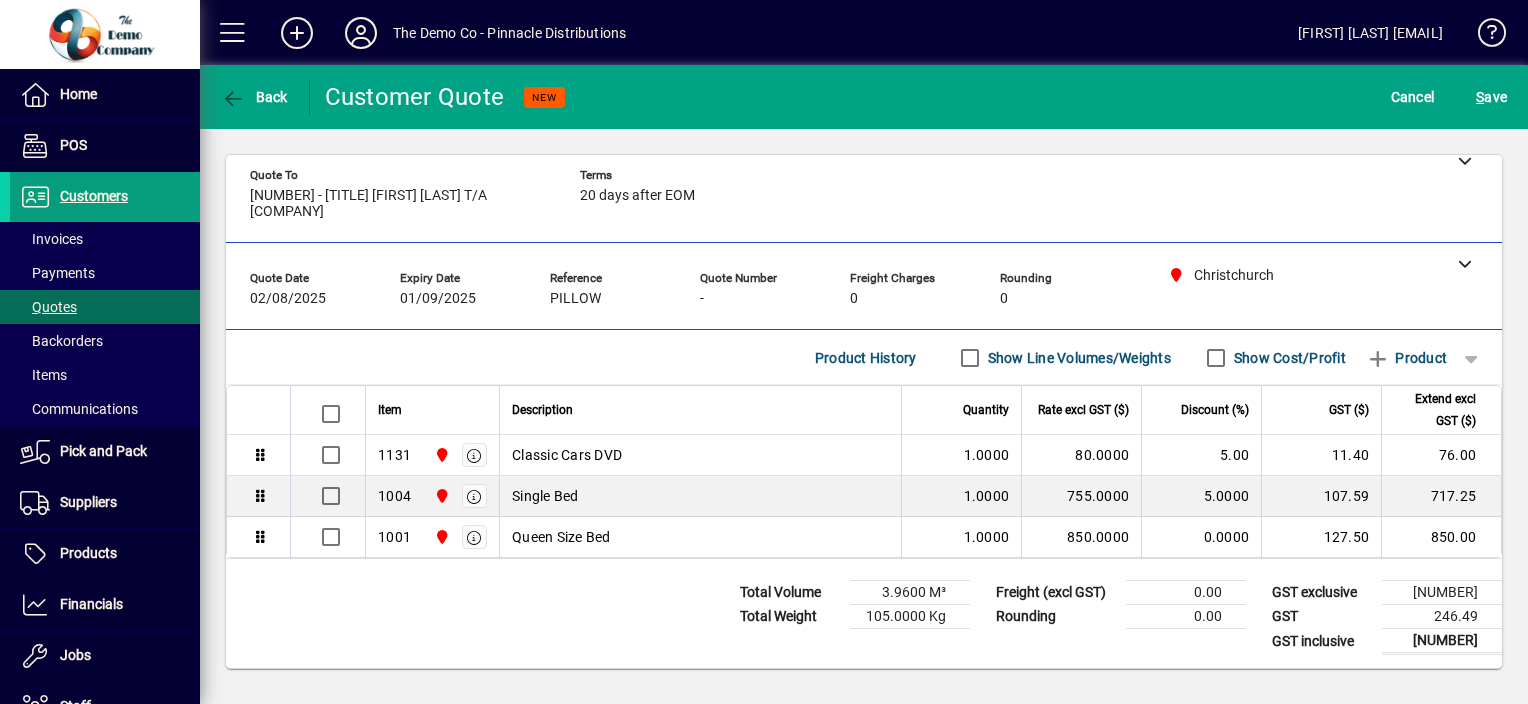 click on "GST ($)" at bounding box center [1321, 410] 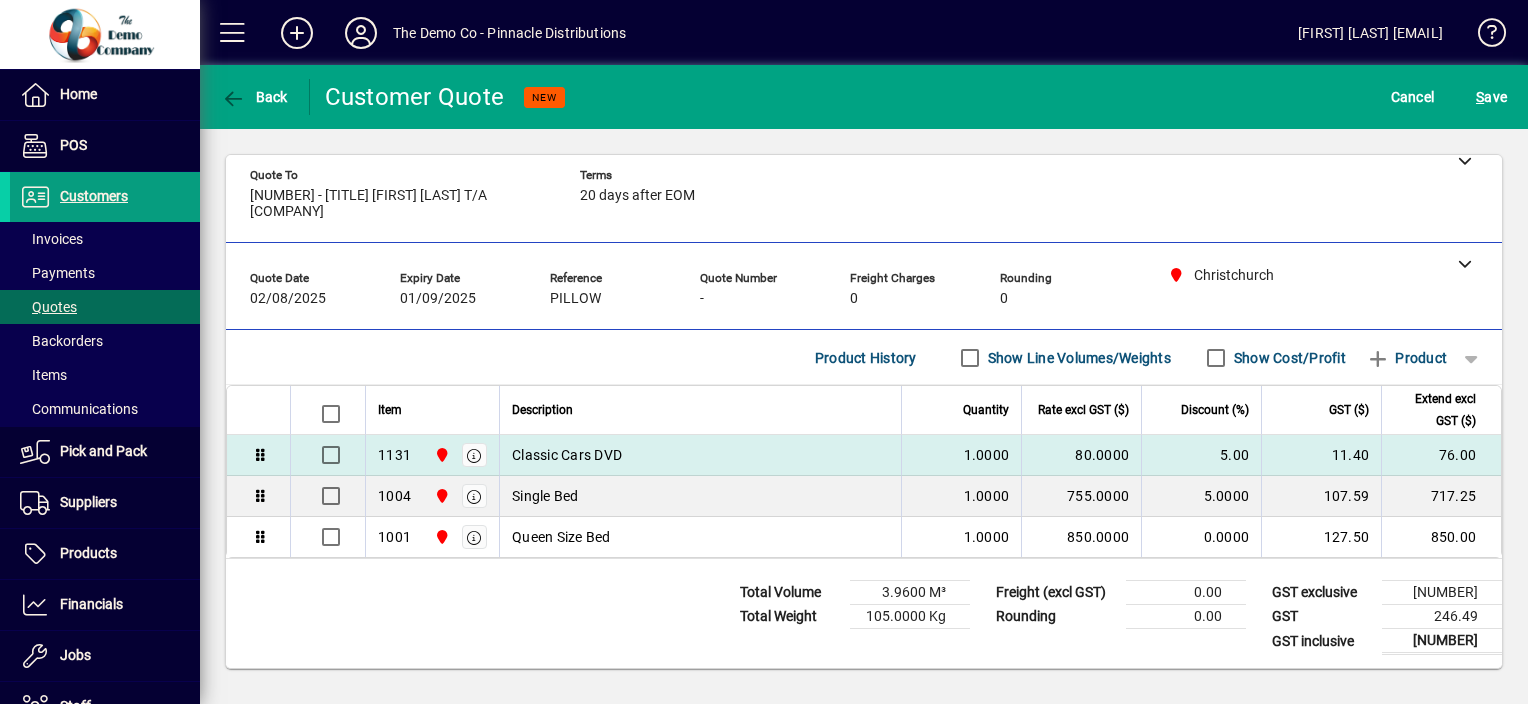click on "11.40" at bounding box center (1321, 455) 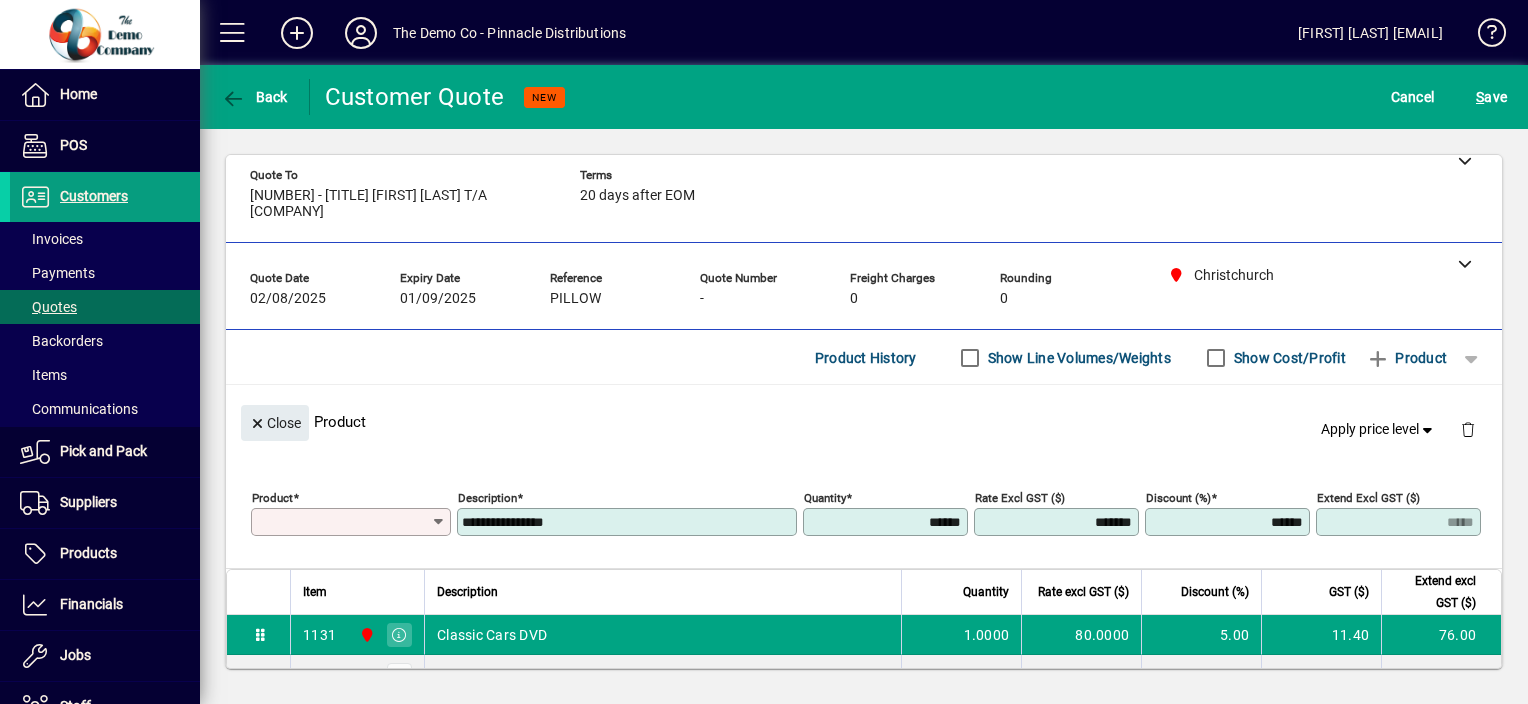 scroll, scrollTop: 193, scrollLeft: 0, axis: vertical 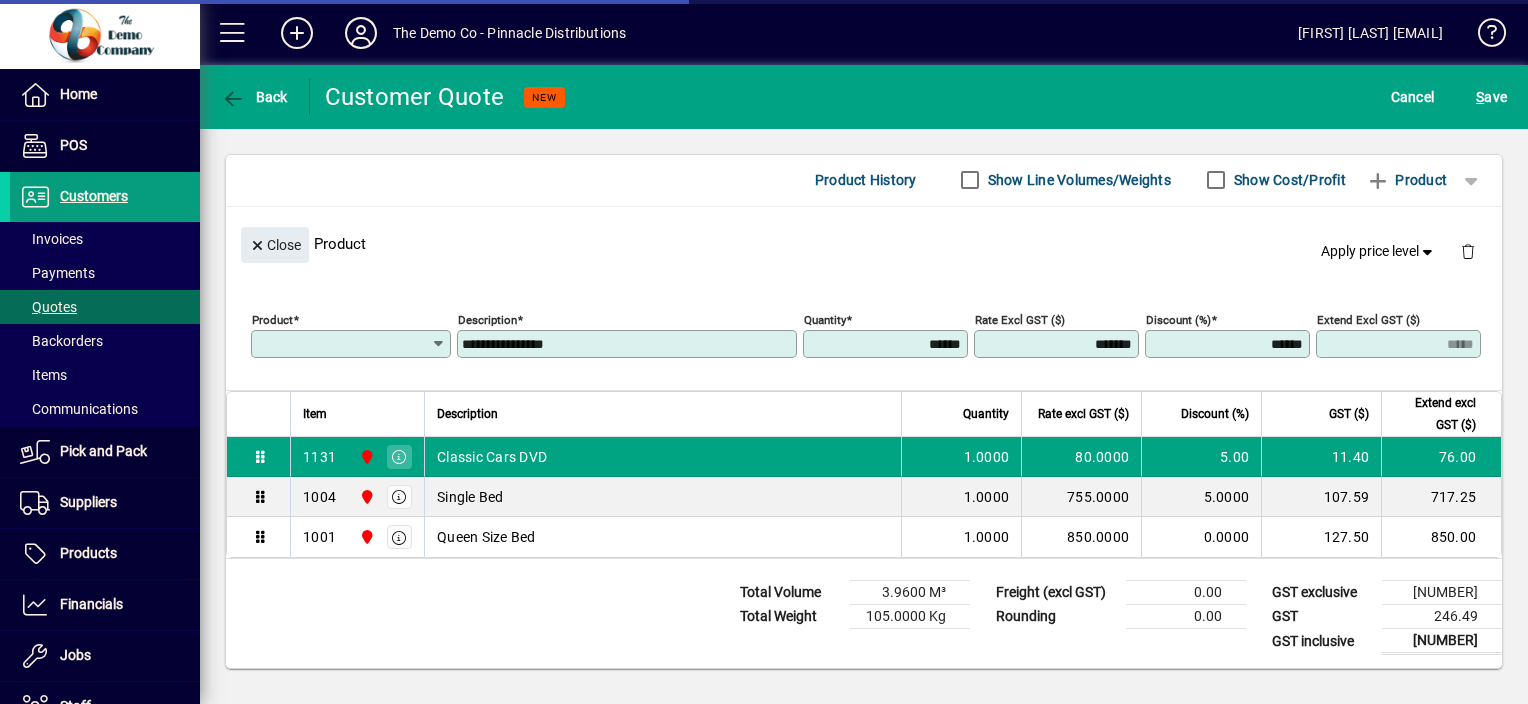 type on "****" 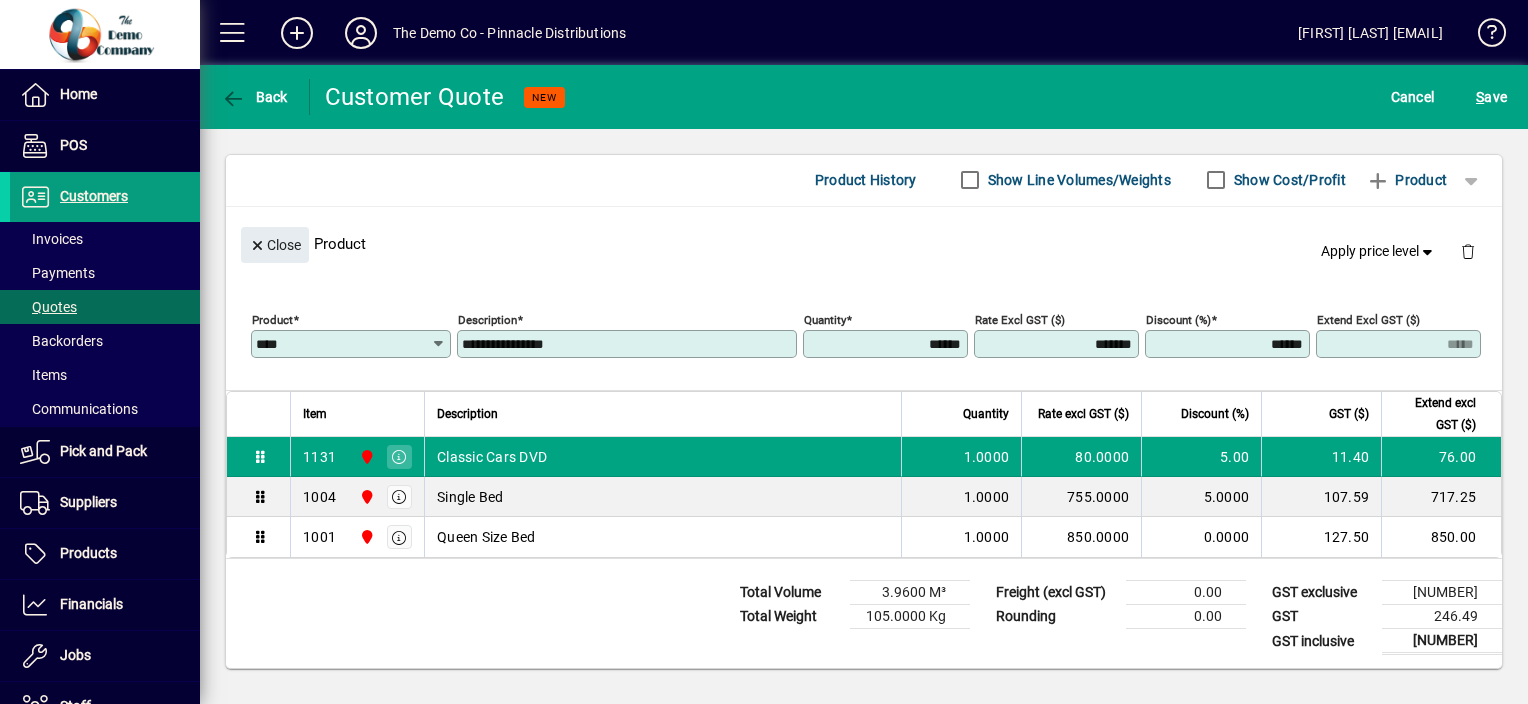 drag, startPoint x: 1183, startPoint y: 352, endPoint x: 1527, endPoint y: 355, distance: 344.0131 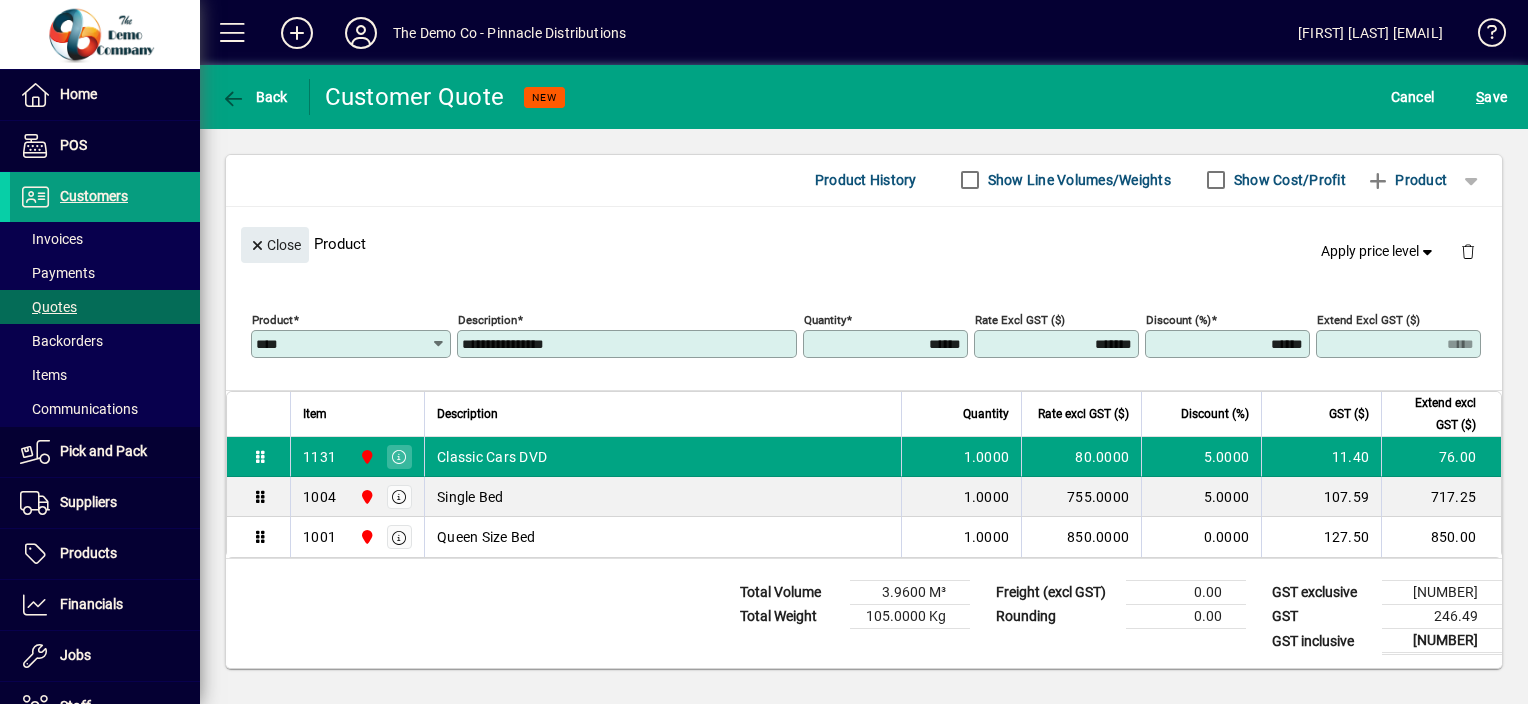 click on "**********" 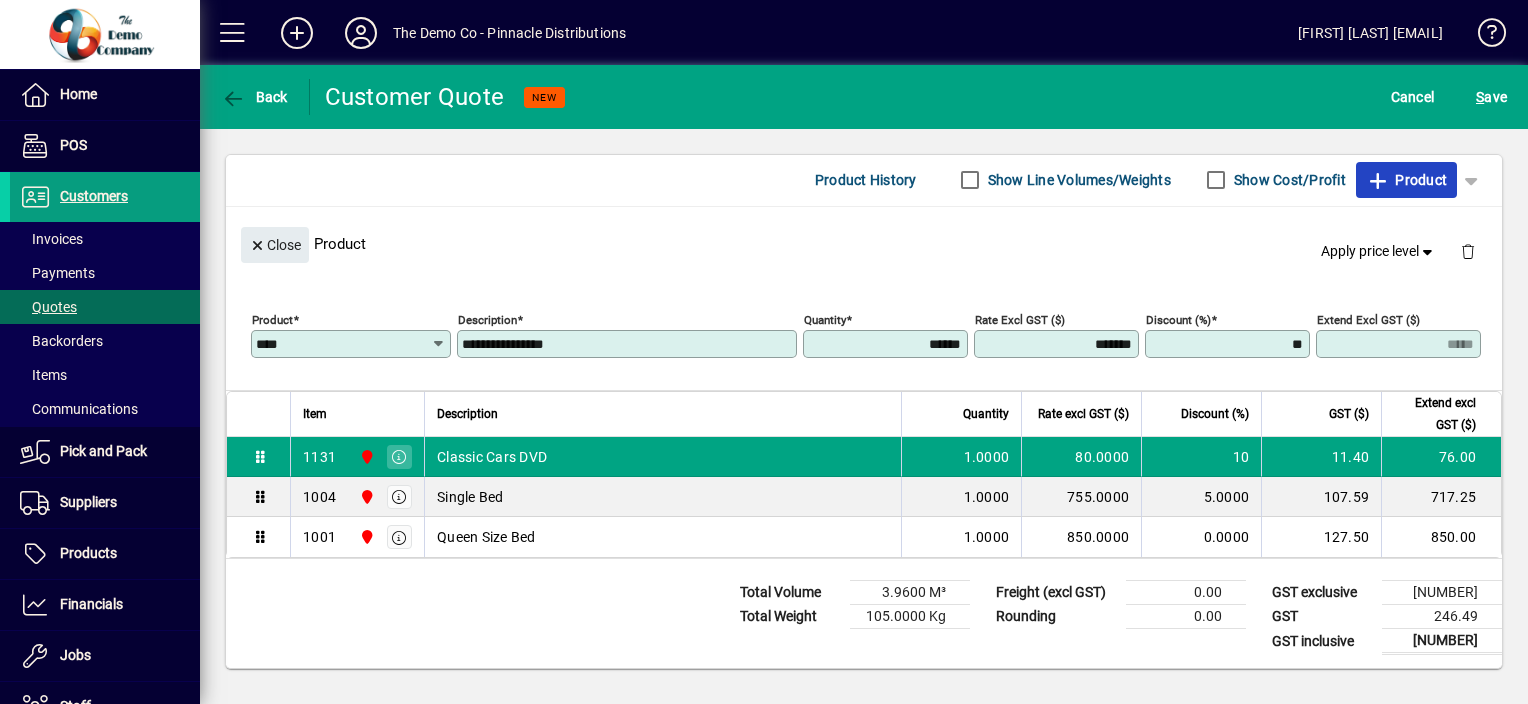 type on "*******" 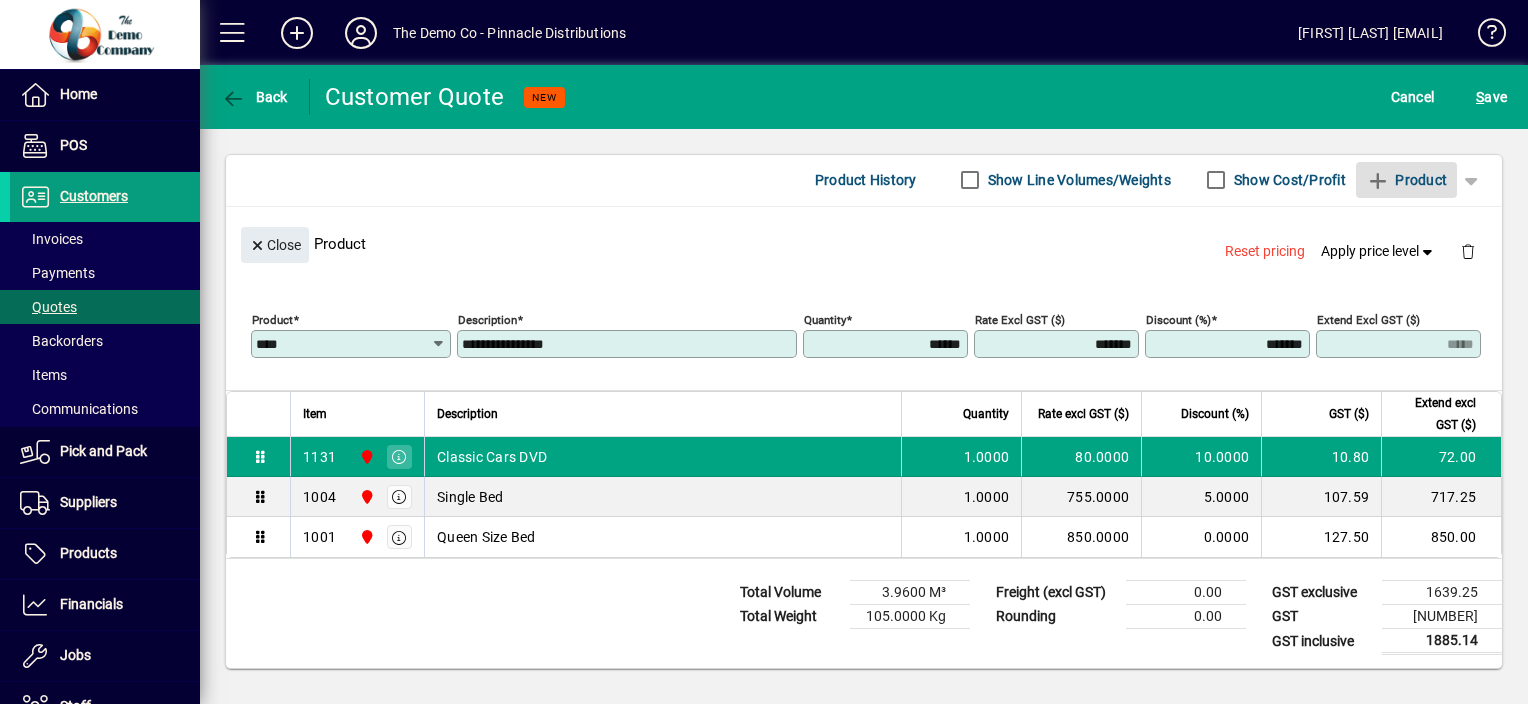 type 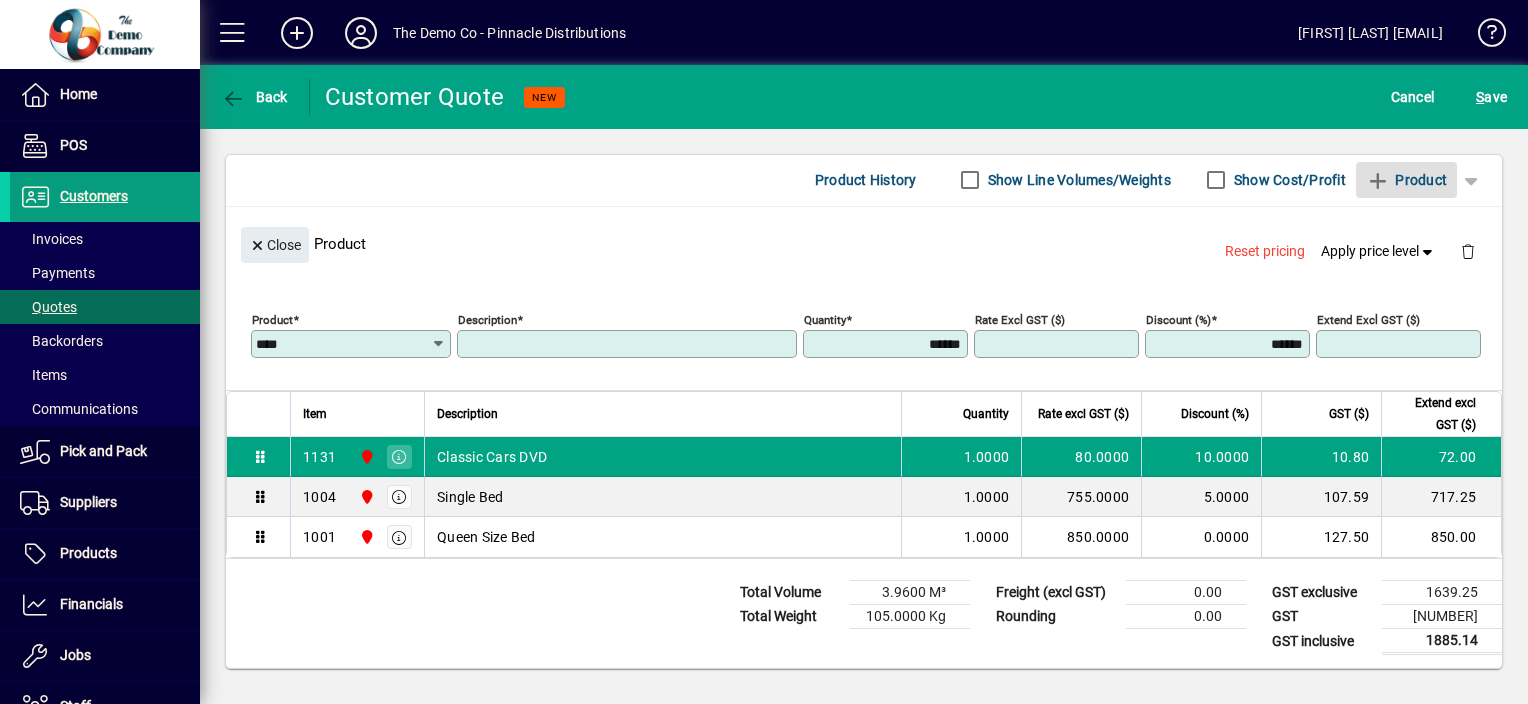 type 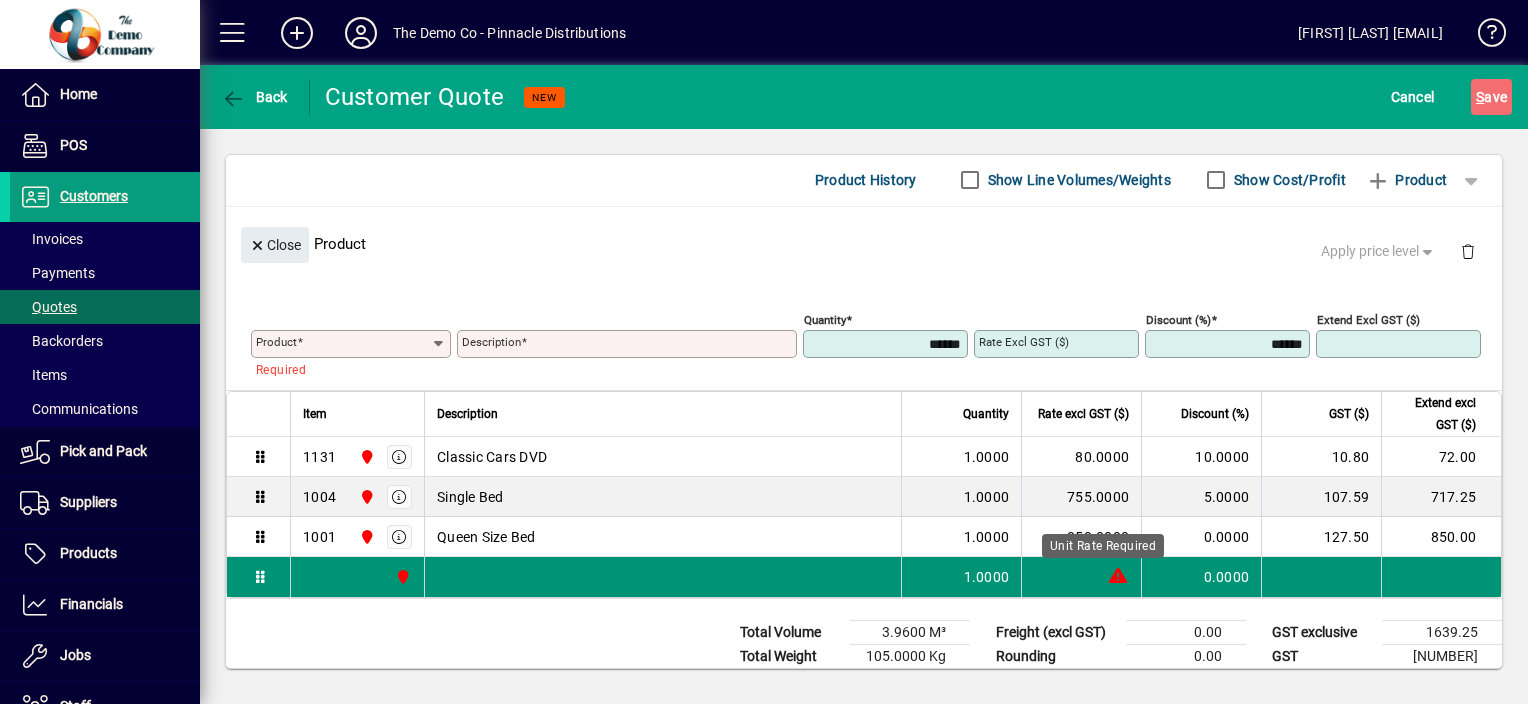 click at bounding box center [1118, 576] 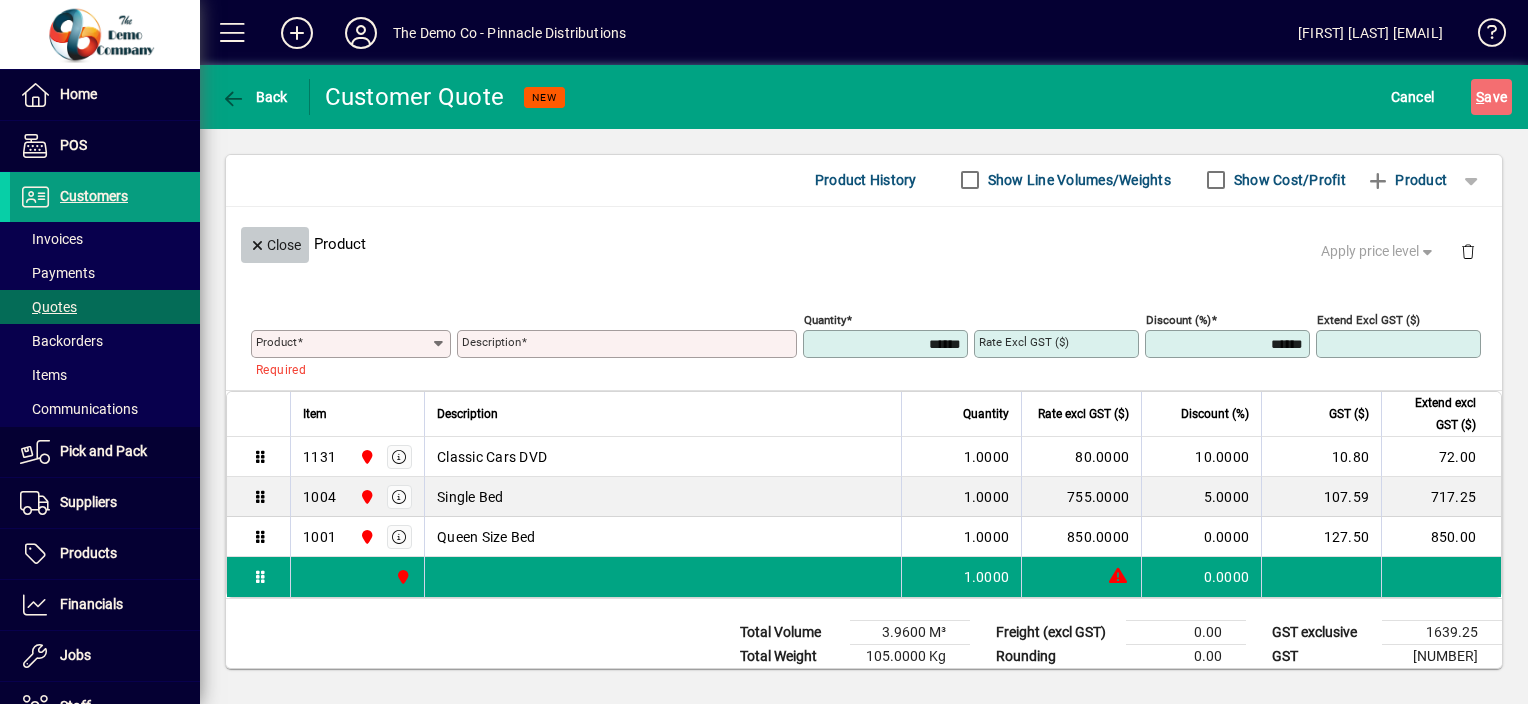 click on "Close" 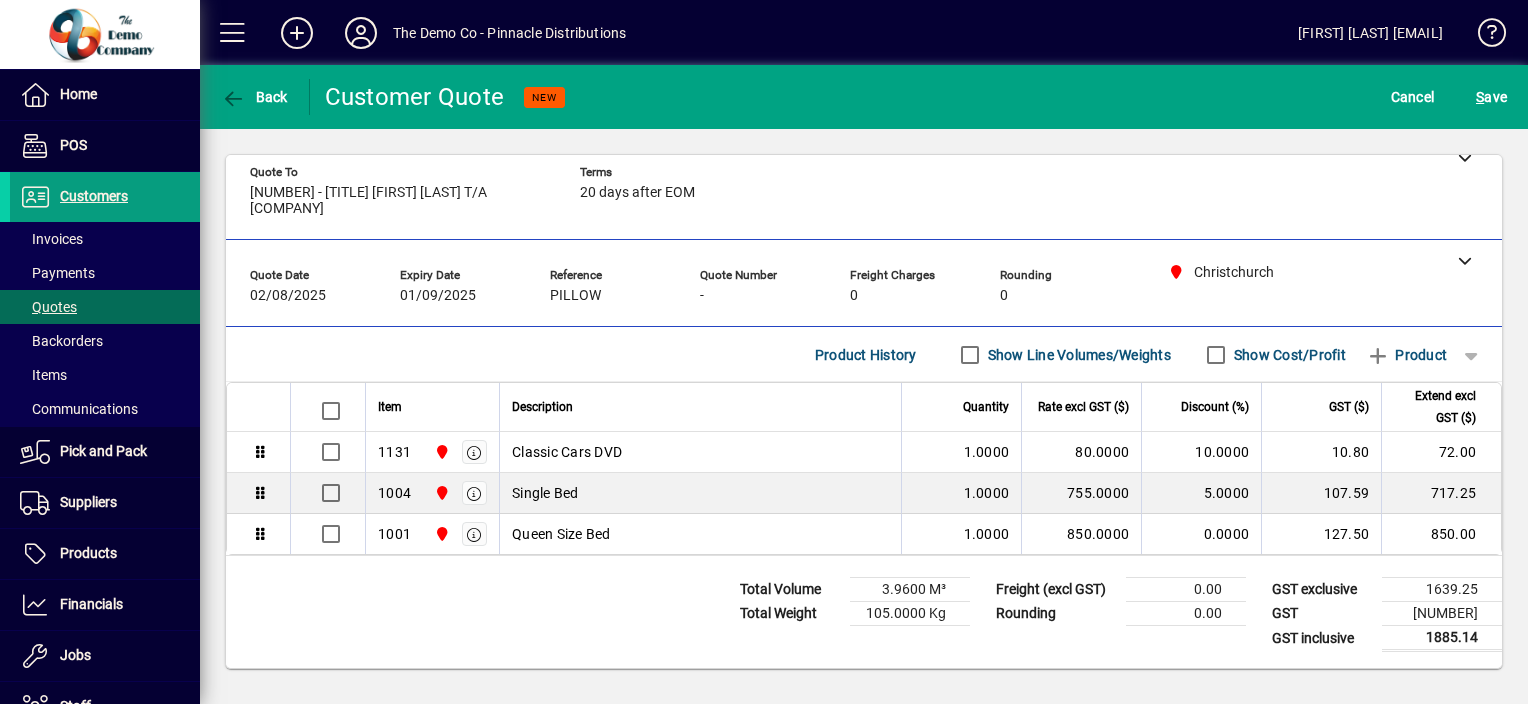 scroll, scrollTop: 15, scrollLeft: 0, axis: vertical 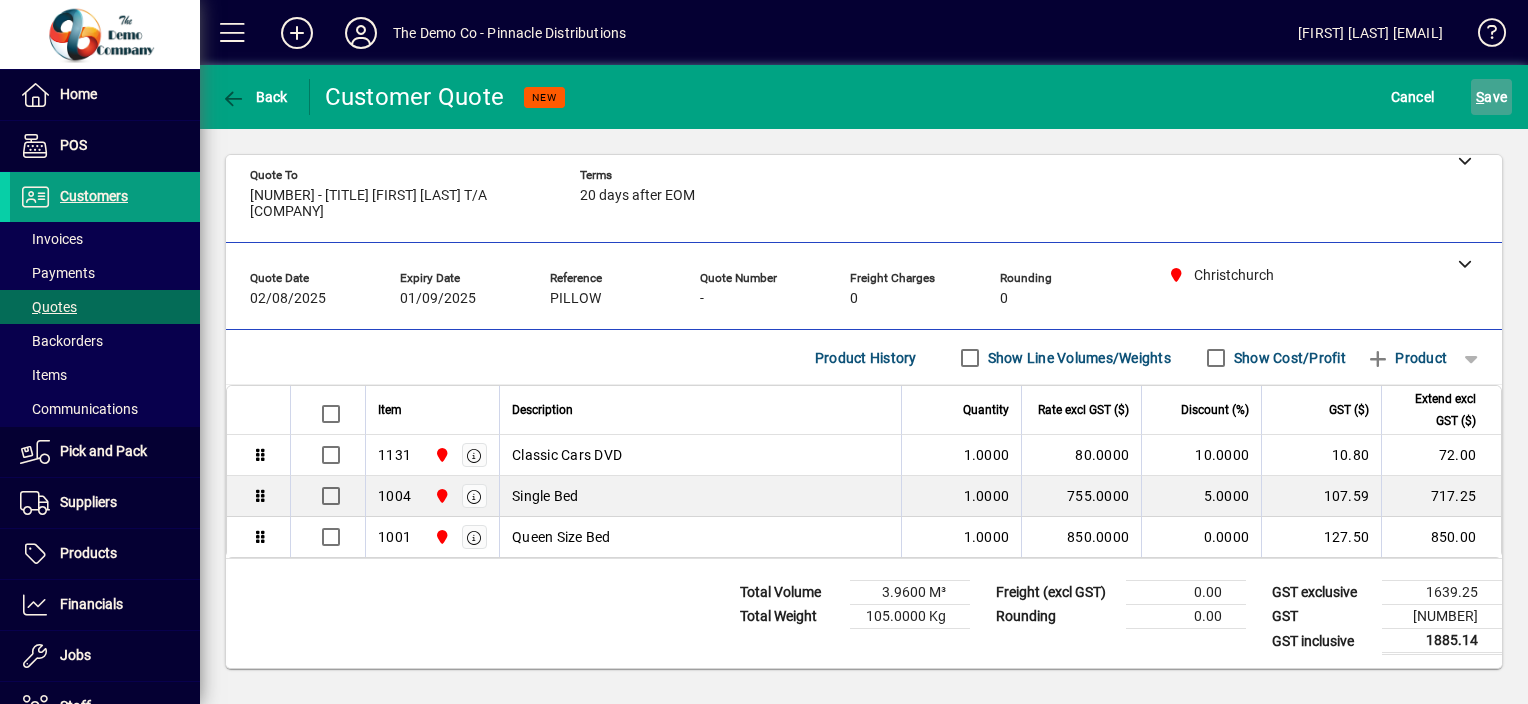click on "S ave" 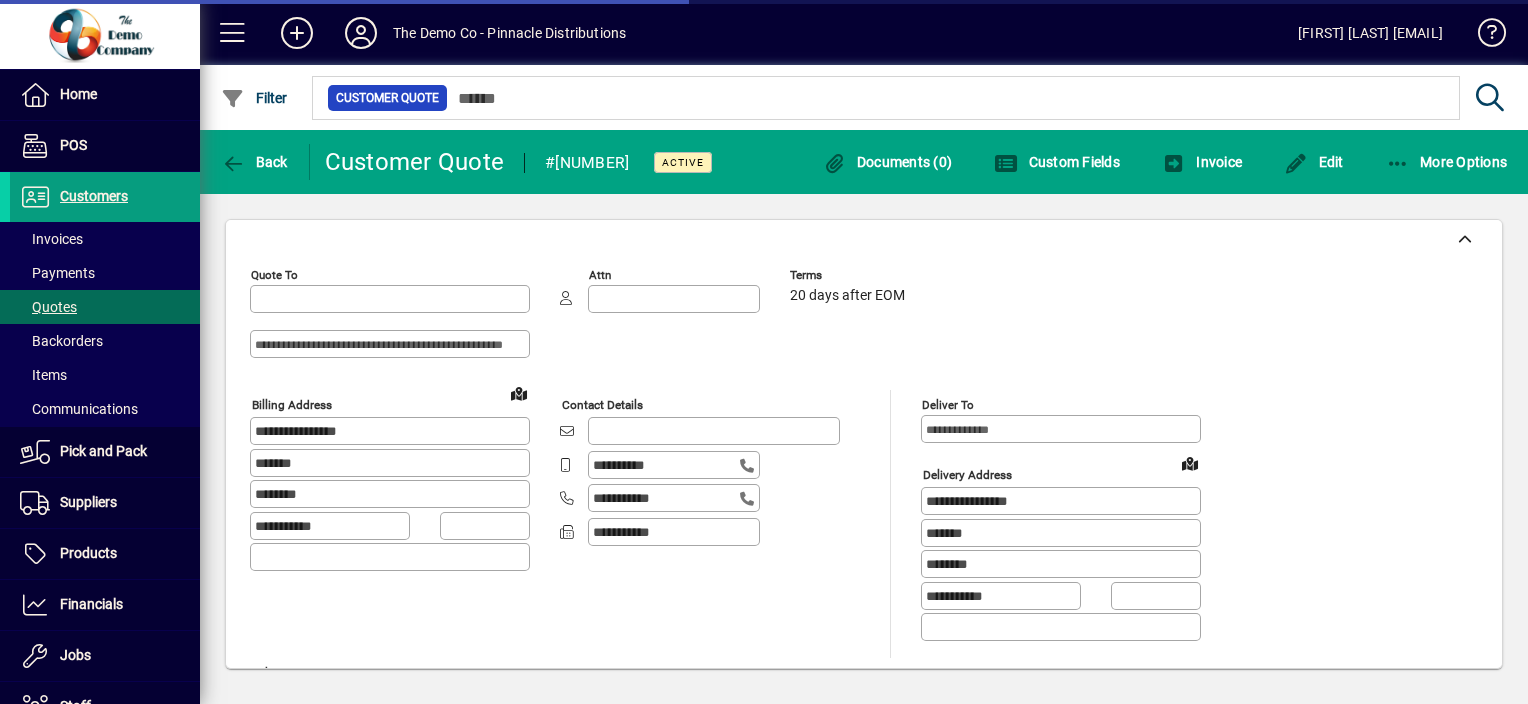type on "**********" 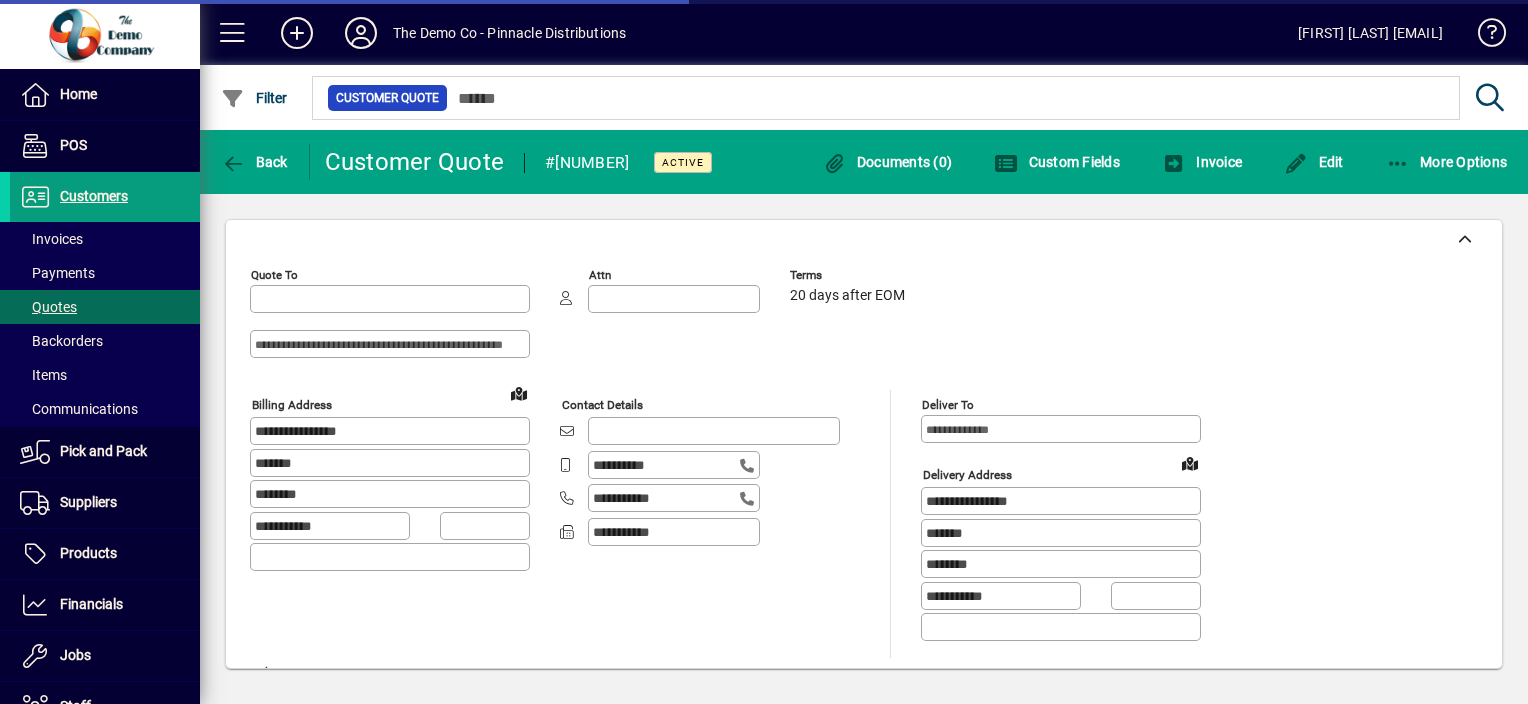 type on "**********" 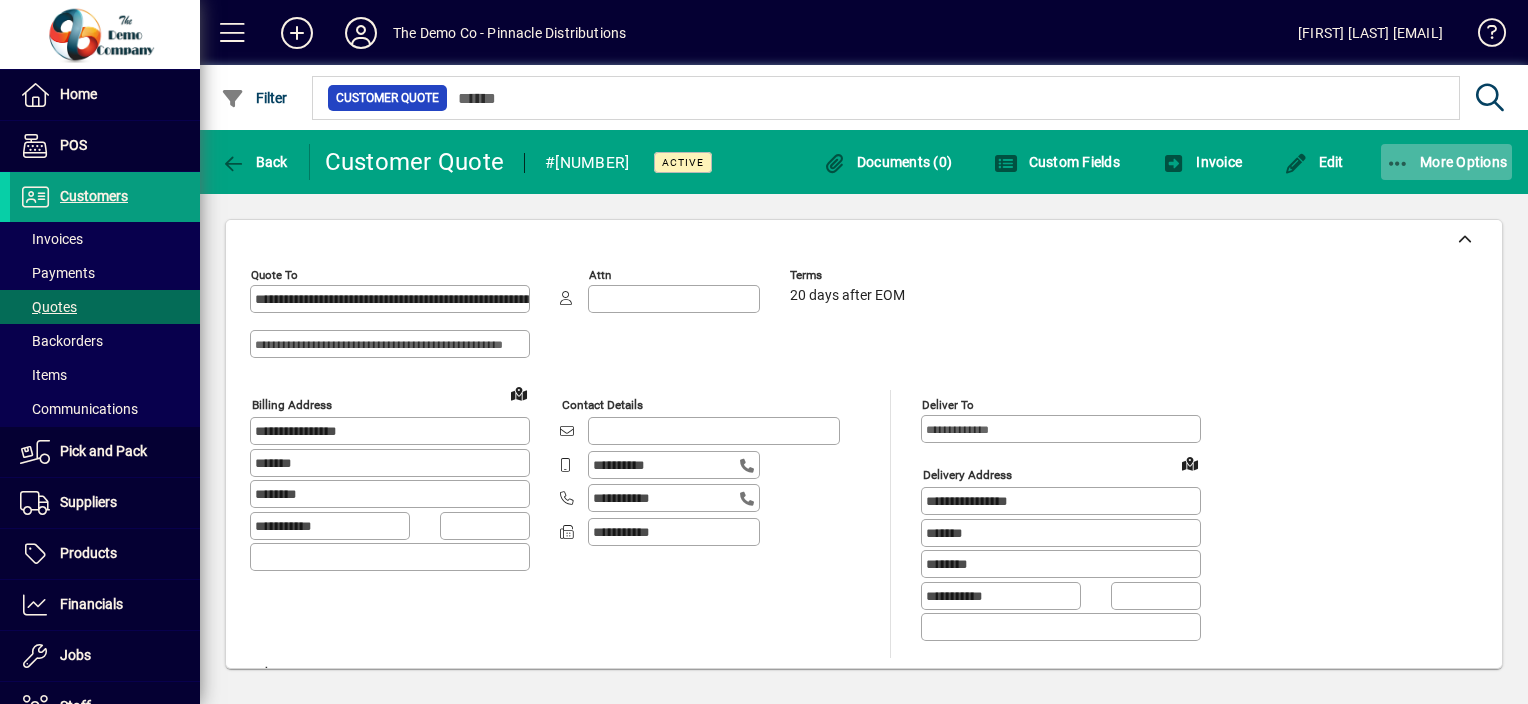 click 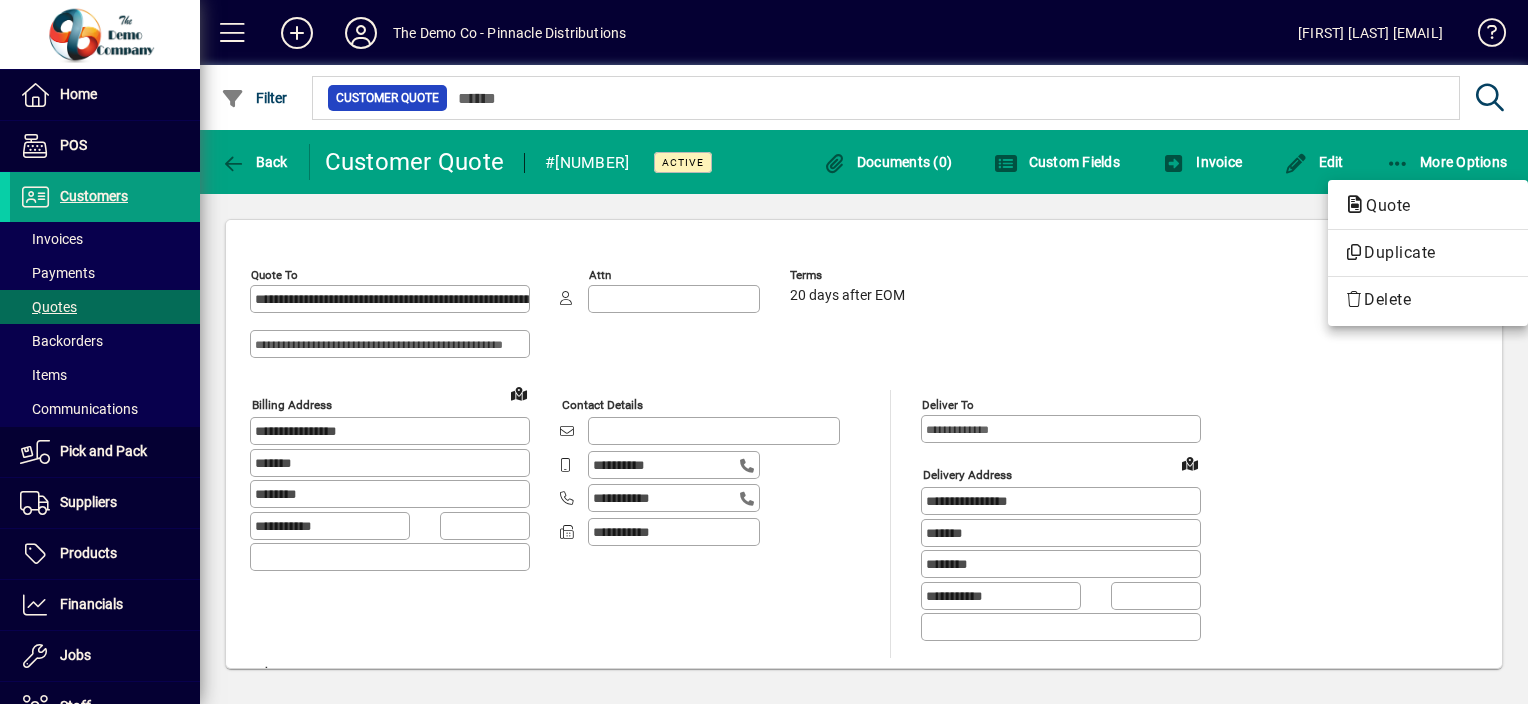 click at bounding box center [764, 352] 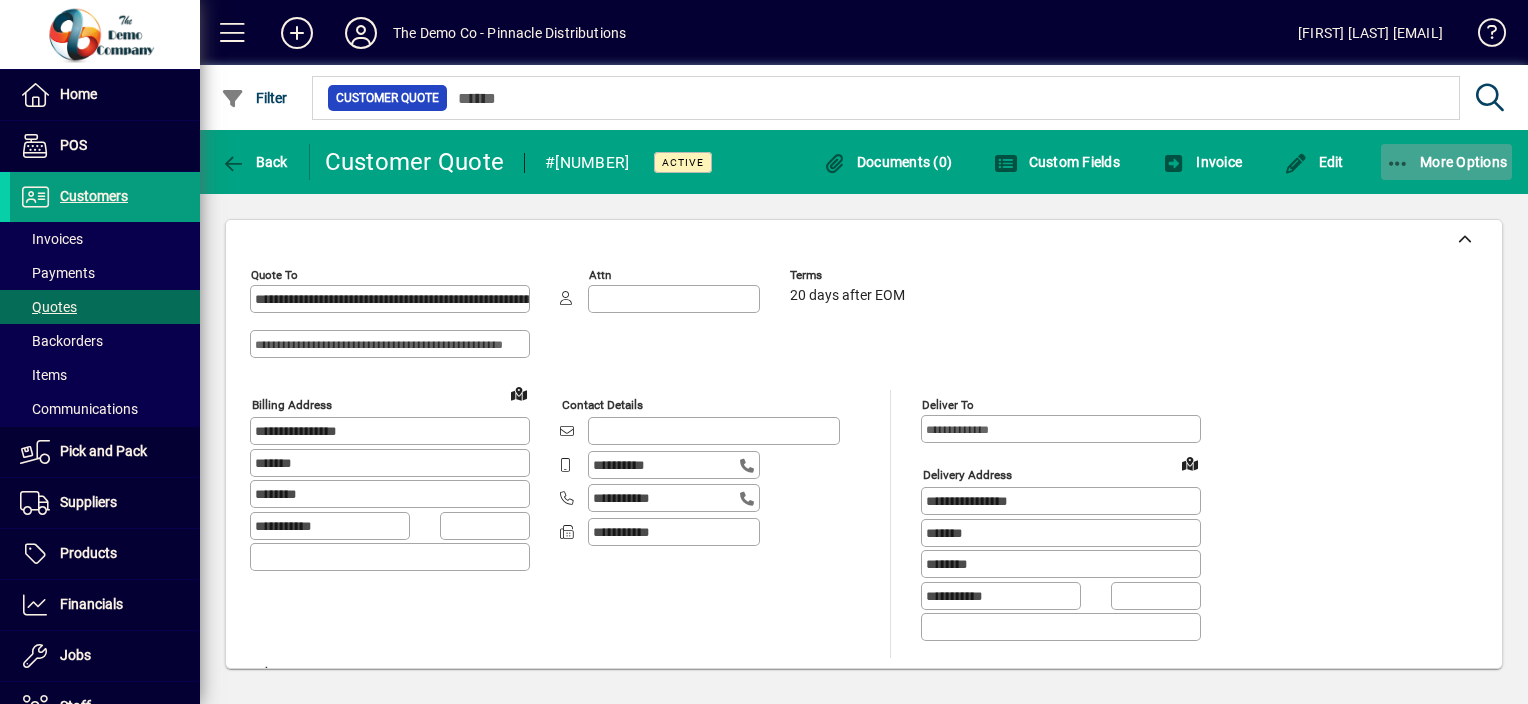 click 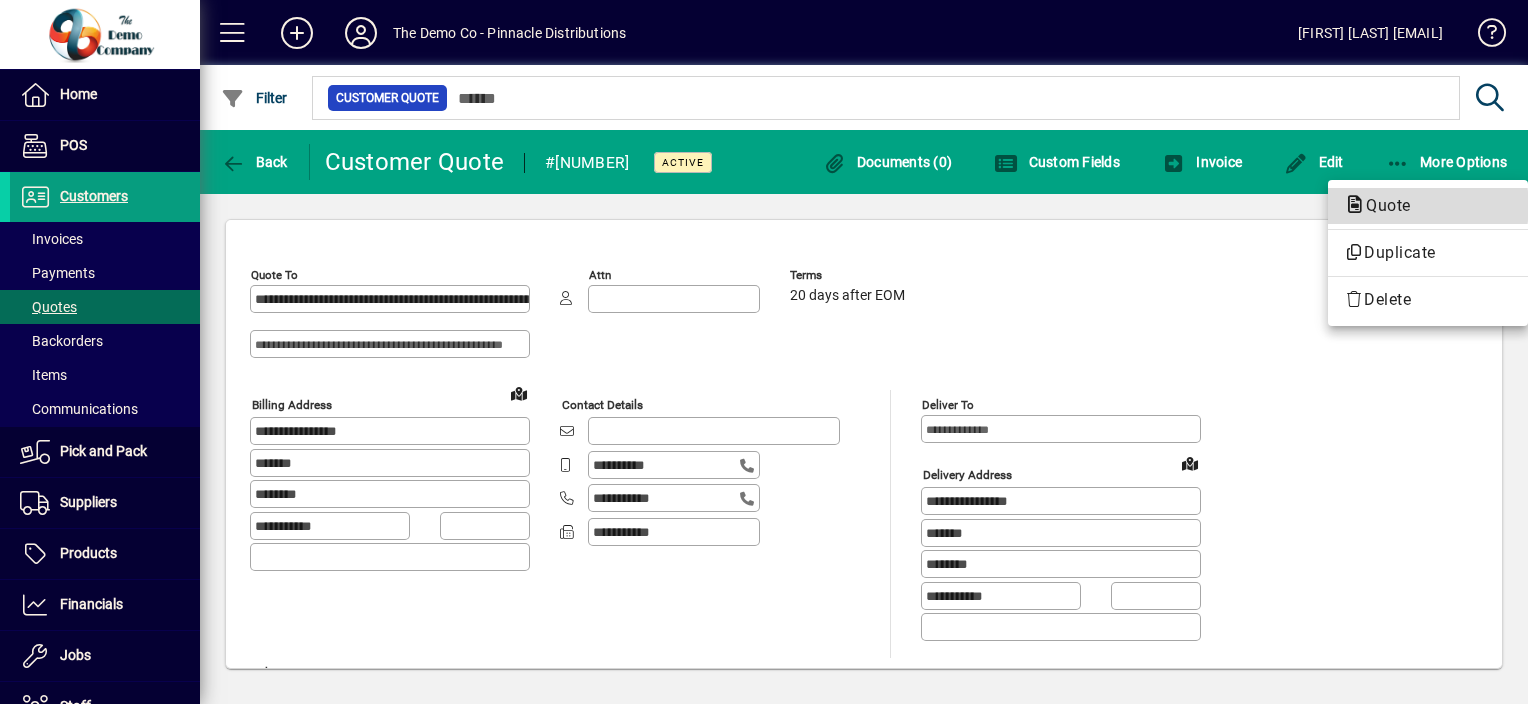 click on "Quote" 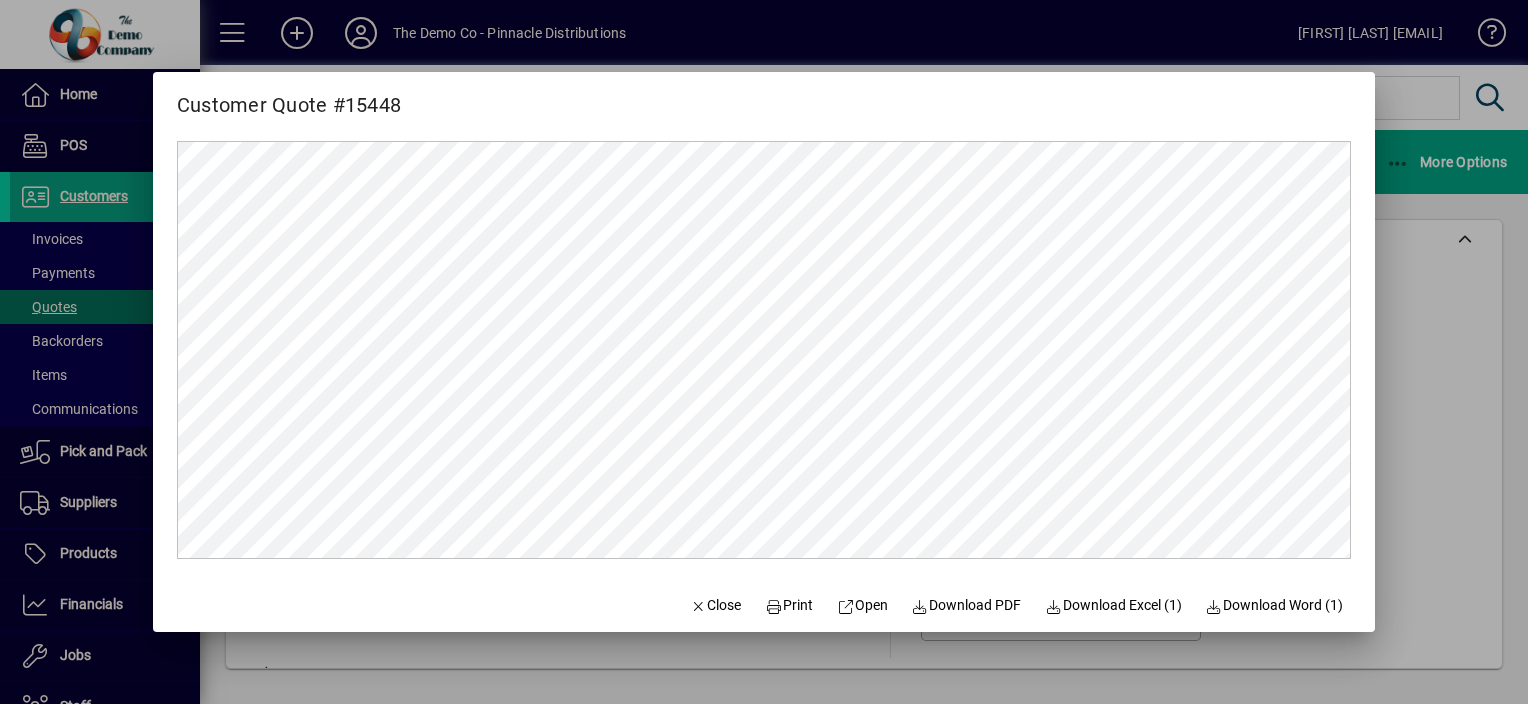 scroll, scrollTop: 0, scrollLeft: 0, axis: both 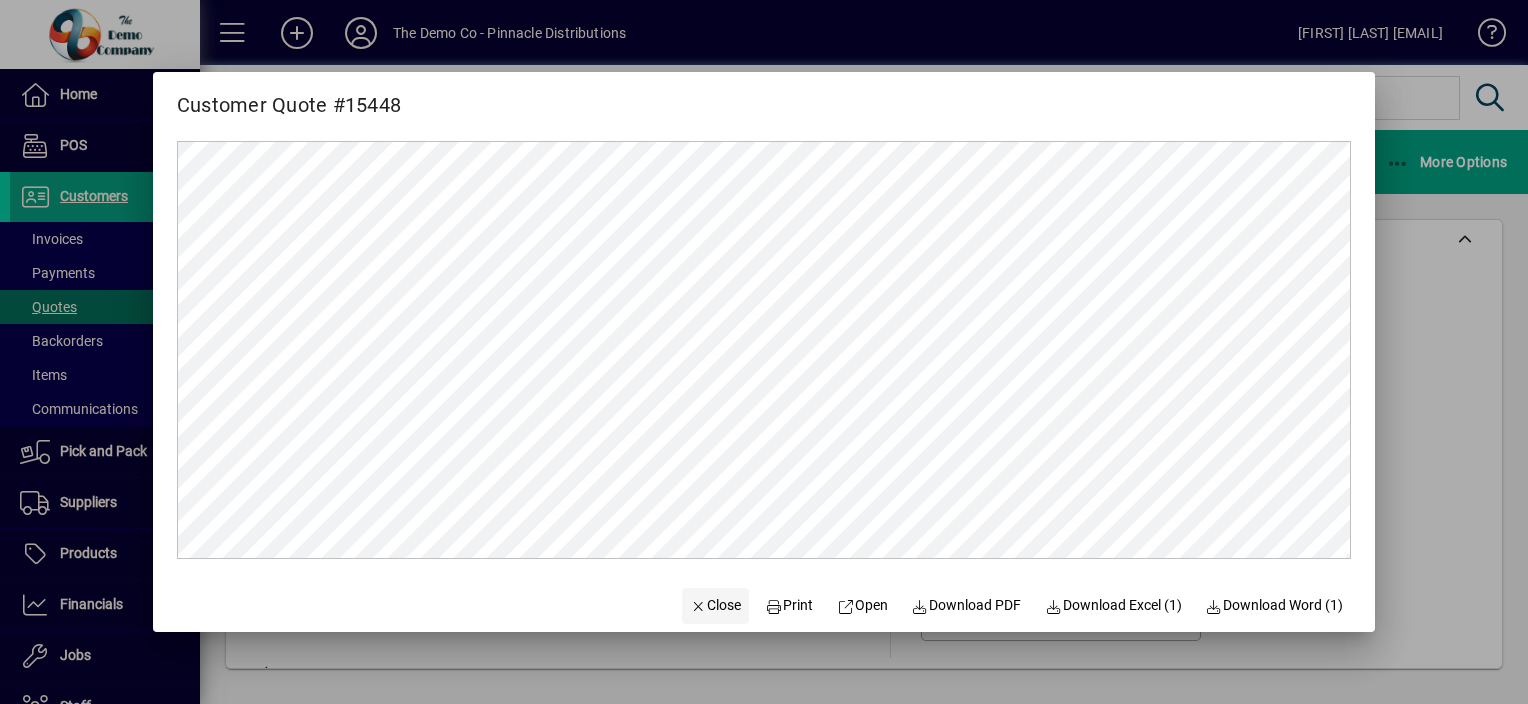 click on "Close" 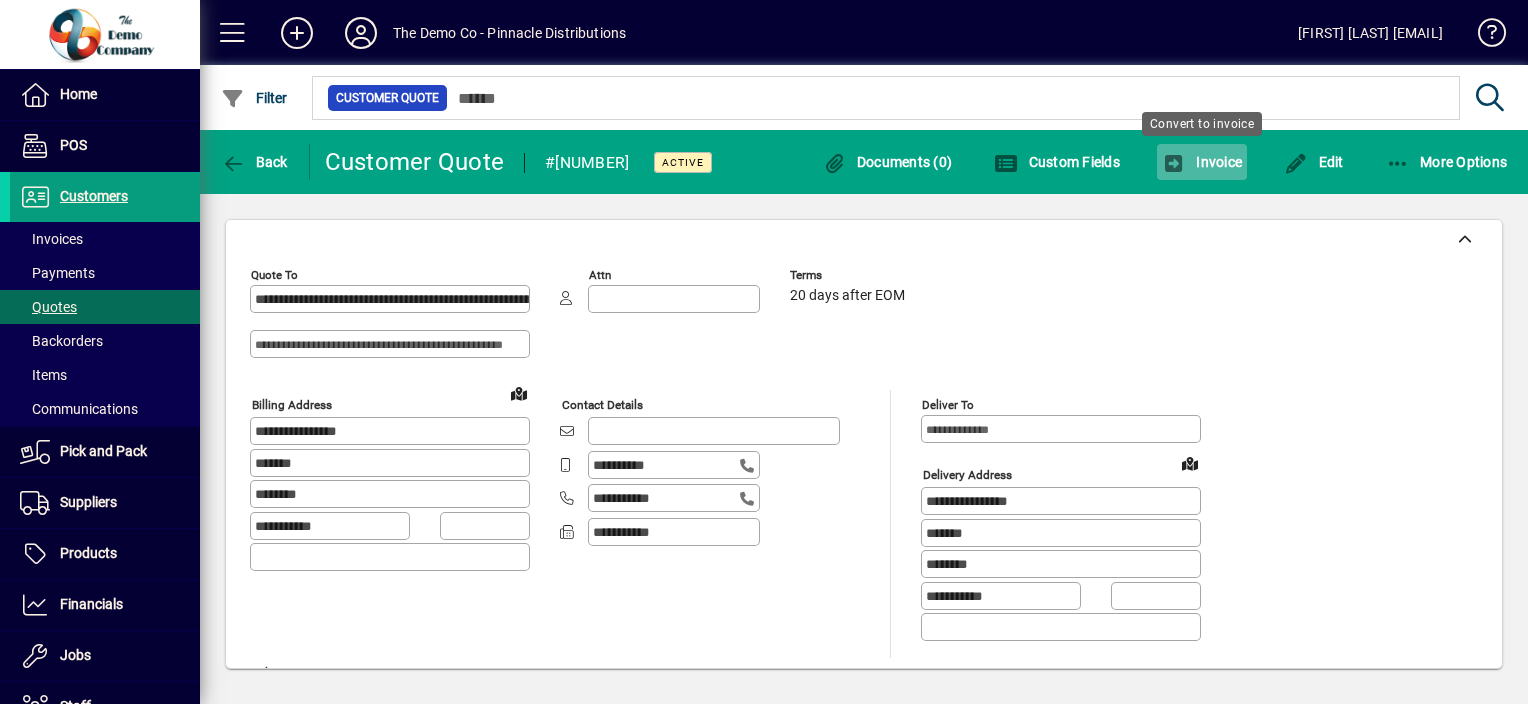 click on "Invoice" 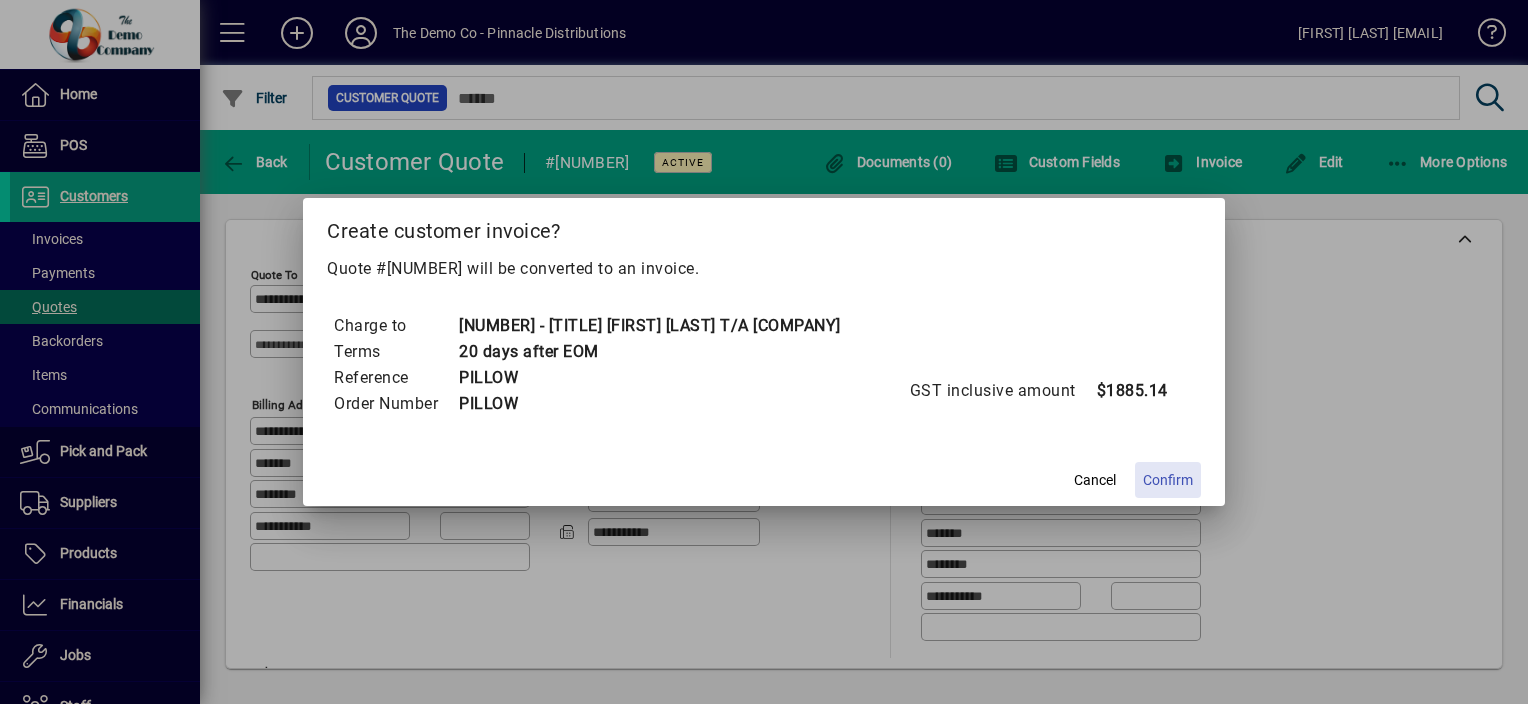 click on "Confirm" 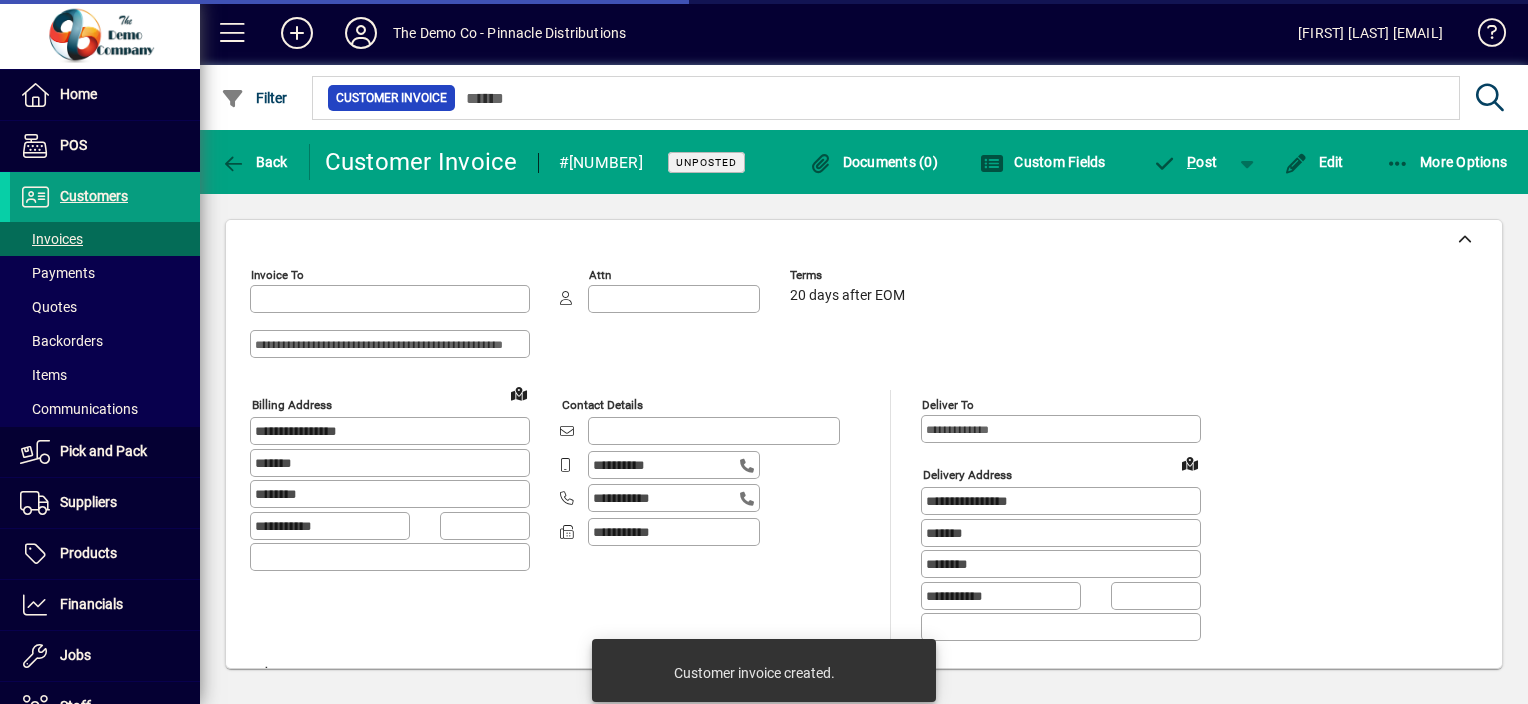 type on "**********" 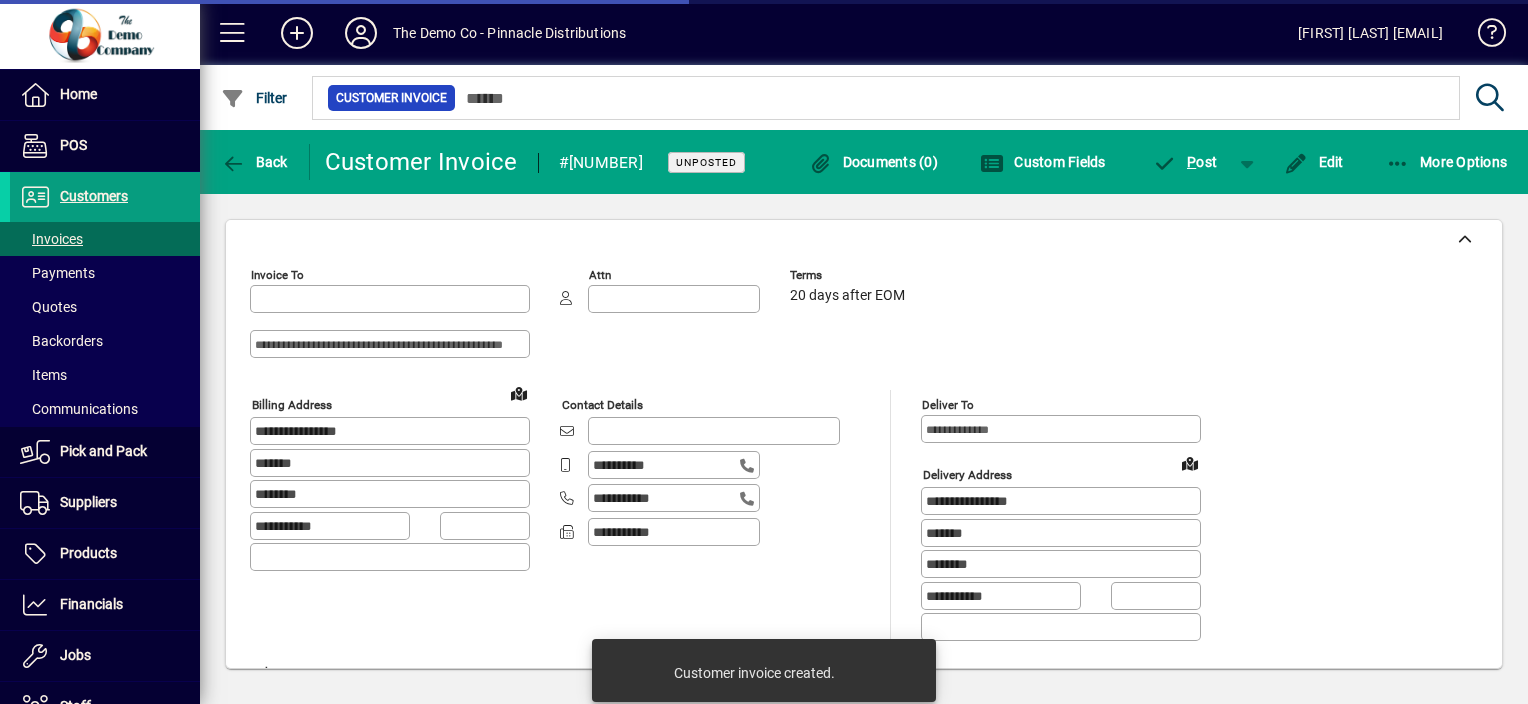 type on "**********" 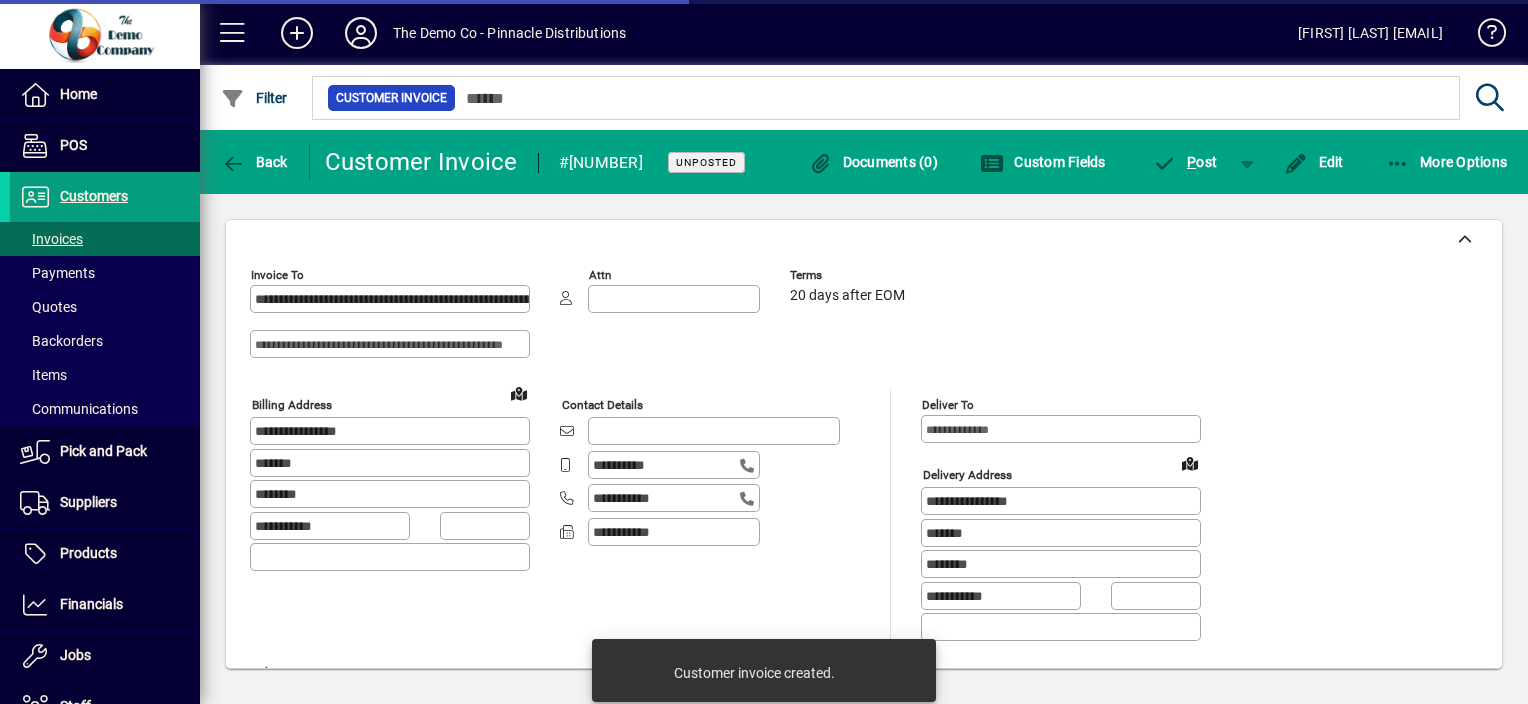 type on "**********" 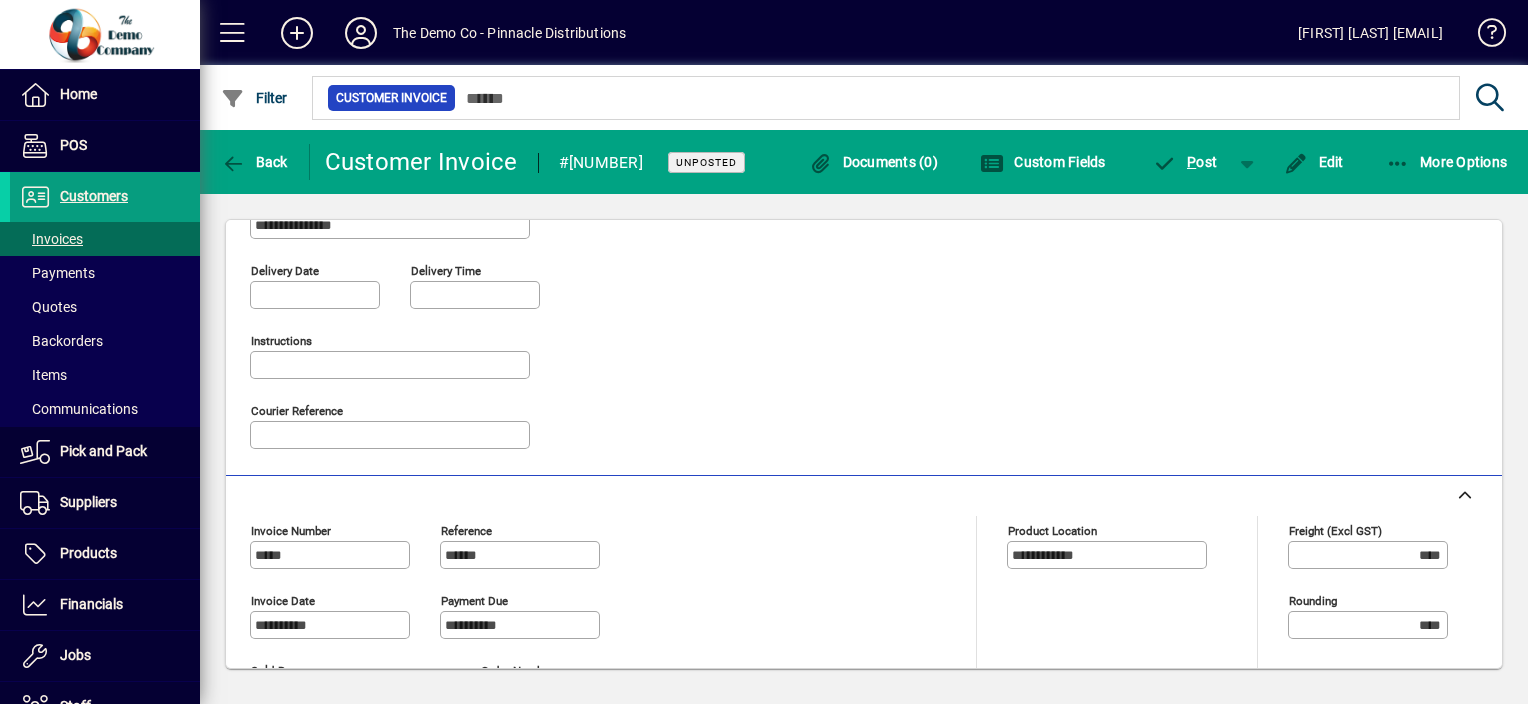 scroll, scrollTop: 0, scrollLeft: 0, axis: both 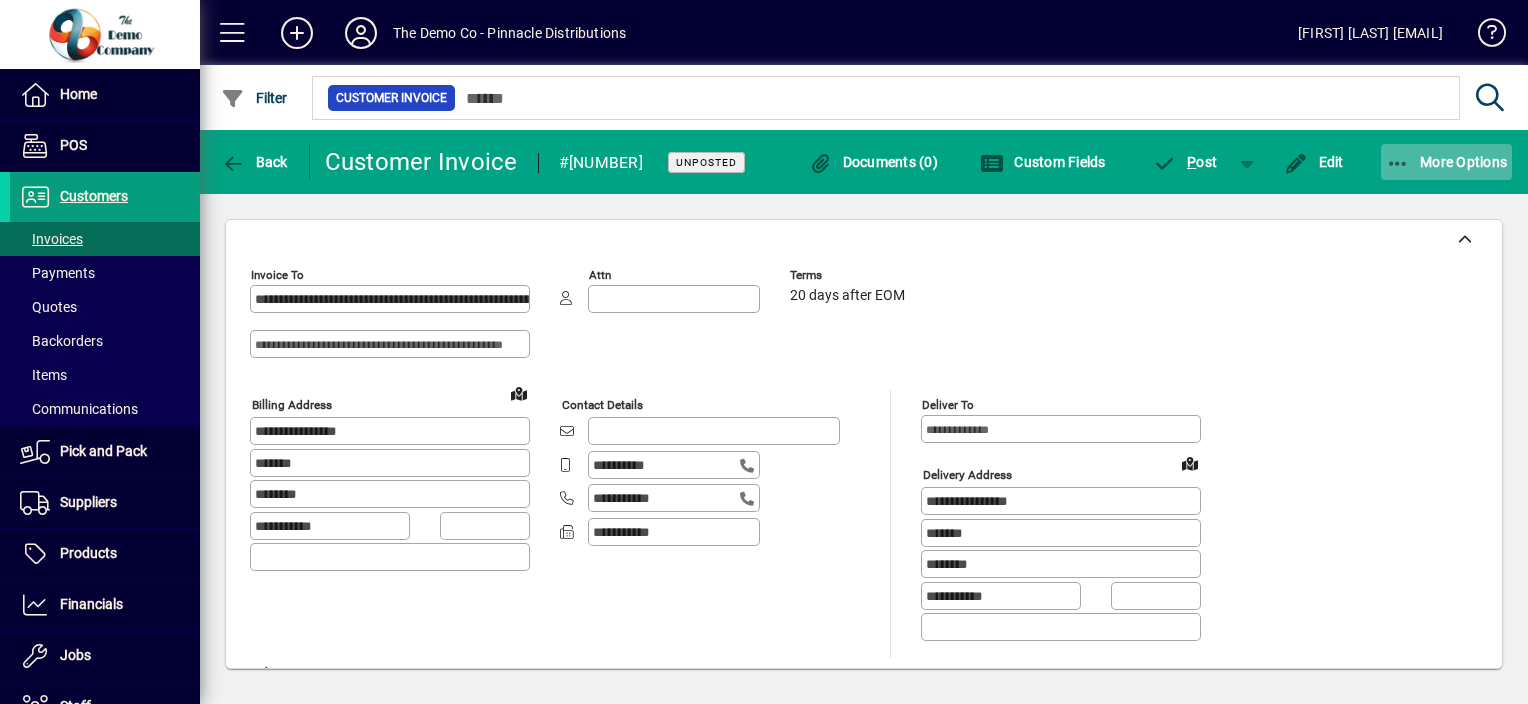 click 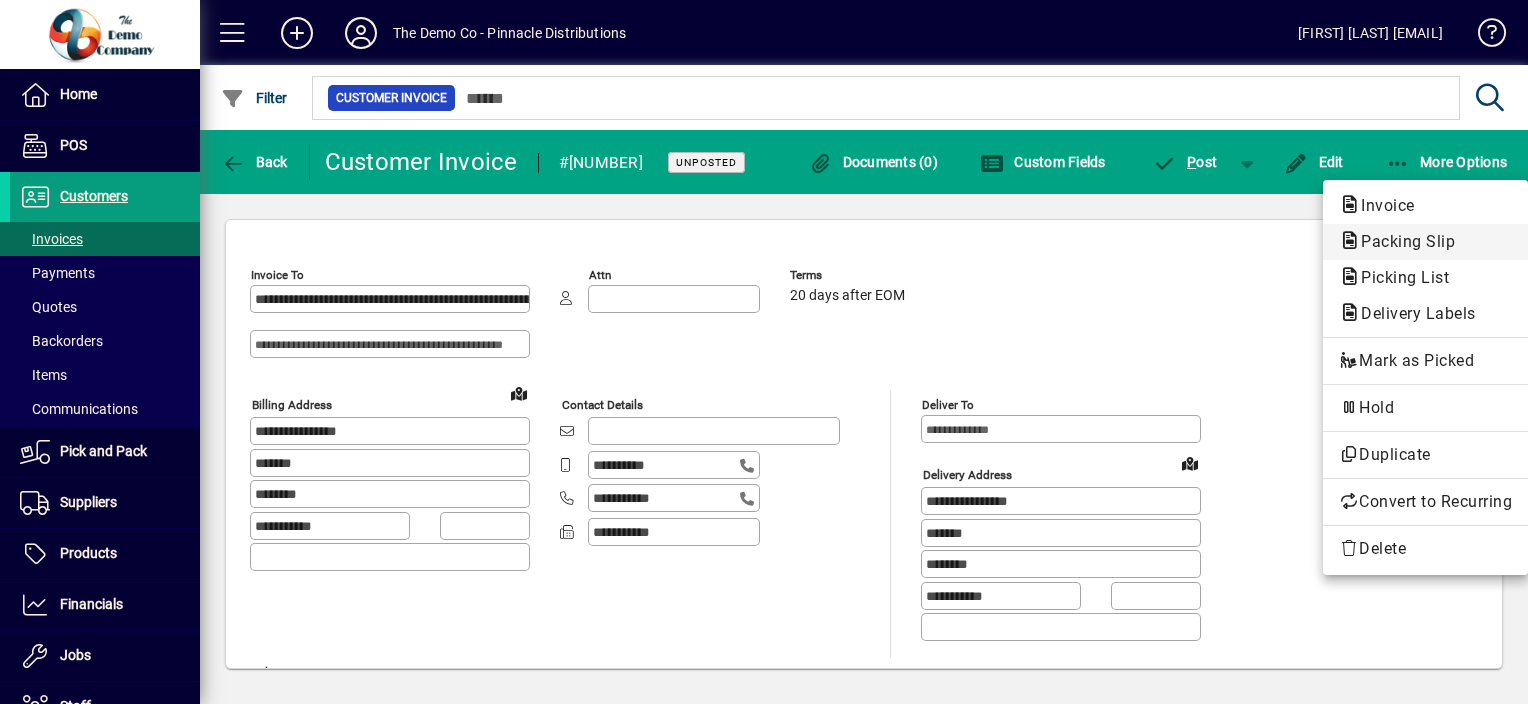 click on "Packing Slip" at bounding box center [1399, 277] 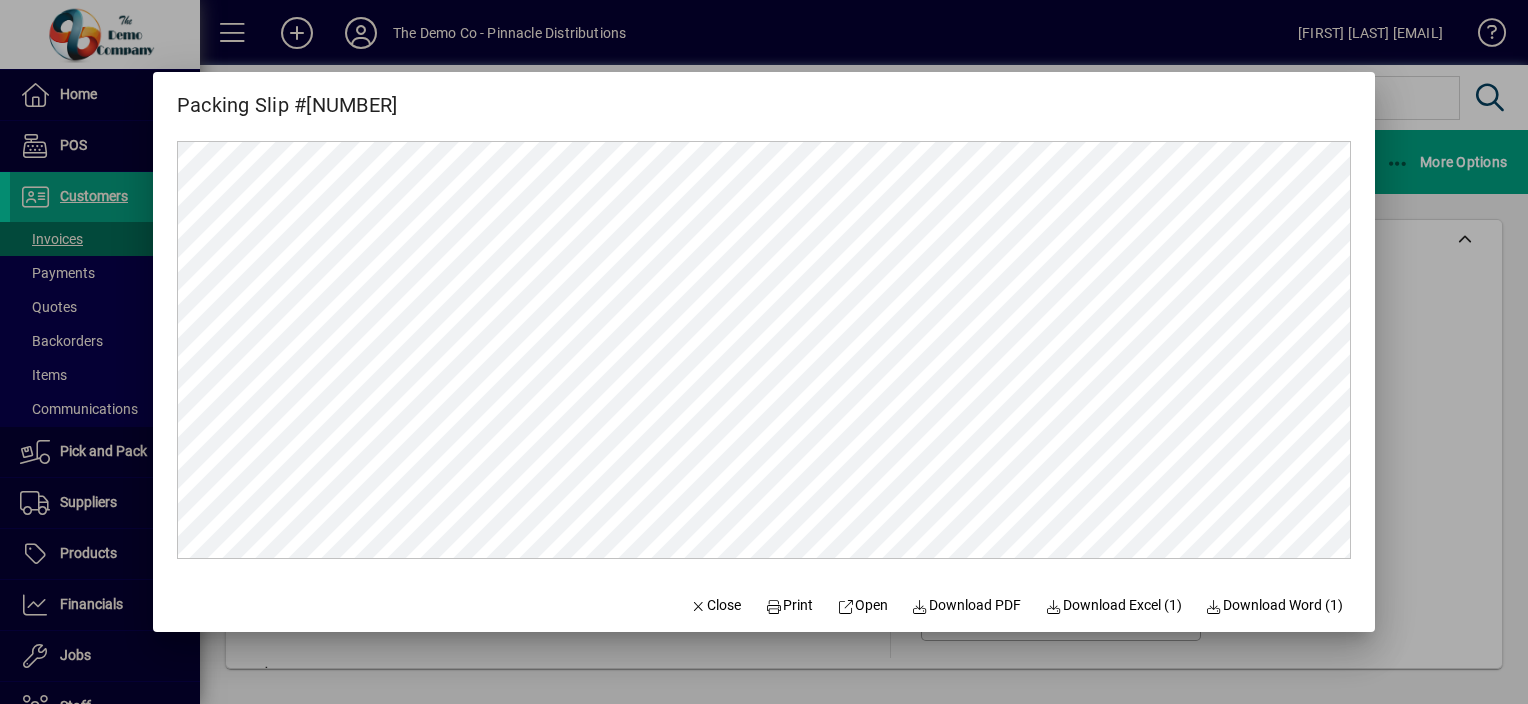 scroll, scrollTop: 0, scrollLeft: 0, axis: both 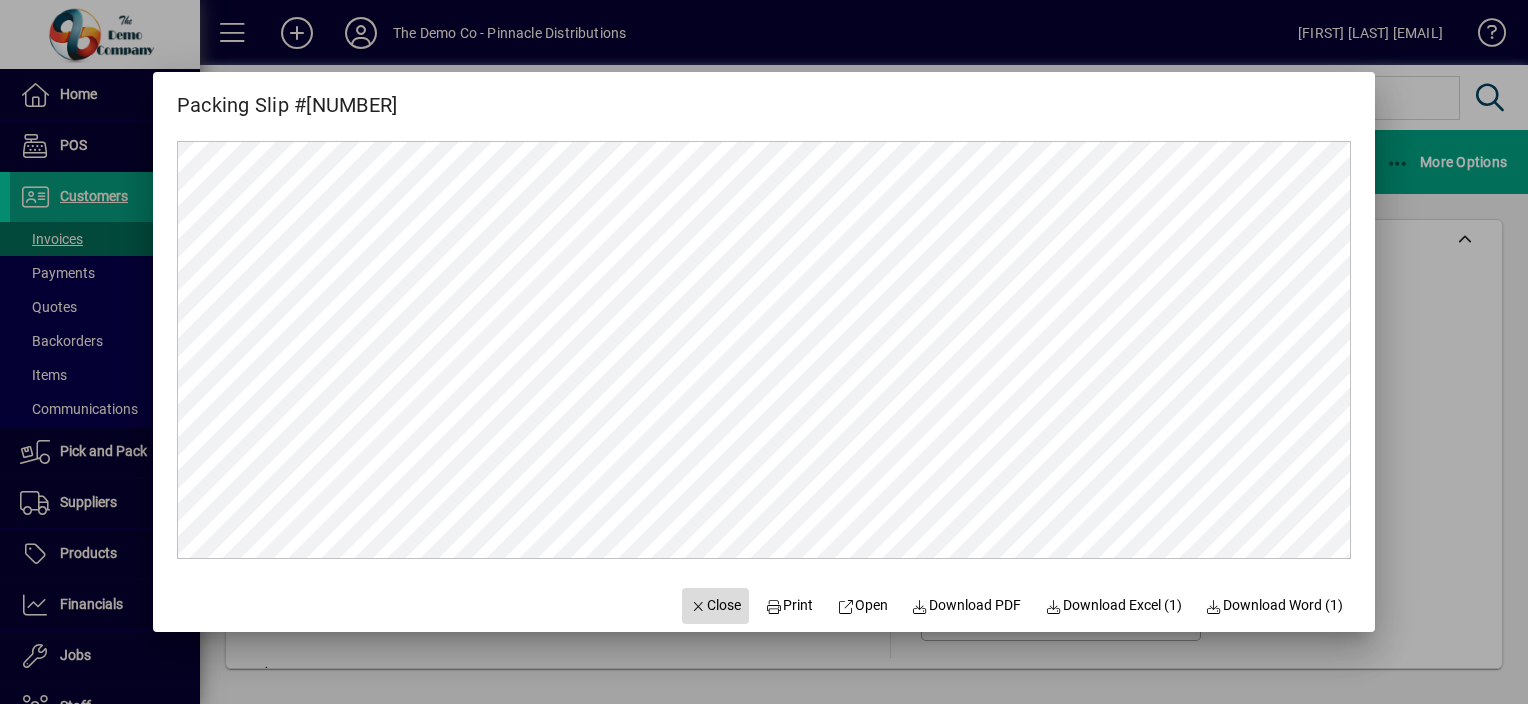 click on "Close" 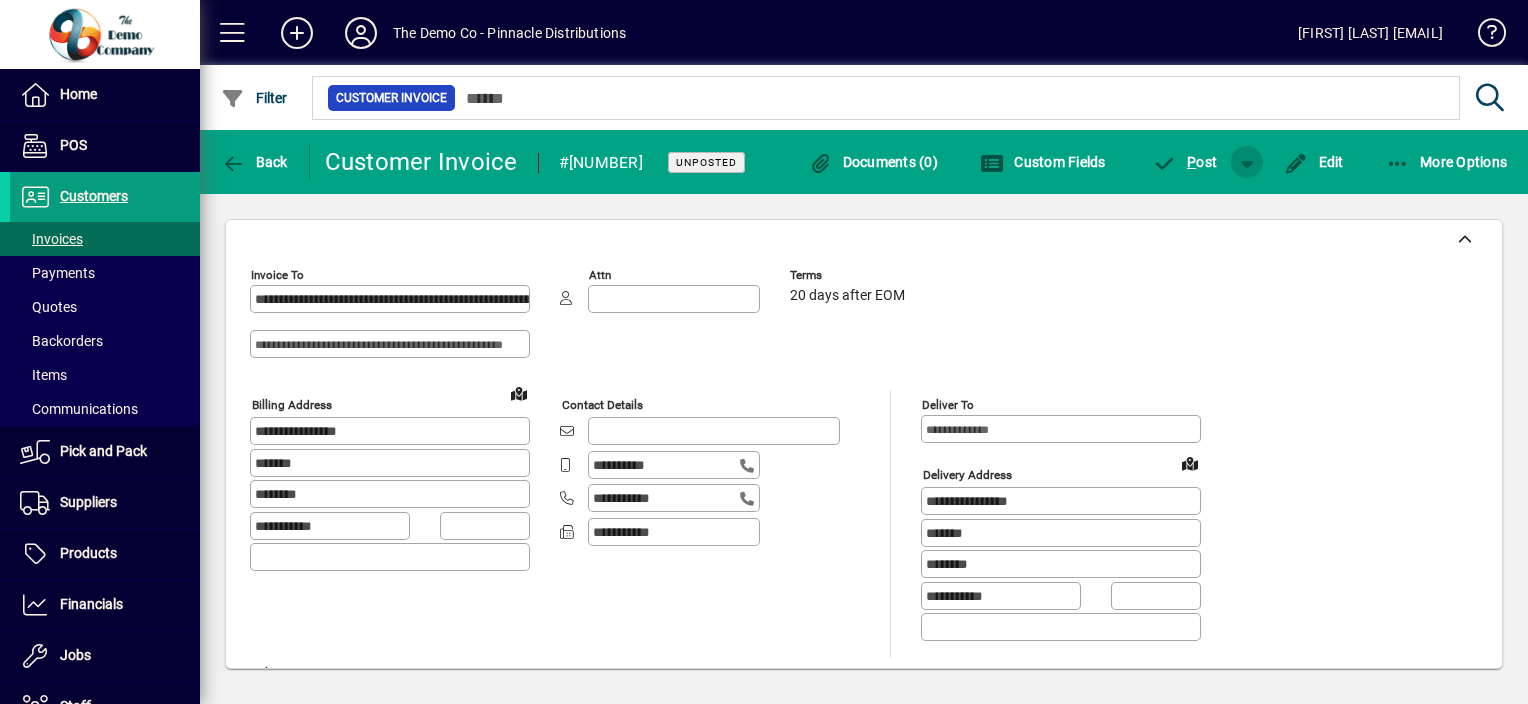 click 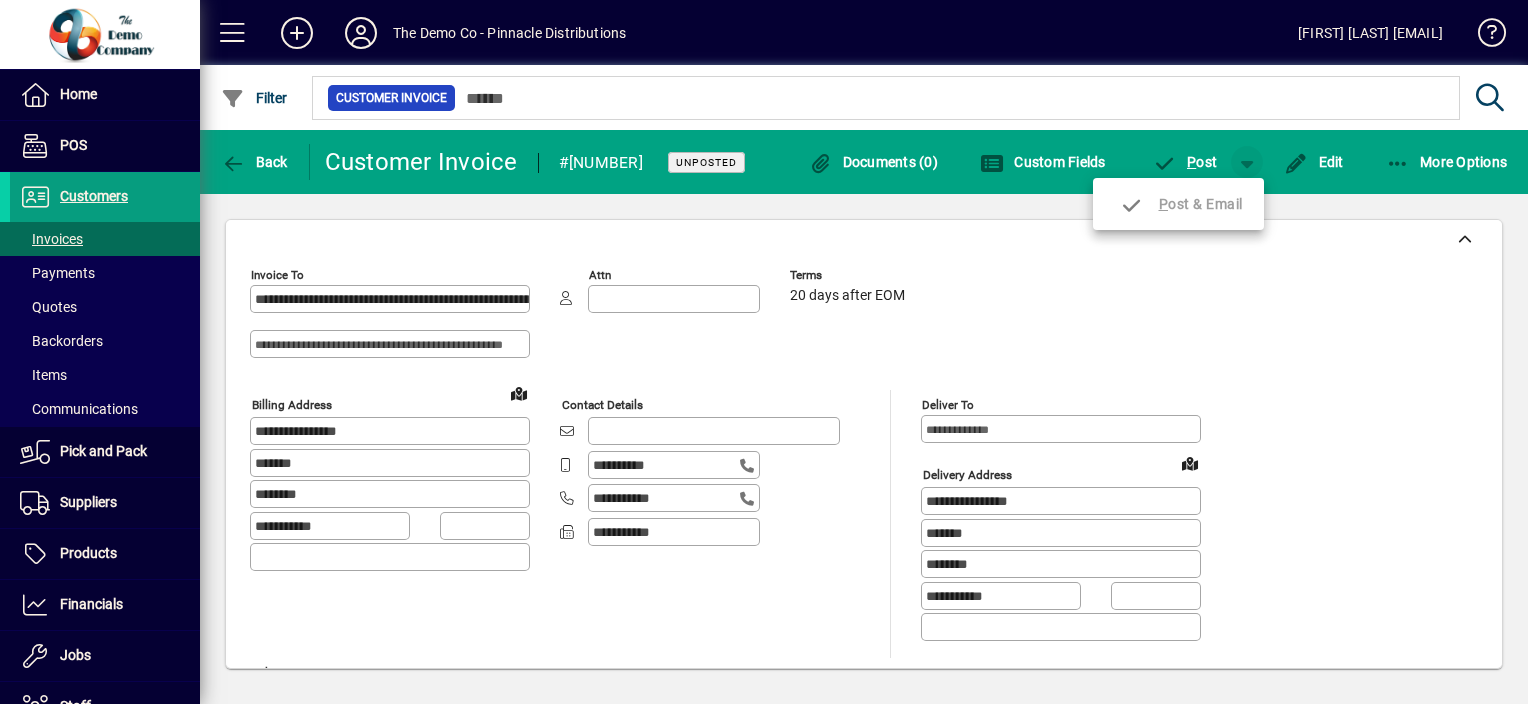 click at bounding box center [764, 352] 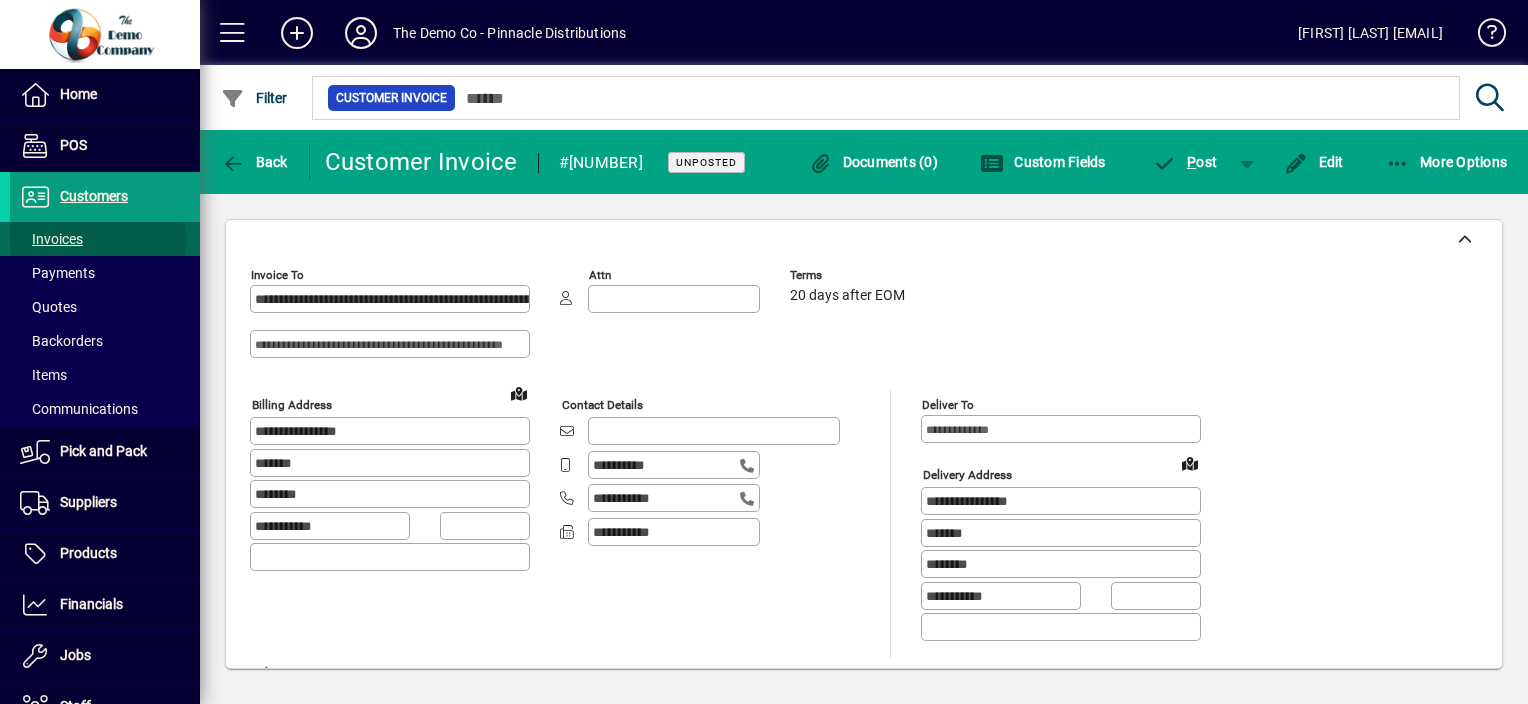 click on "Invoices" at bounding box center [51, 239] 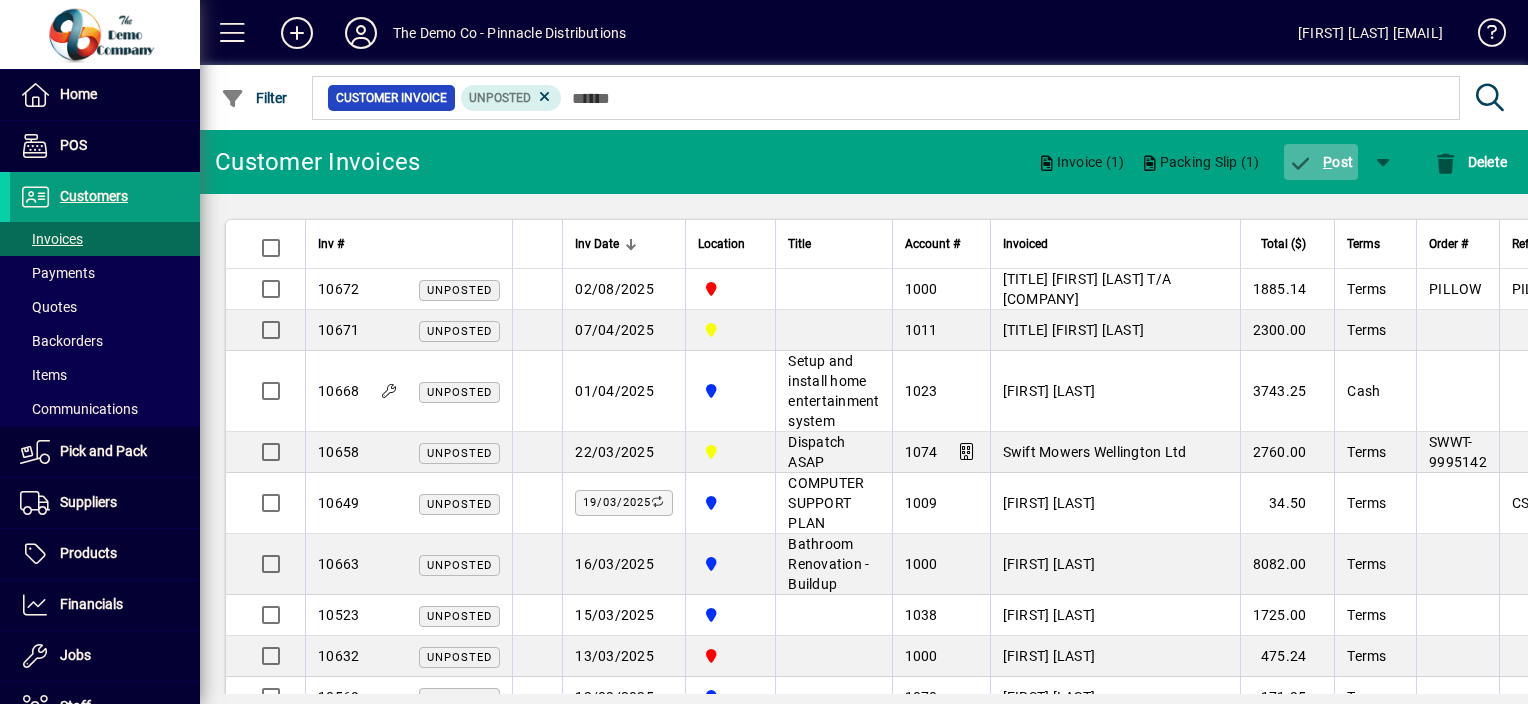 click 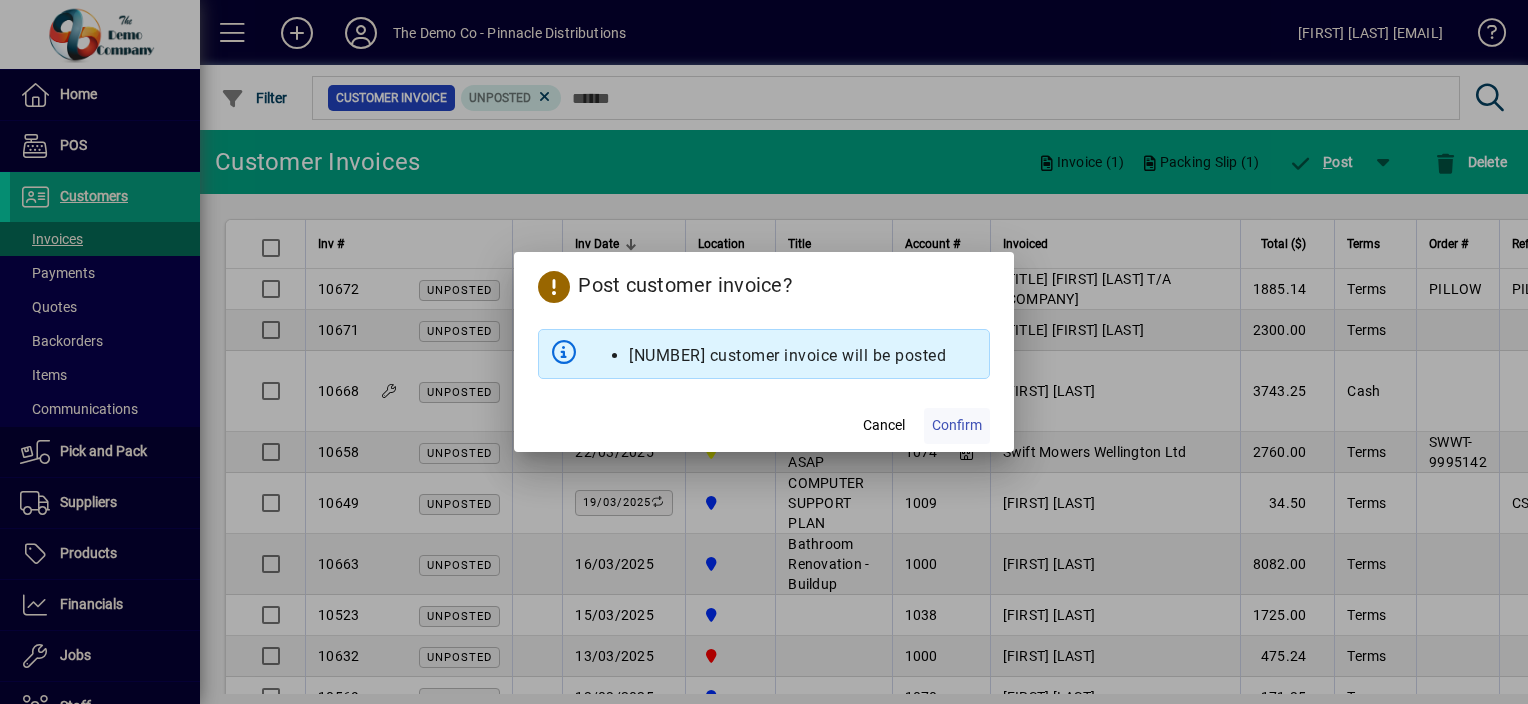 click on "Confirm" 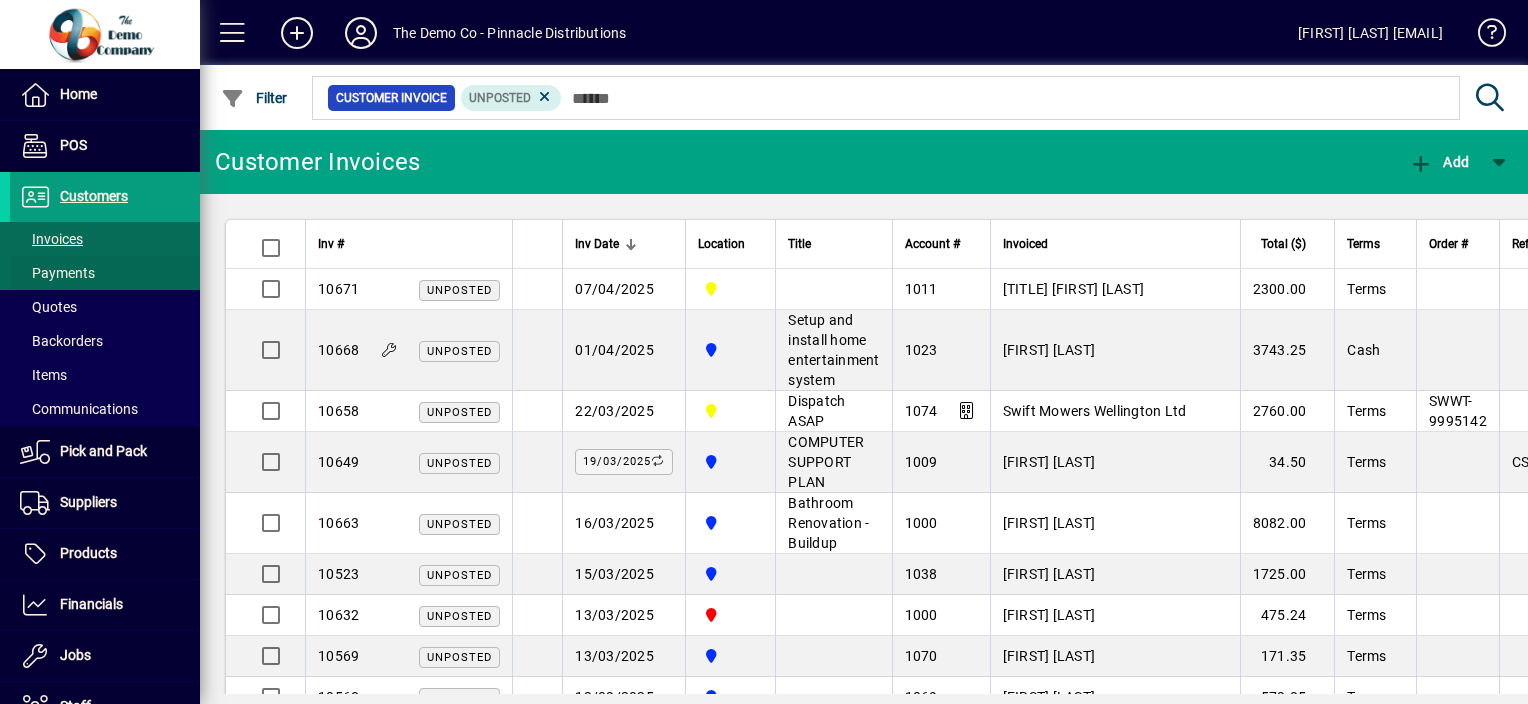 click on "Payments" at bounding box center (52, 273) 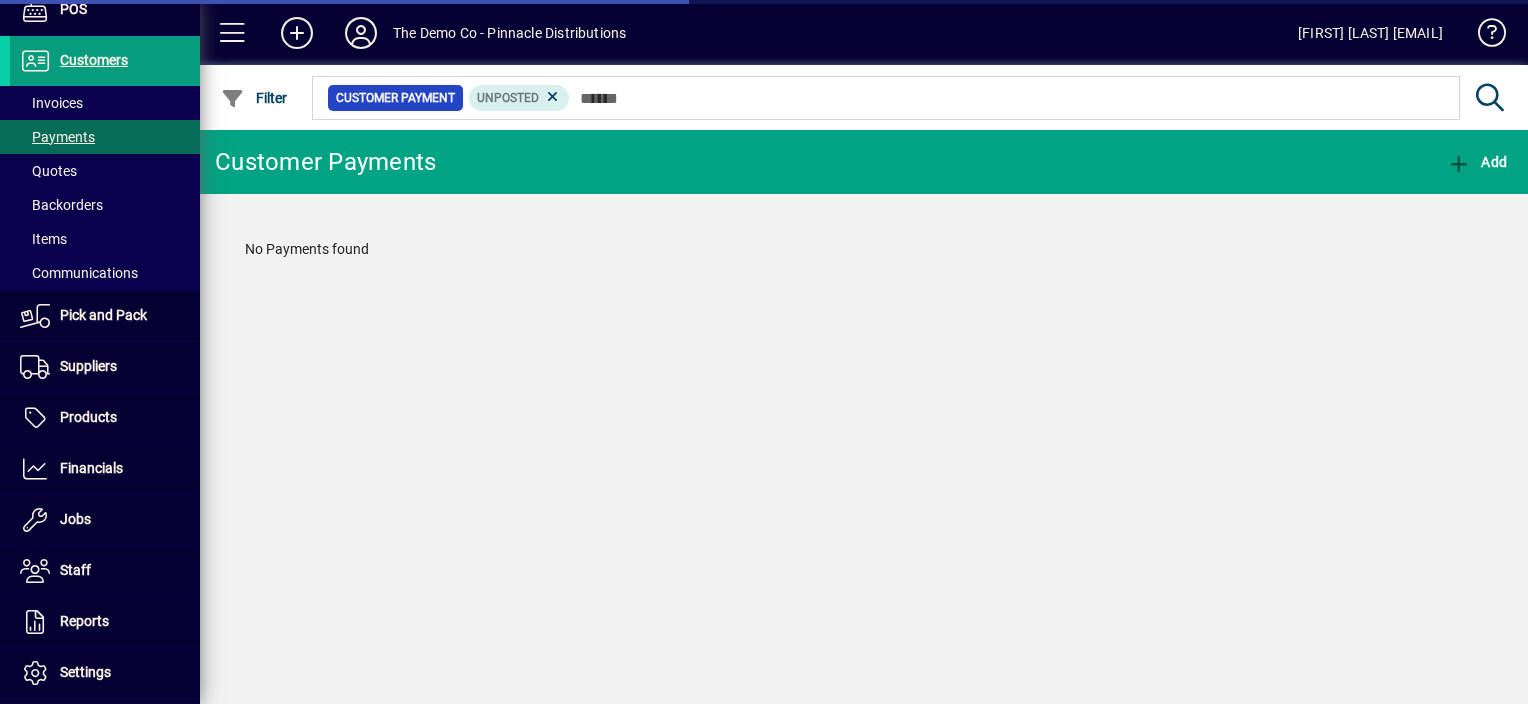 scroll, scrollTop: 147, scrollLeft: 0, axis: vertical 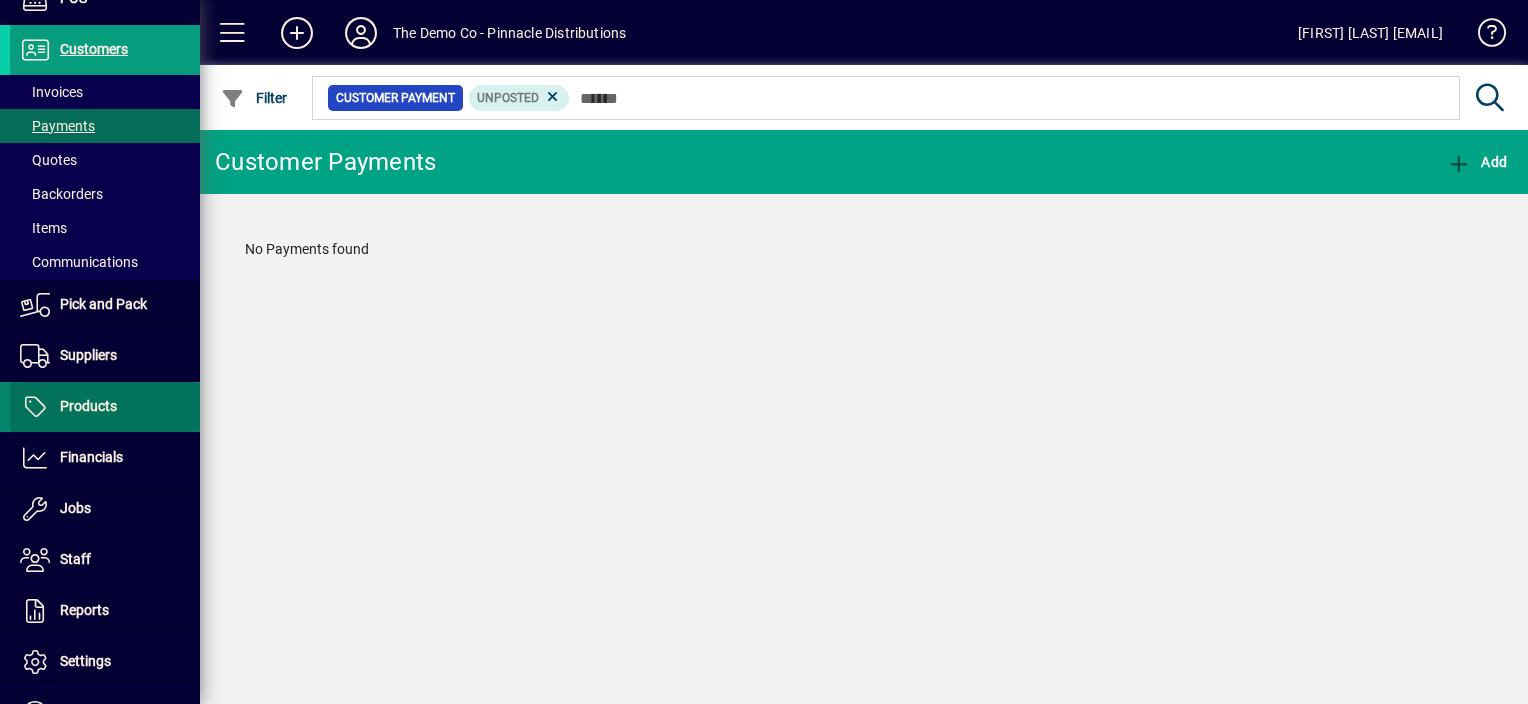 click on "Products" at bounding box center [63, 407] 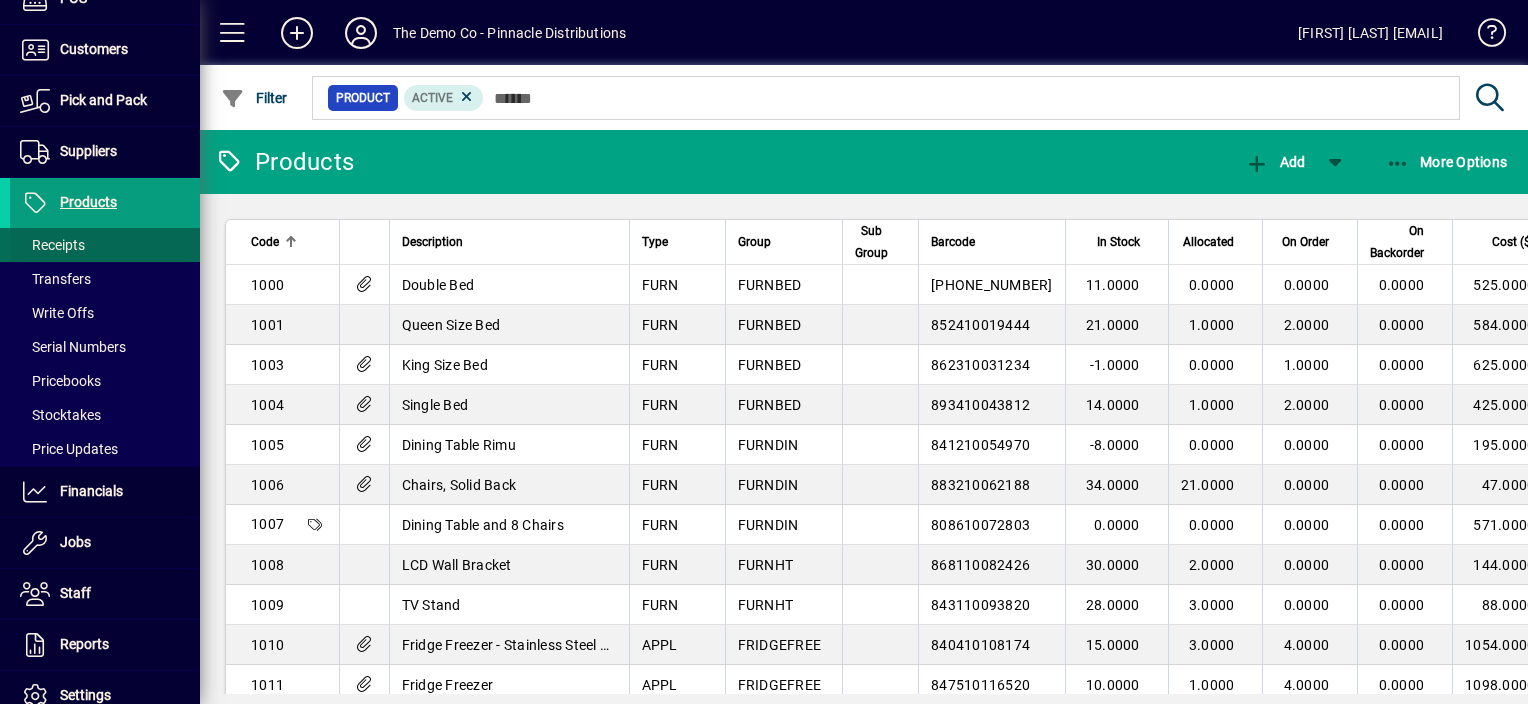 click on "Receipts" at bounding box center [52, 245] 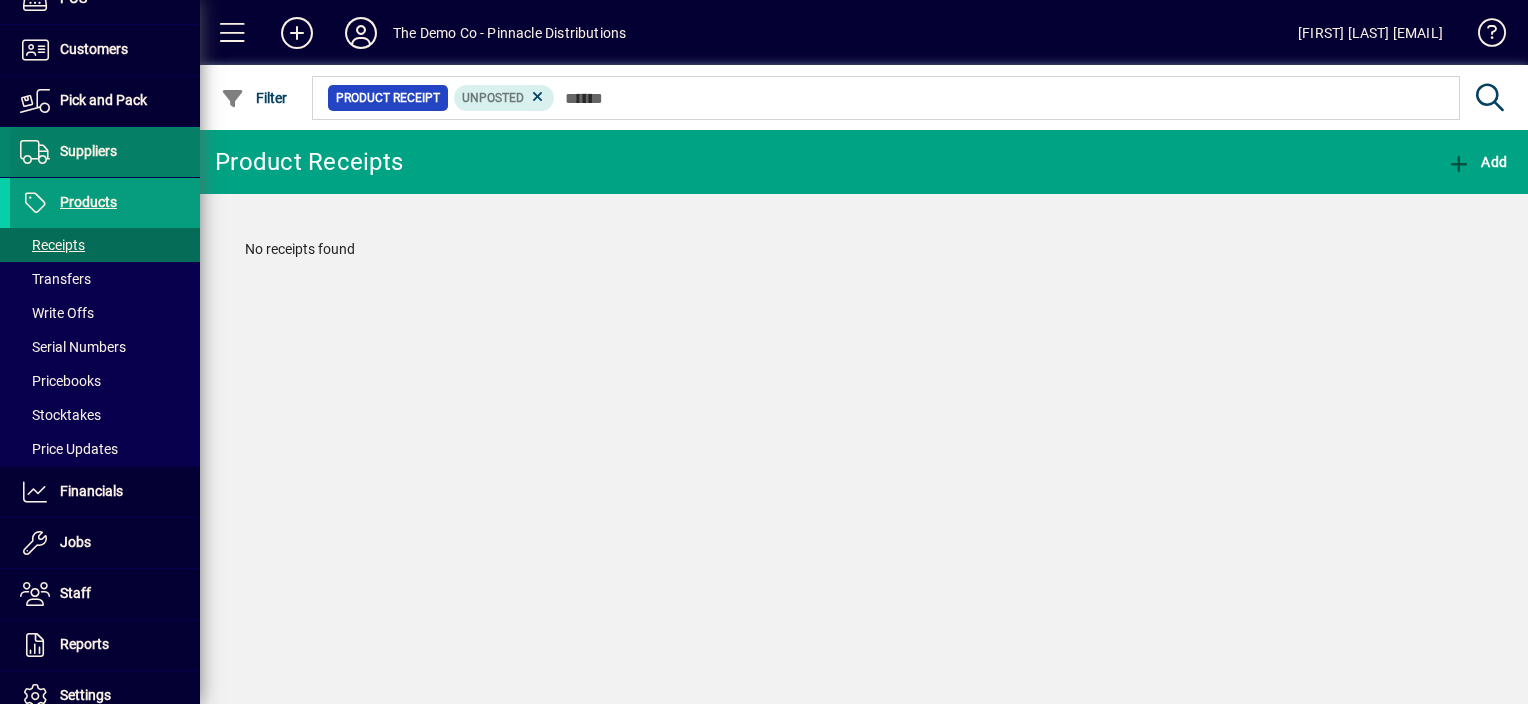 click on "Suppliers" at bounding box center (88, 151) 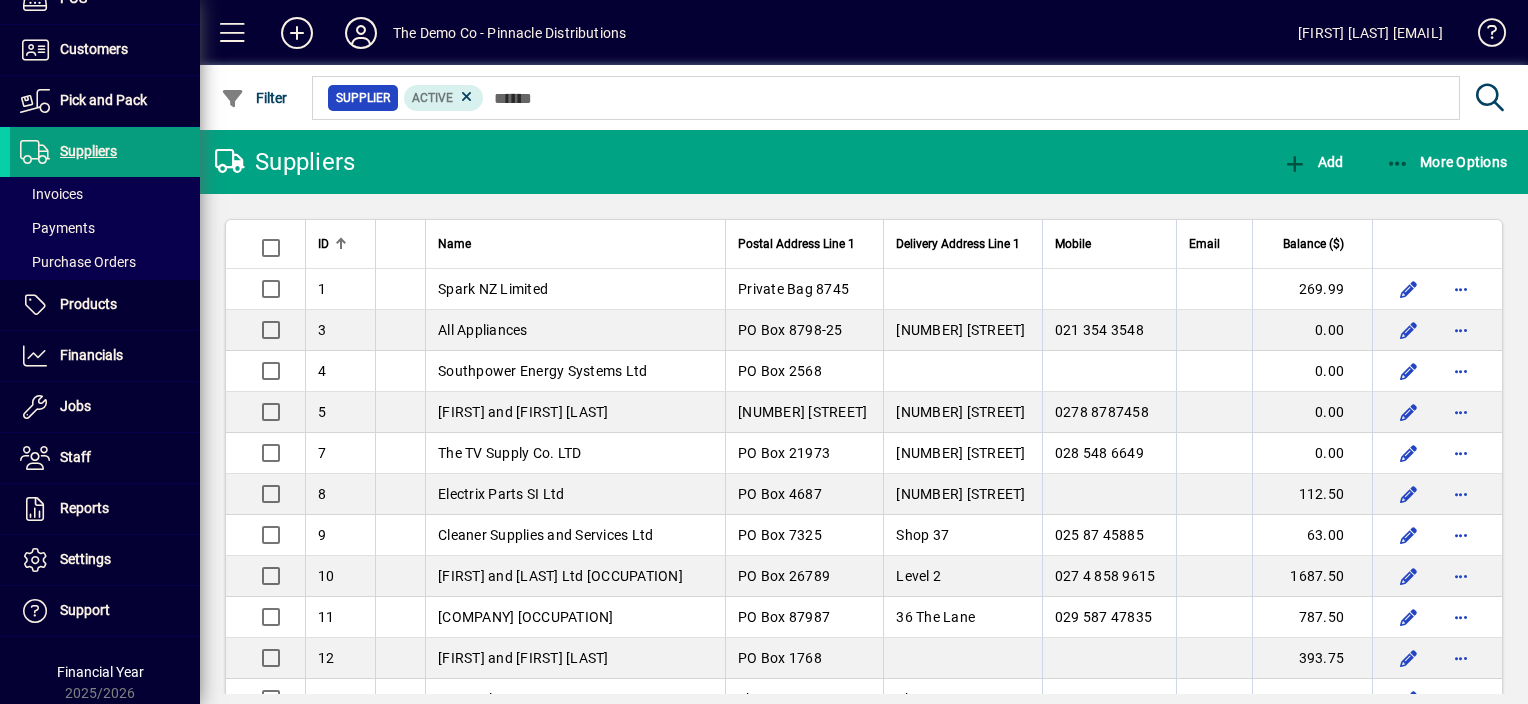 scroll, scrollTop: 0, scrollLeft: 0, axis: both 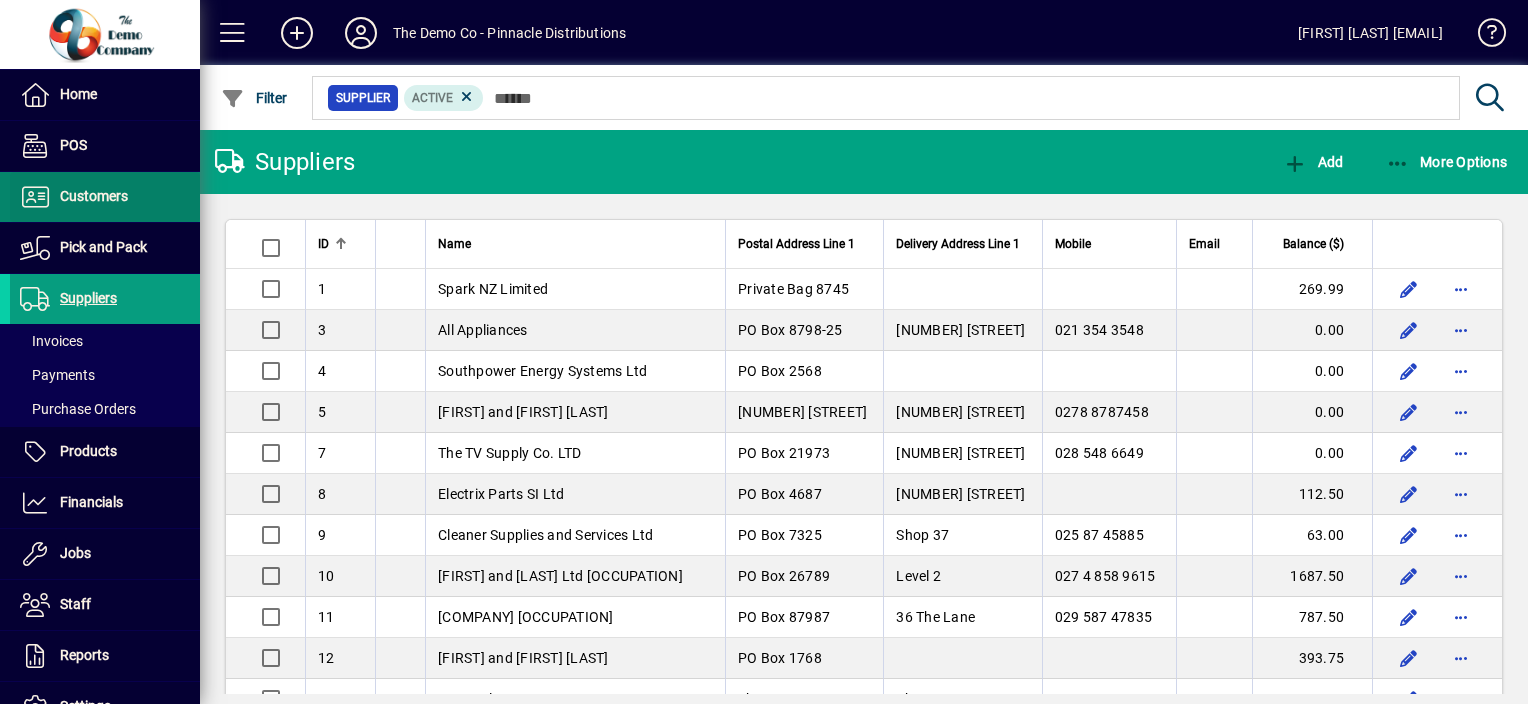 click at bounding box center (105, 197) 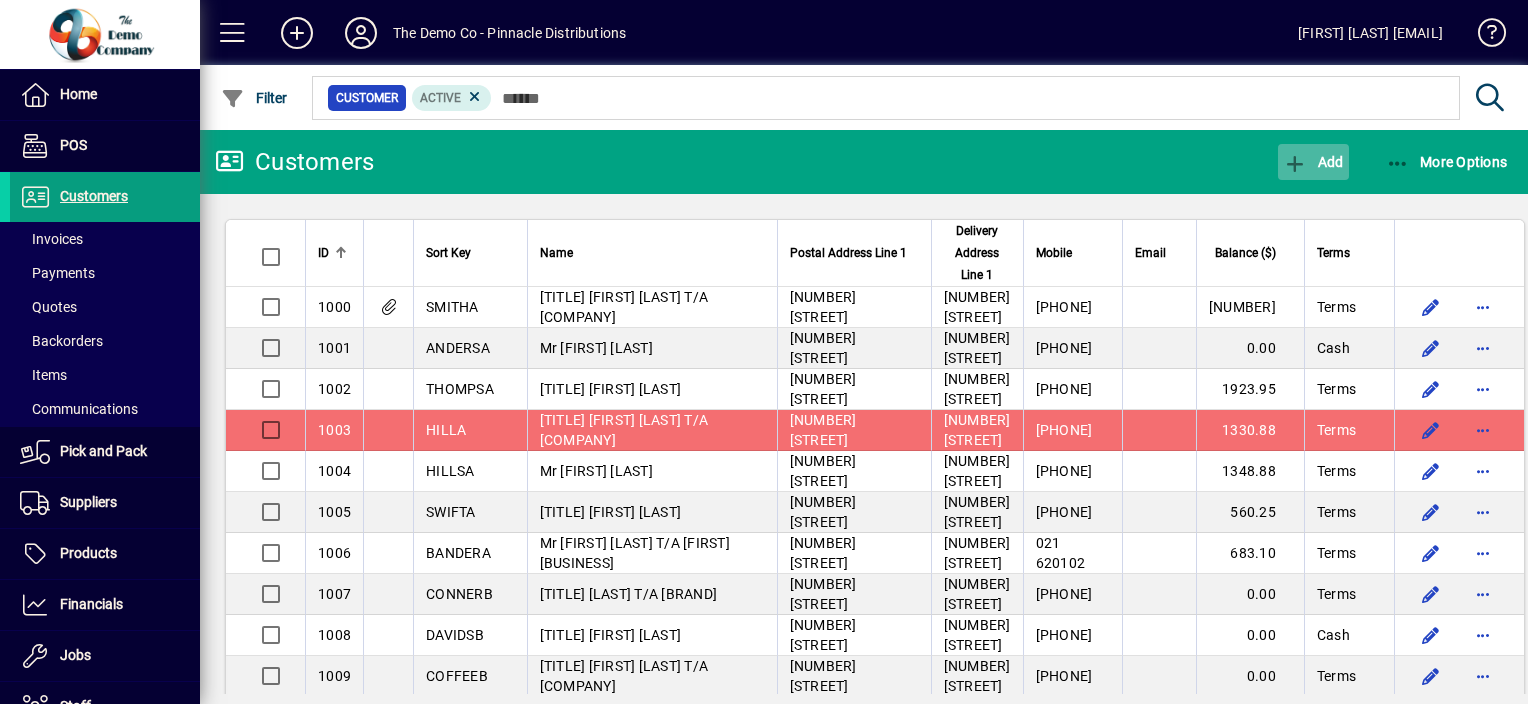 click 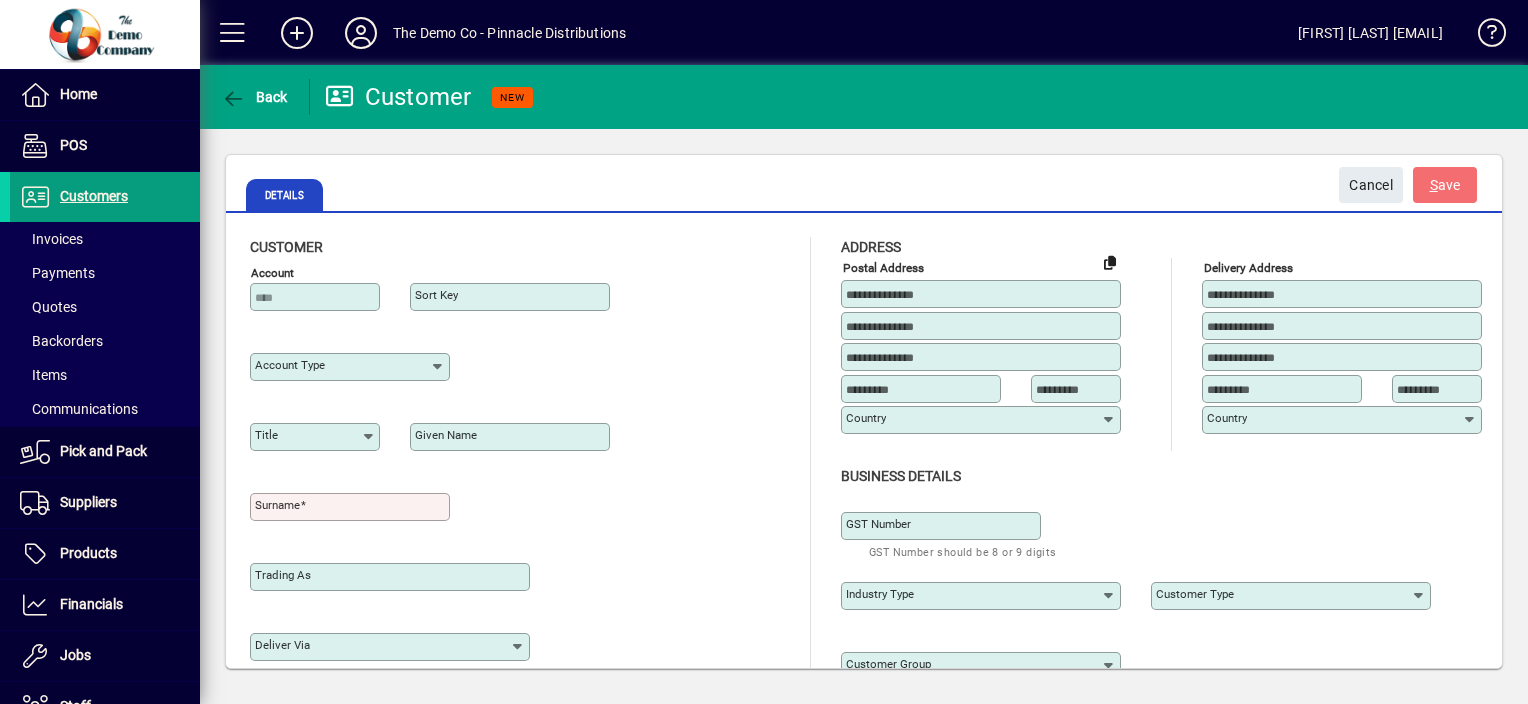 type on "**********" 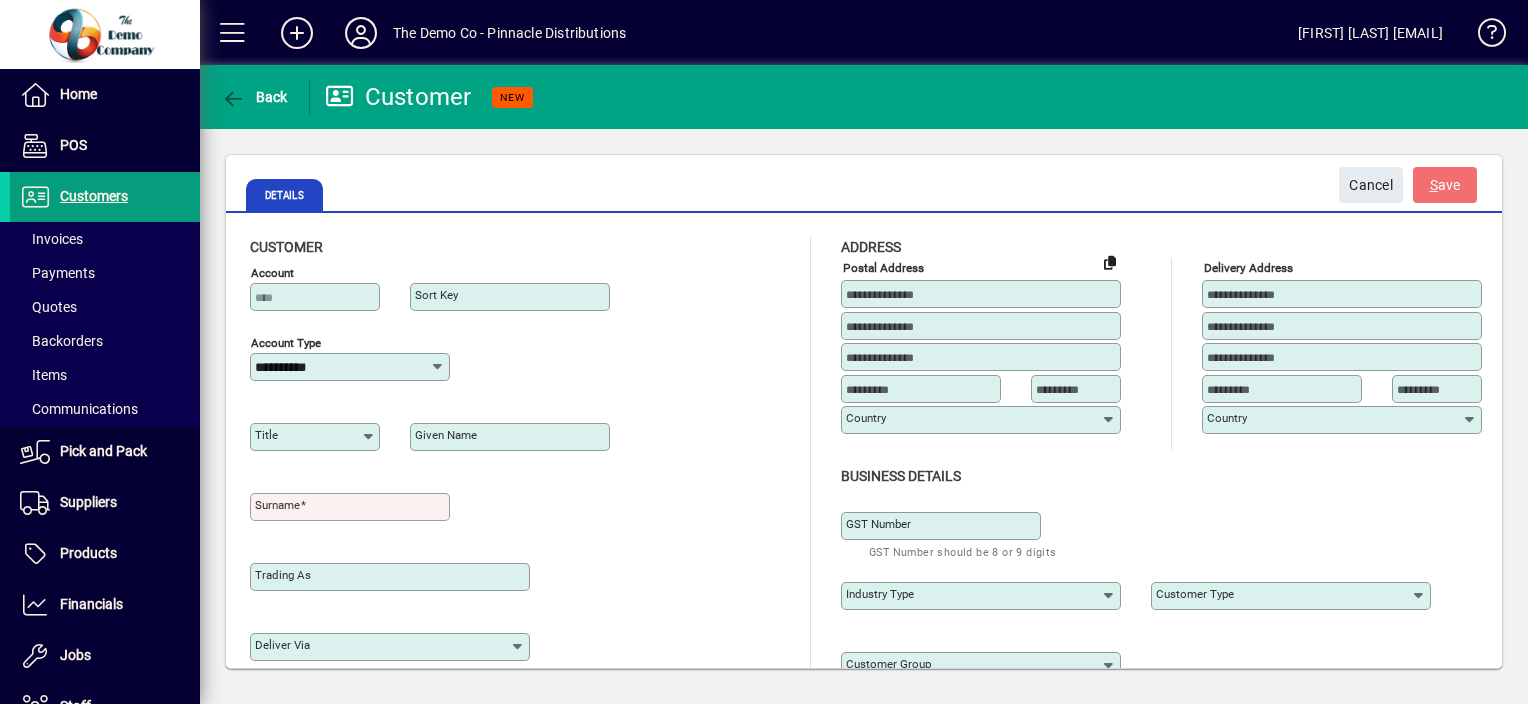 type on "**********" 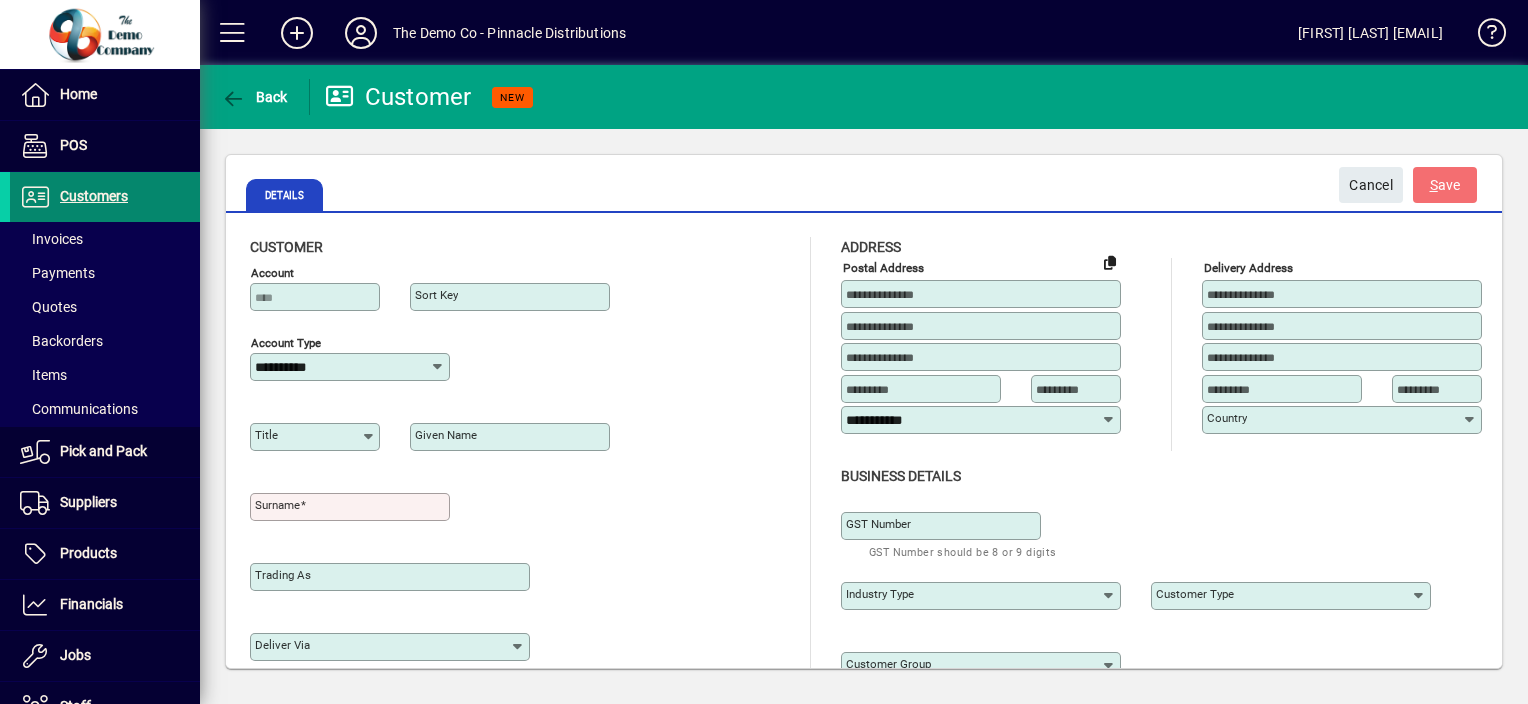 click at bounding box center [105, 197] 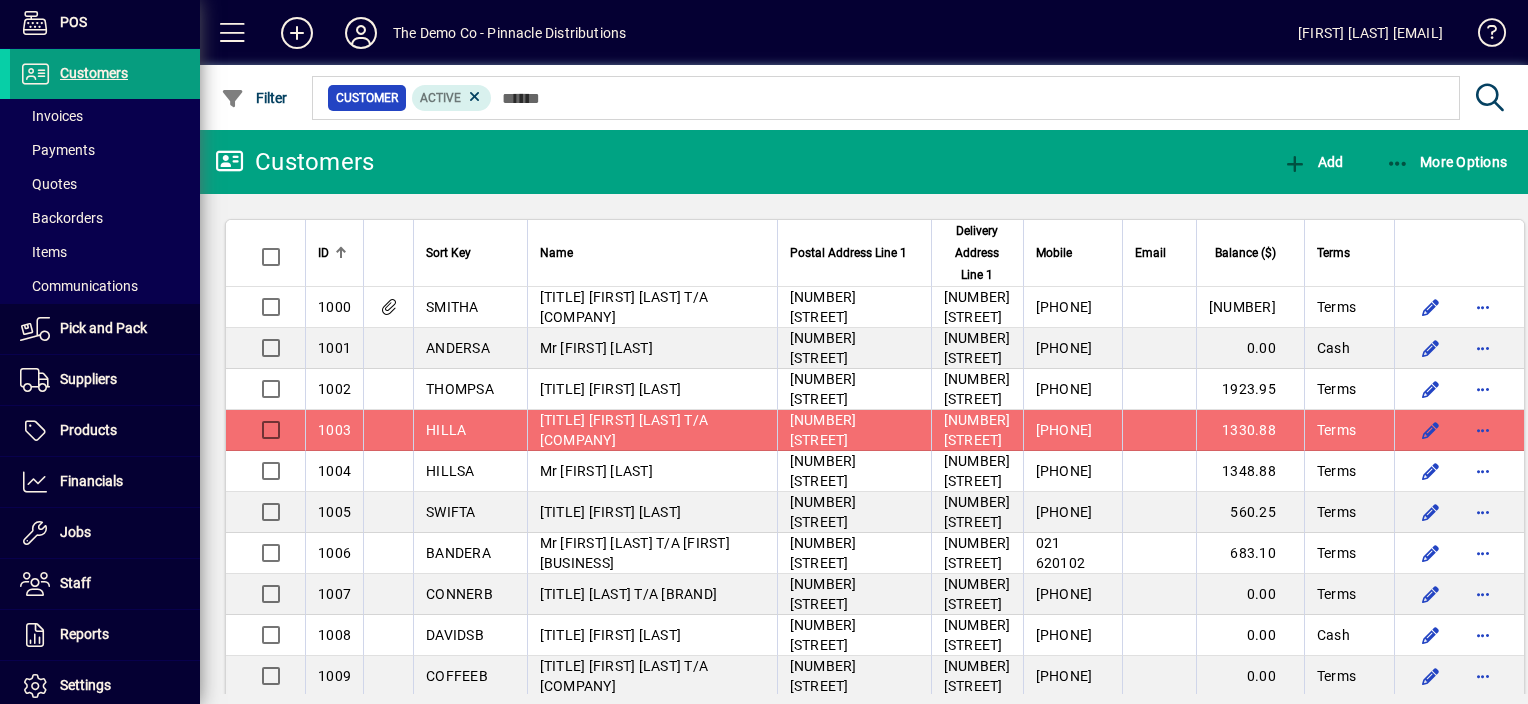 scroll, scrollTop: 125, scrollLeft: 0, axis: vertical 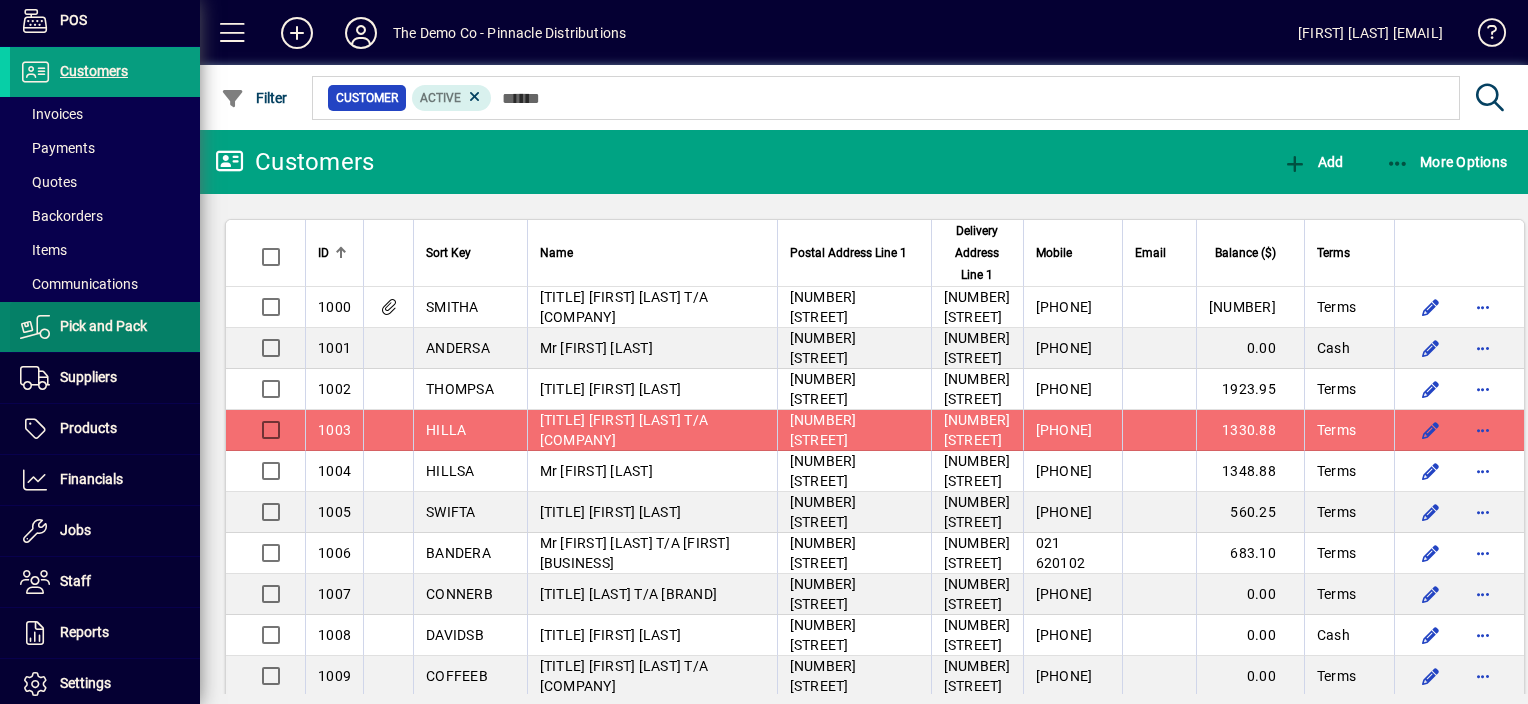 click on "Pick and Pack" at bounding box center (103, 326) 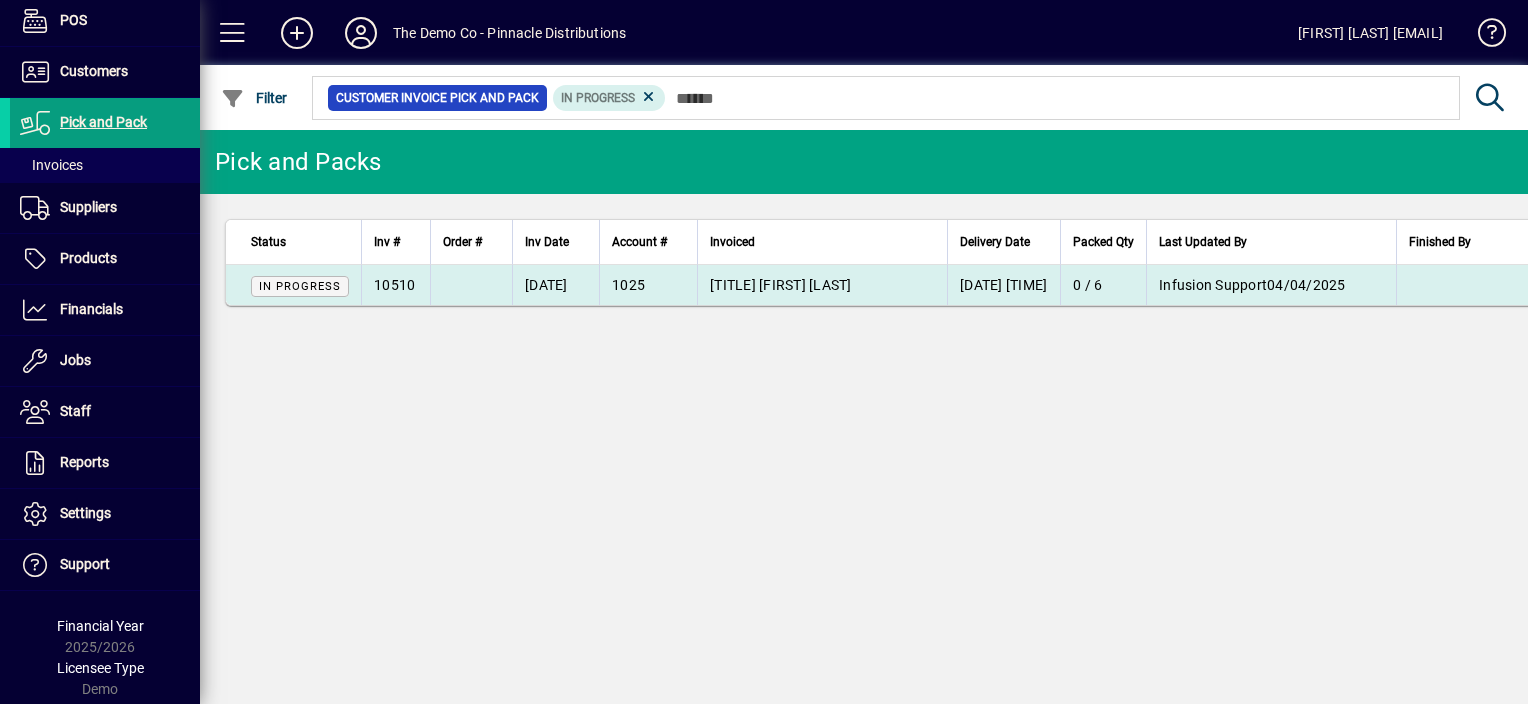 click on "[TITLE] [FIRST] [LAST]" at bounding box center [822, 285] 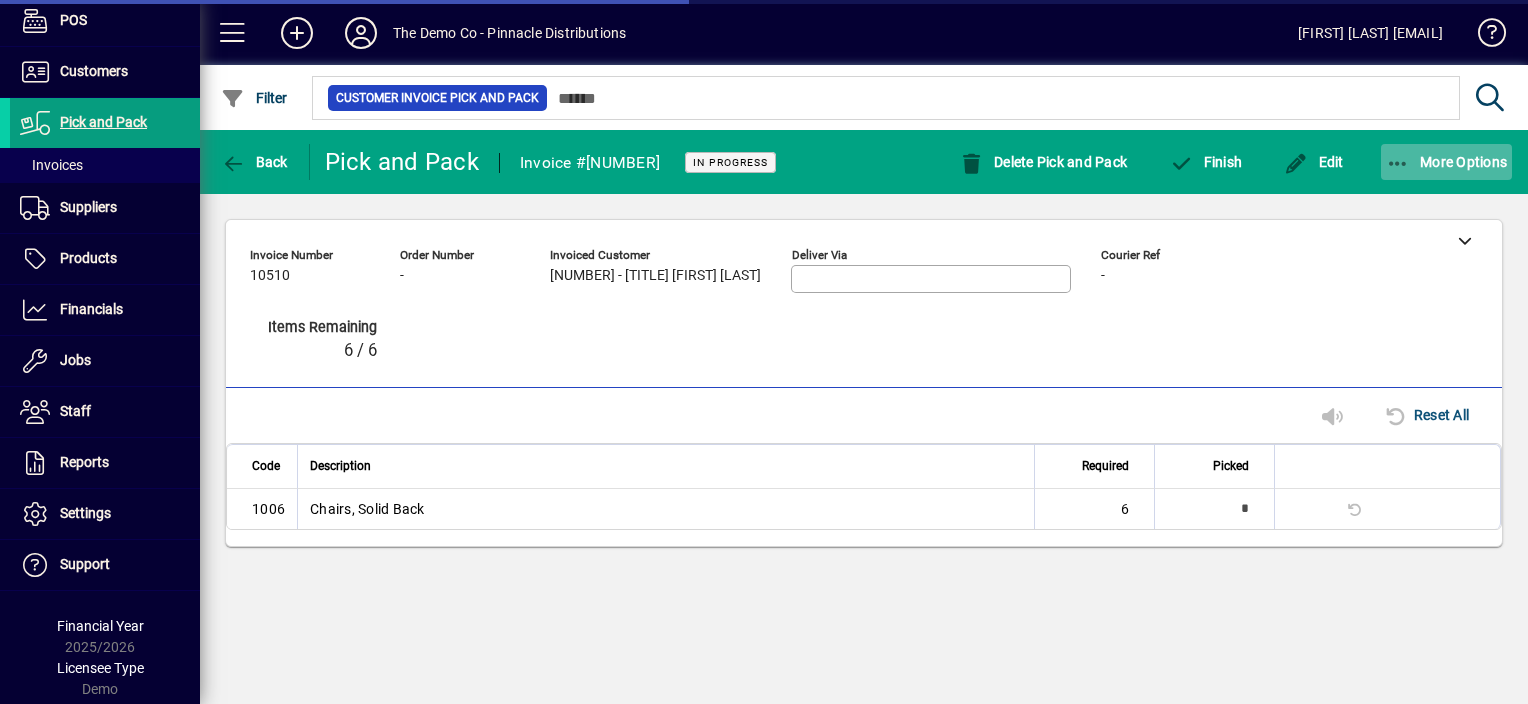 scroll, scrollTop: 0, scrollLeft: 0, axis: both 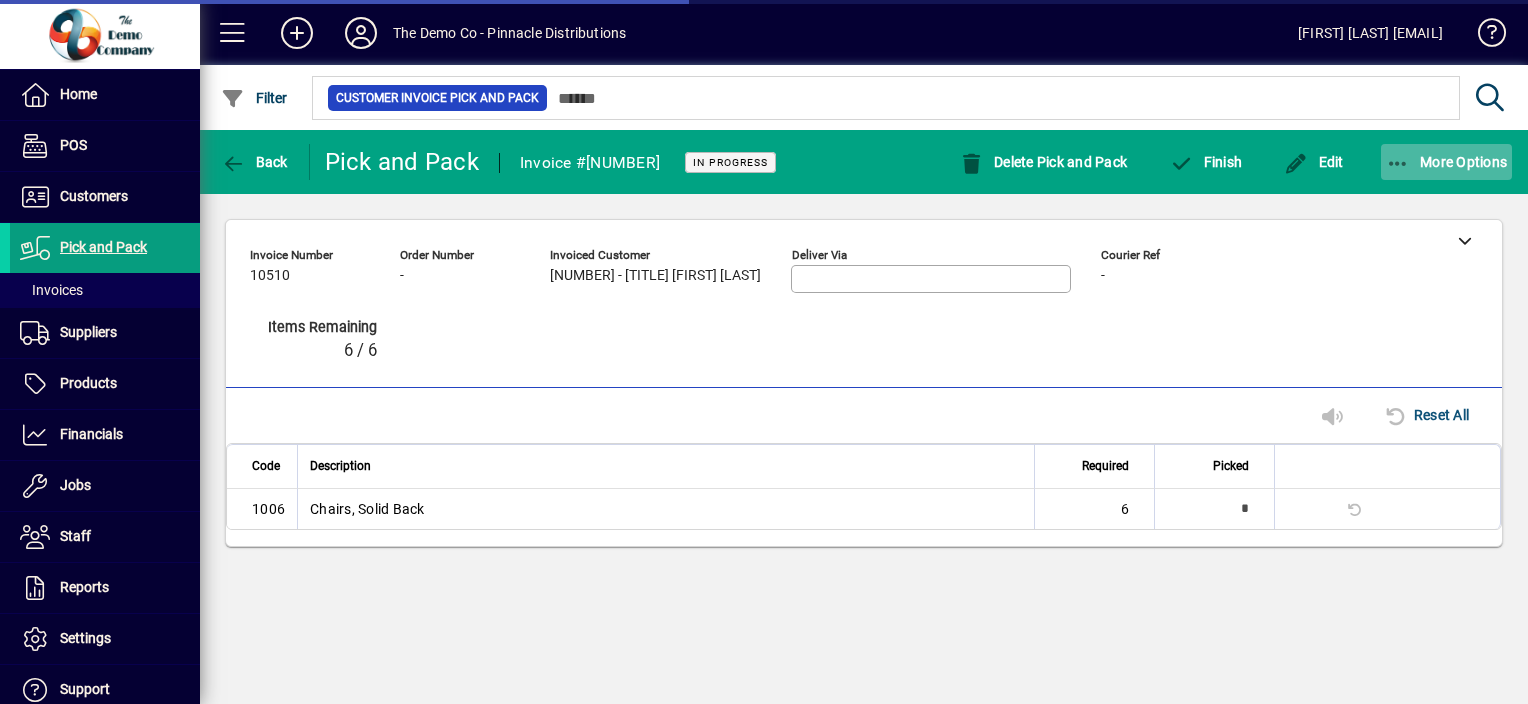 click 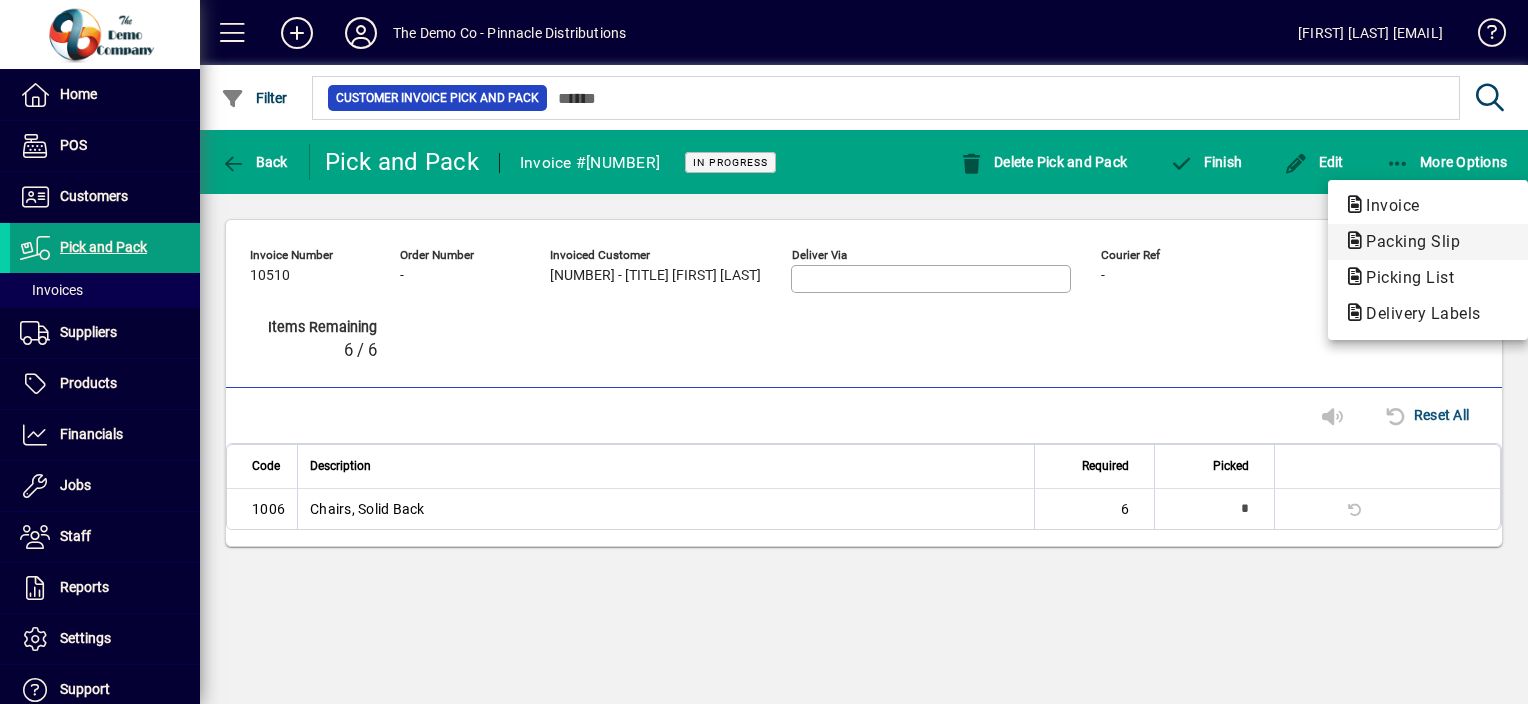 click on "Packing Slip" at bounding box center [1404, 277] 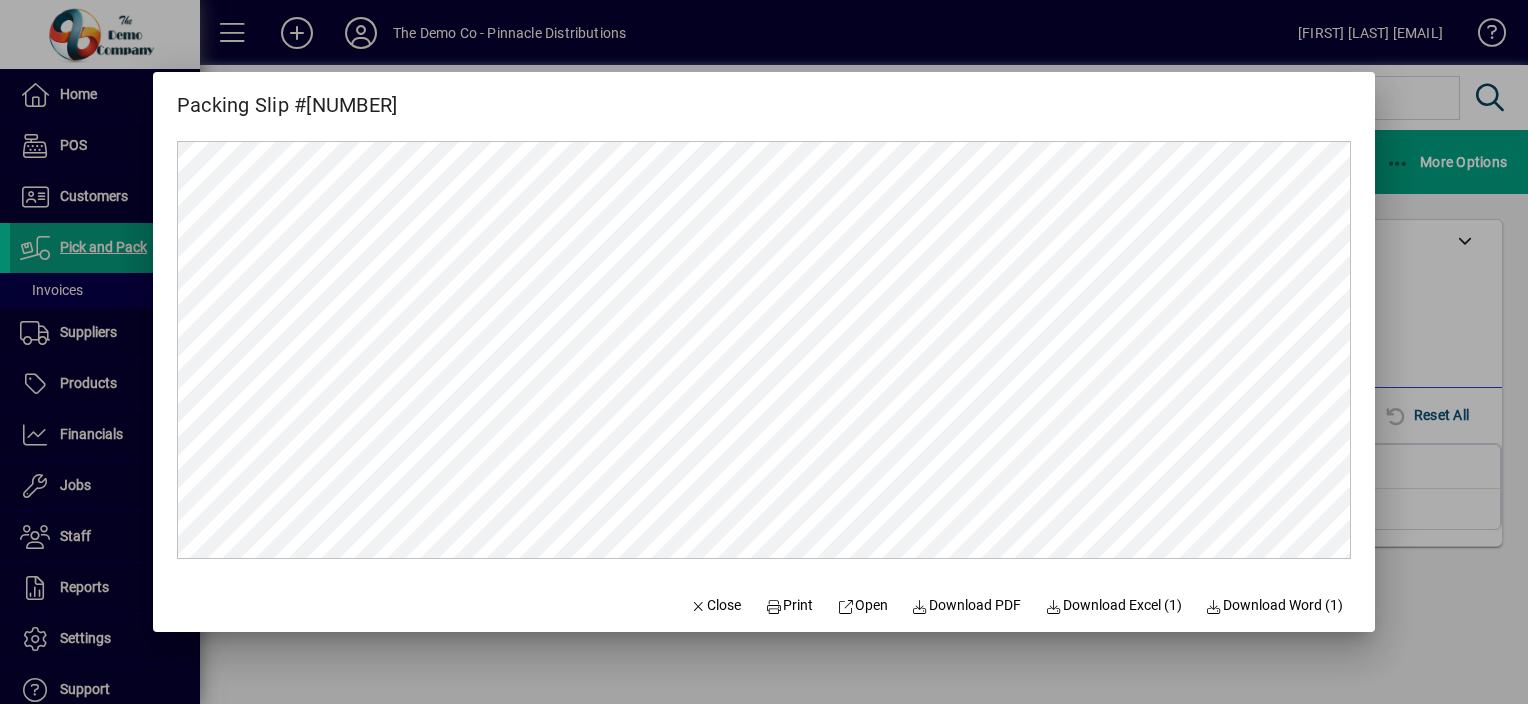 scroll, scrollTop: 0, scrollLeft: 0, axis: both 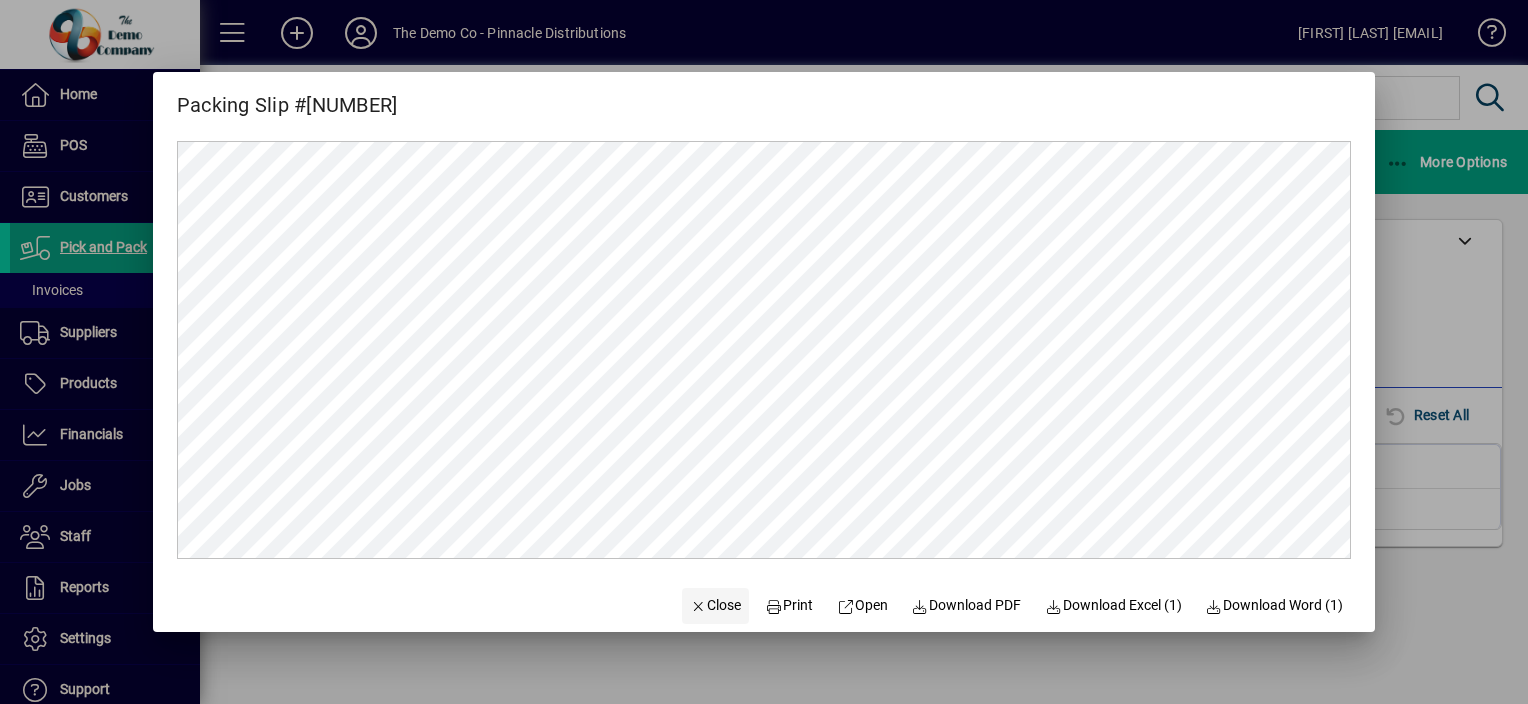 click 